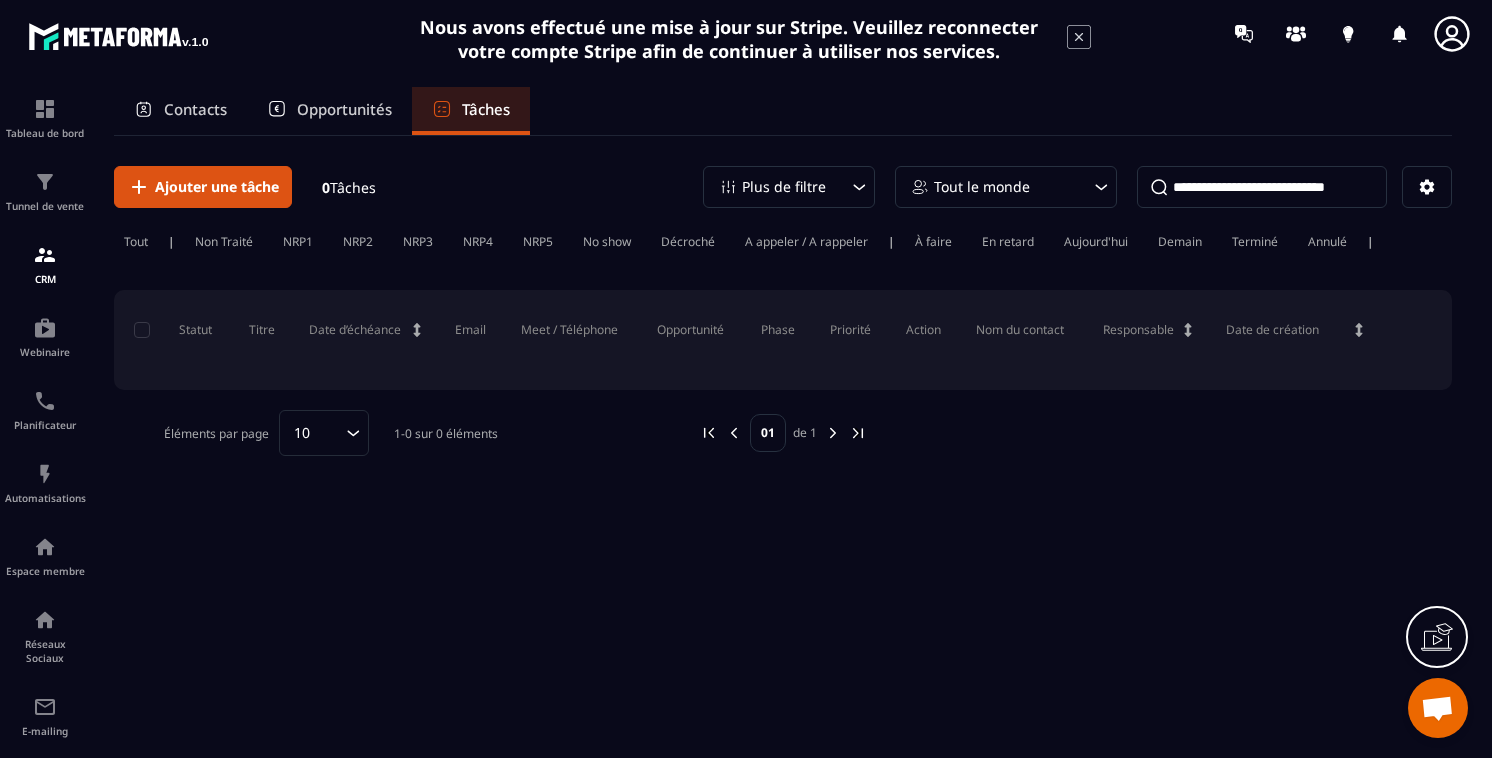 scroll, scrollTop: 0, scrollLeft: 0, axis: both 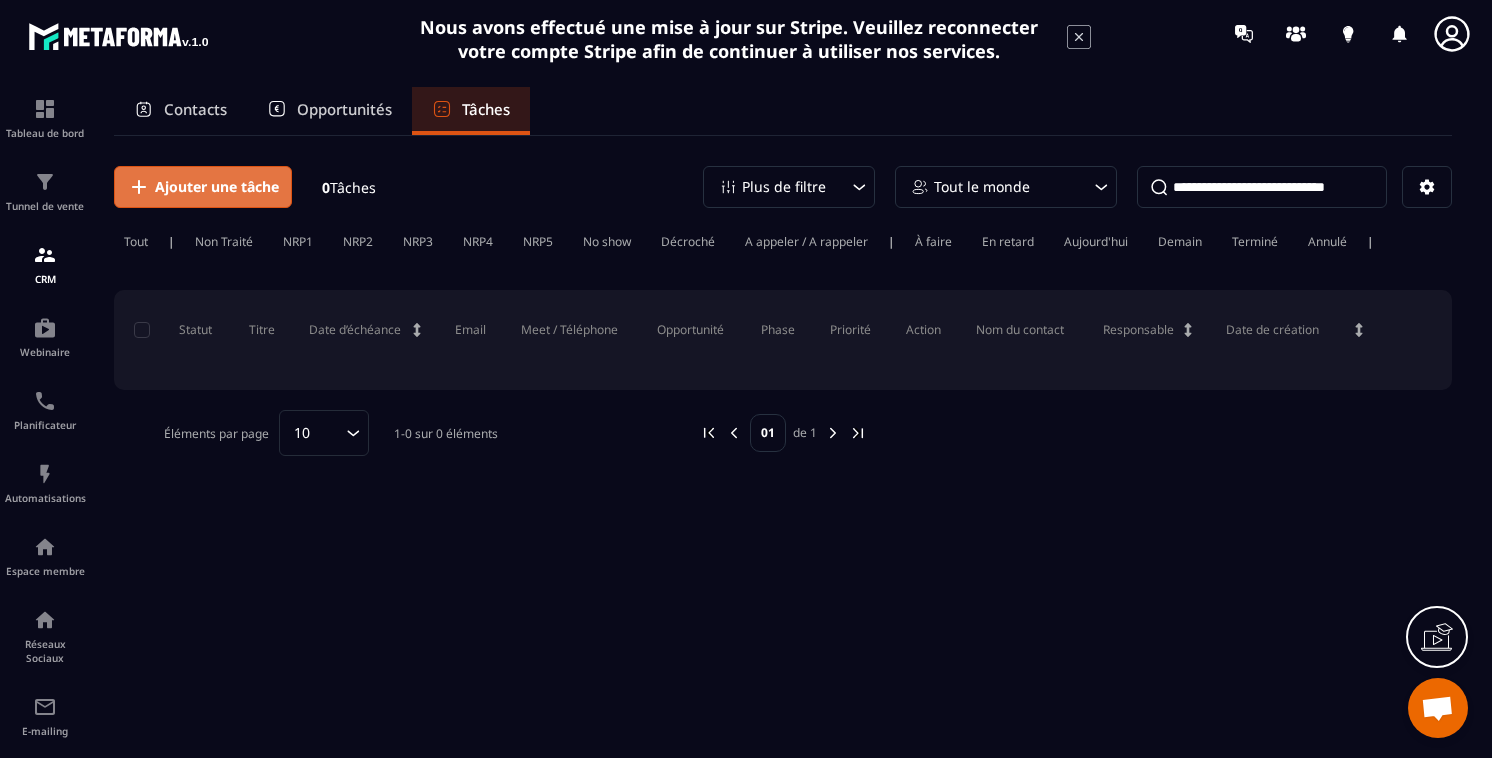 click on "Ajouter une tâche" at bounding box center [203, 187] 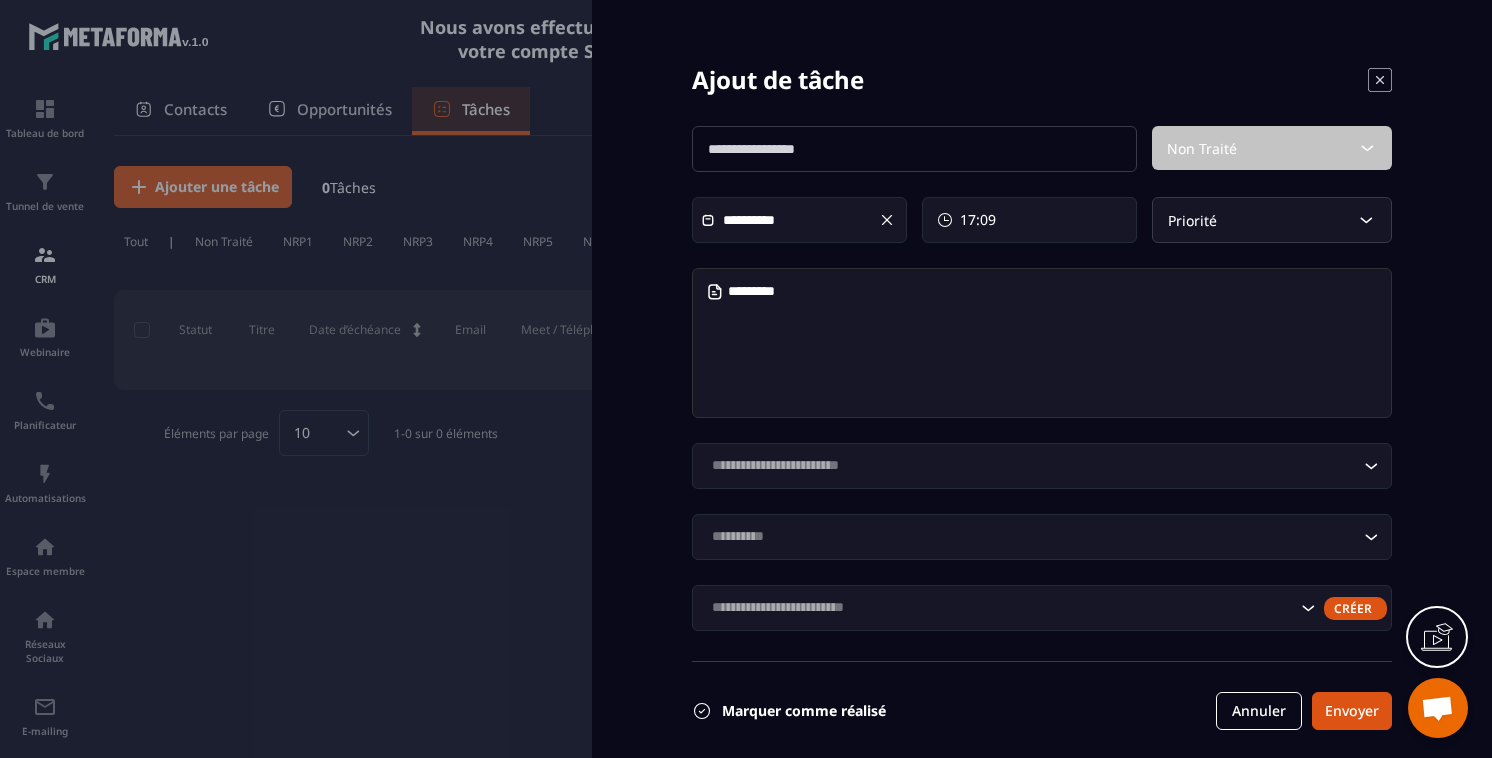 scroll, scrollTop: 18, scrollLeft: 0, axis: vertical 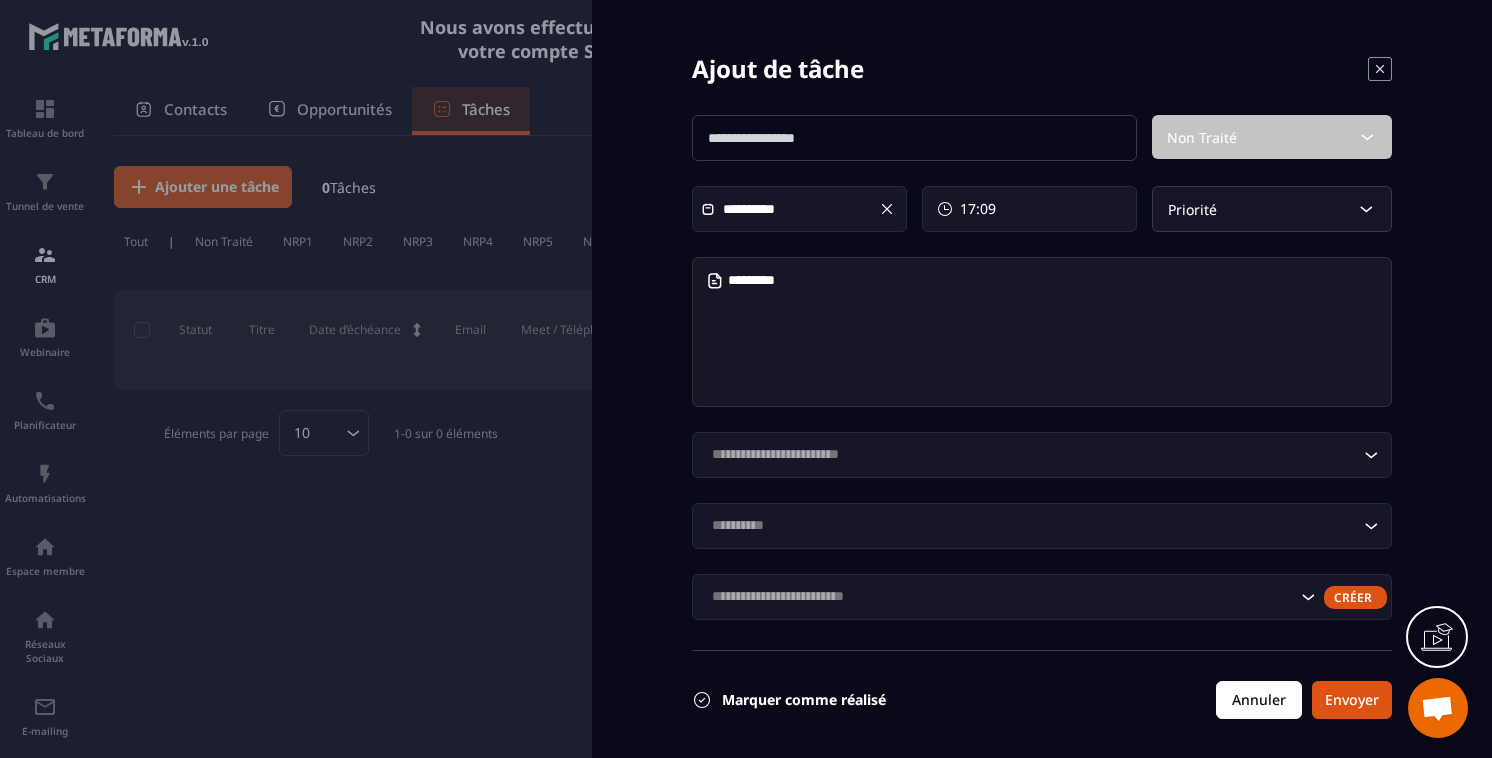 click on "Annuler" at bounding box center (1259, 700) 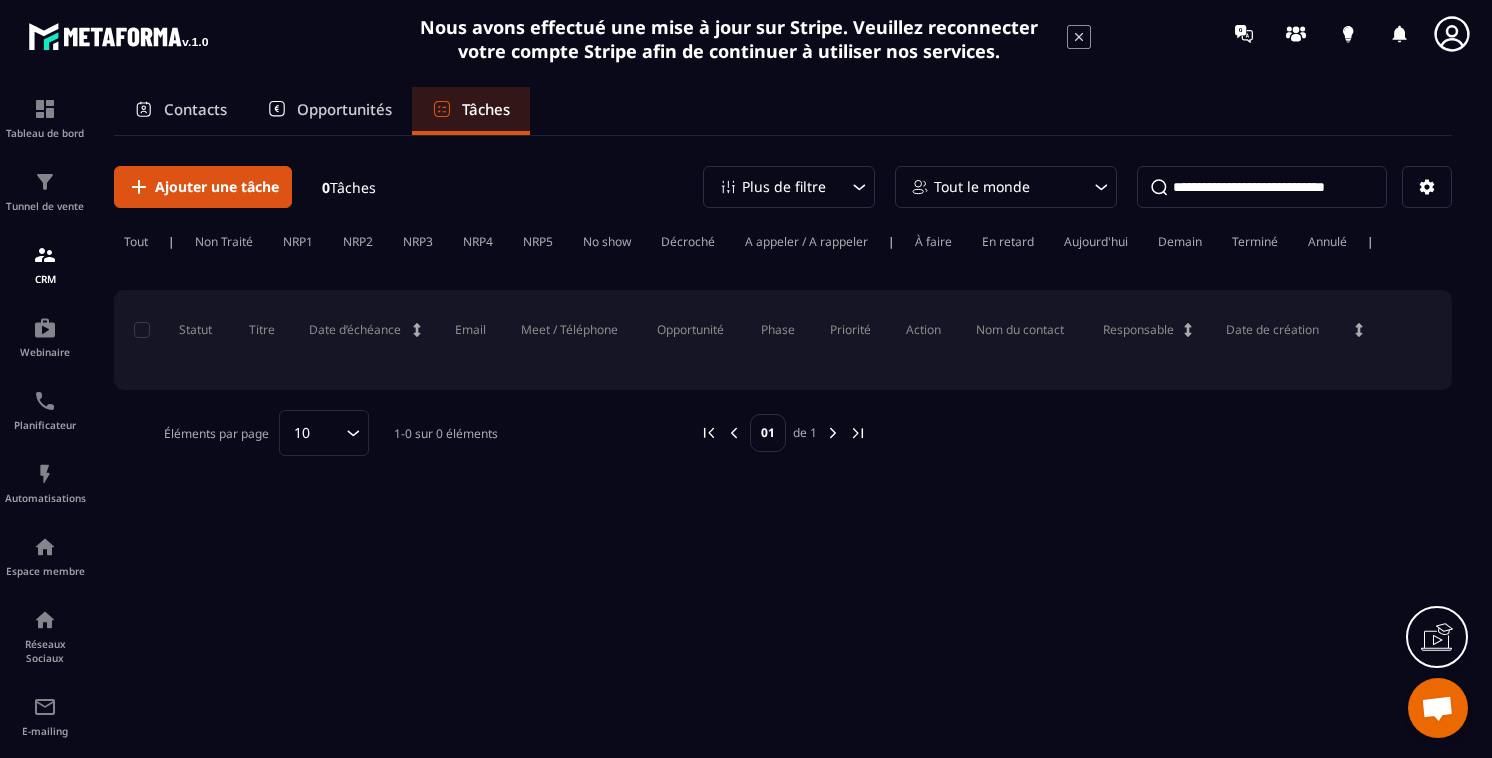 click on "Contacts" at bounding box center [195, 109] 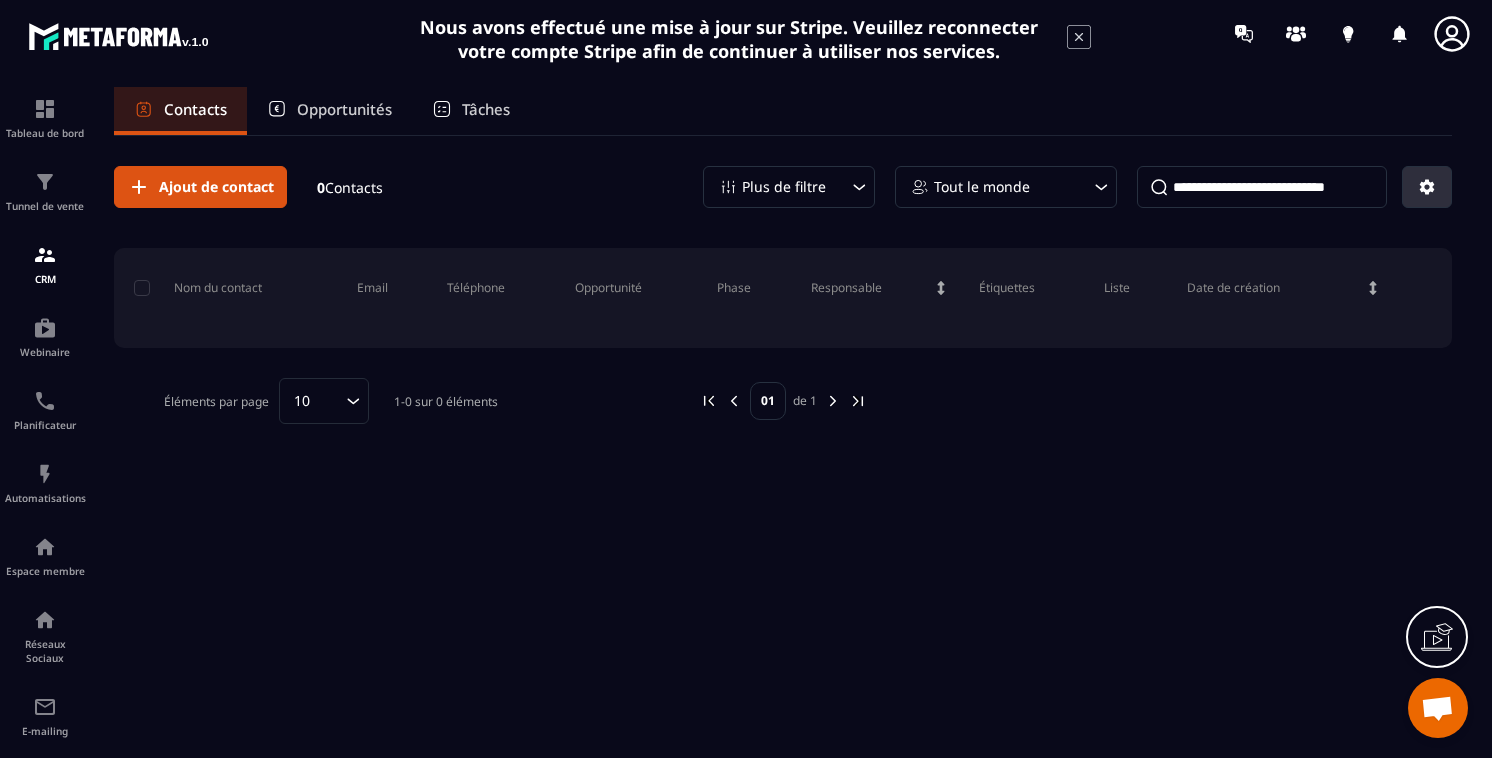click 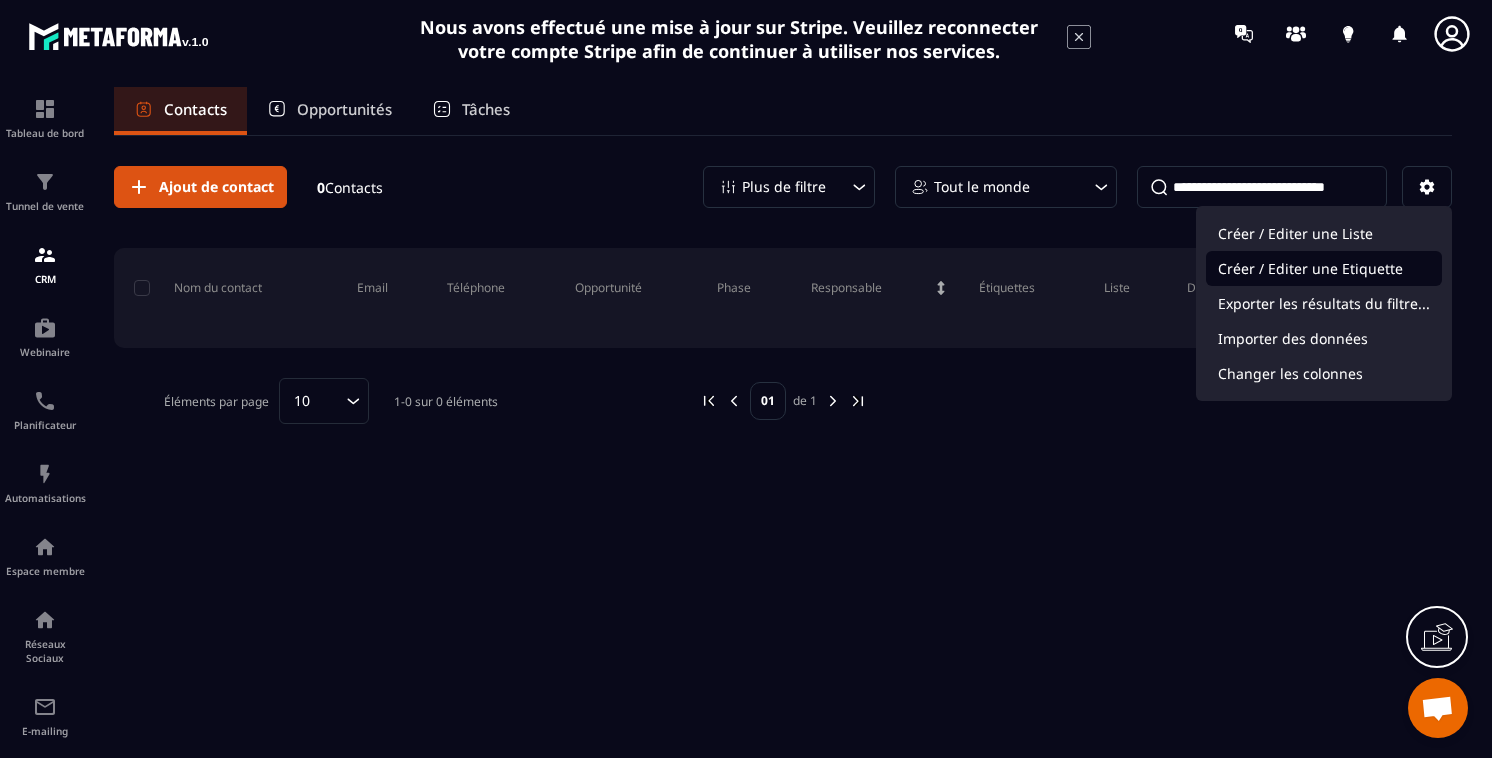 click on "Créer / Editer une Etiquette" at bounding box center (1324, 268) 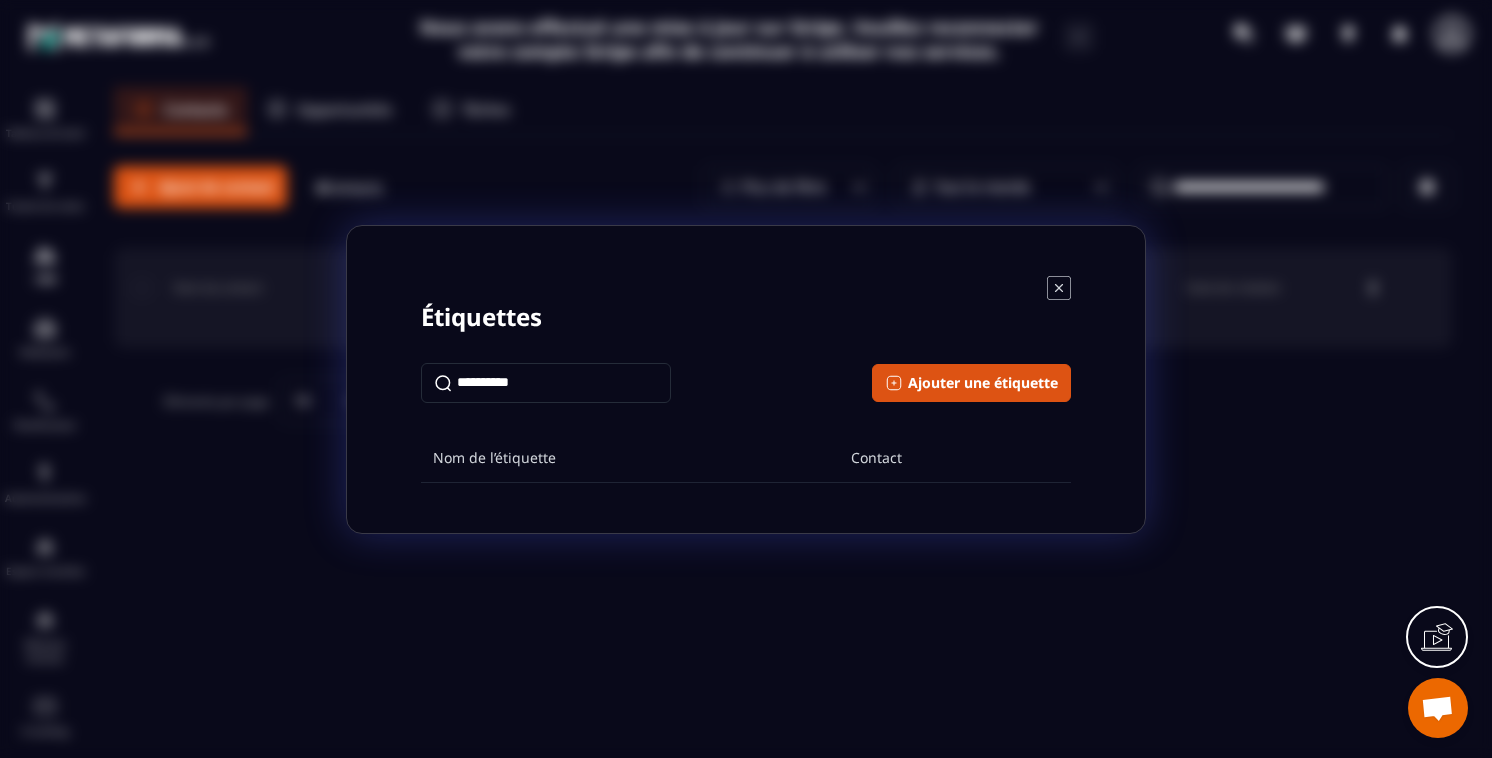 click at bounding box center (546, 383) 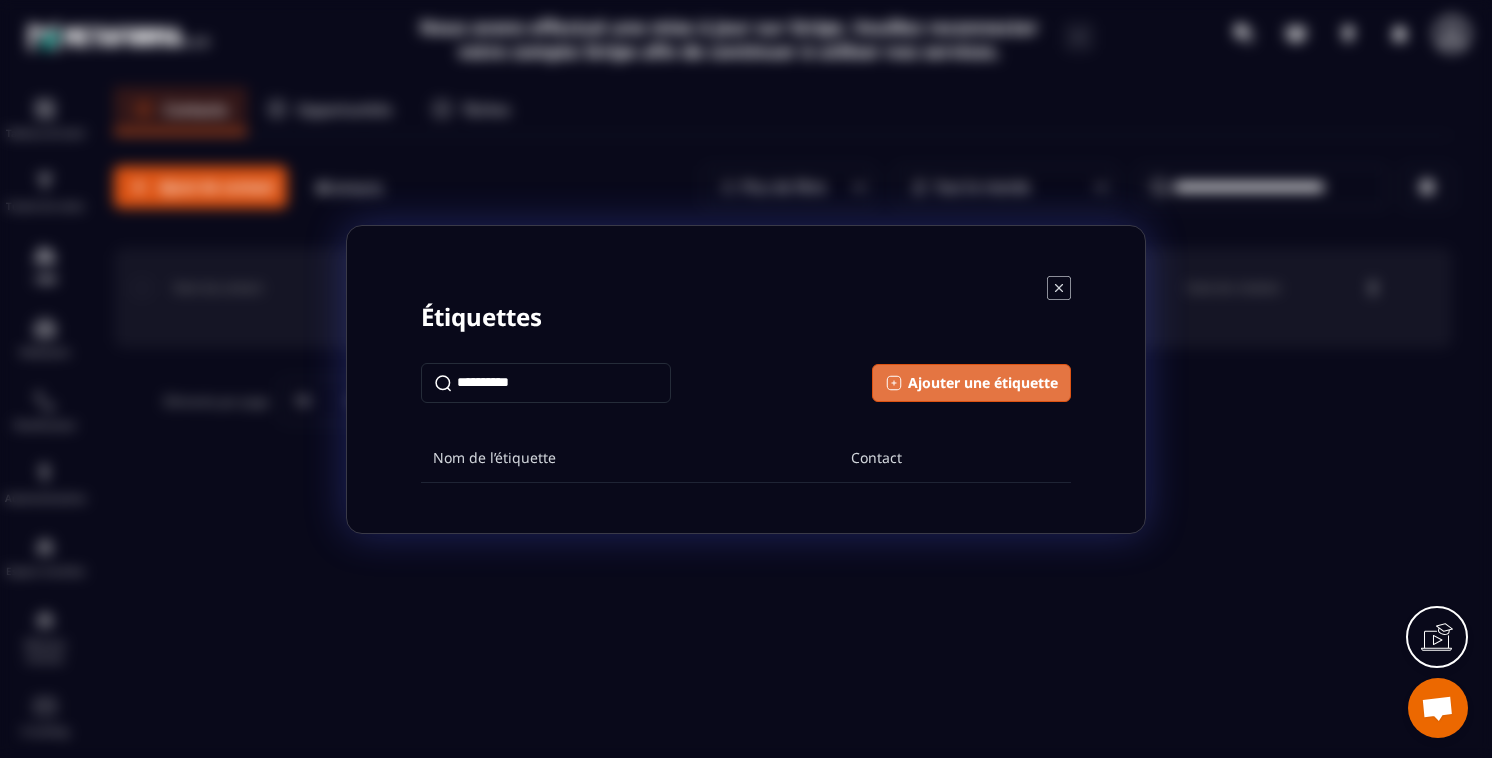 click on "Ajouter une étiquette" at bounding box center (971, 383) 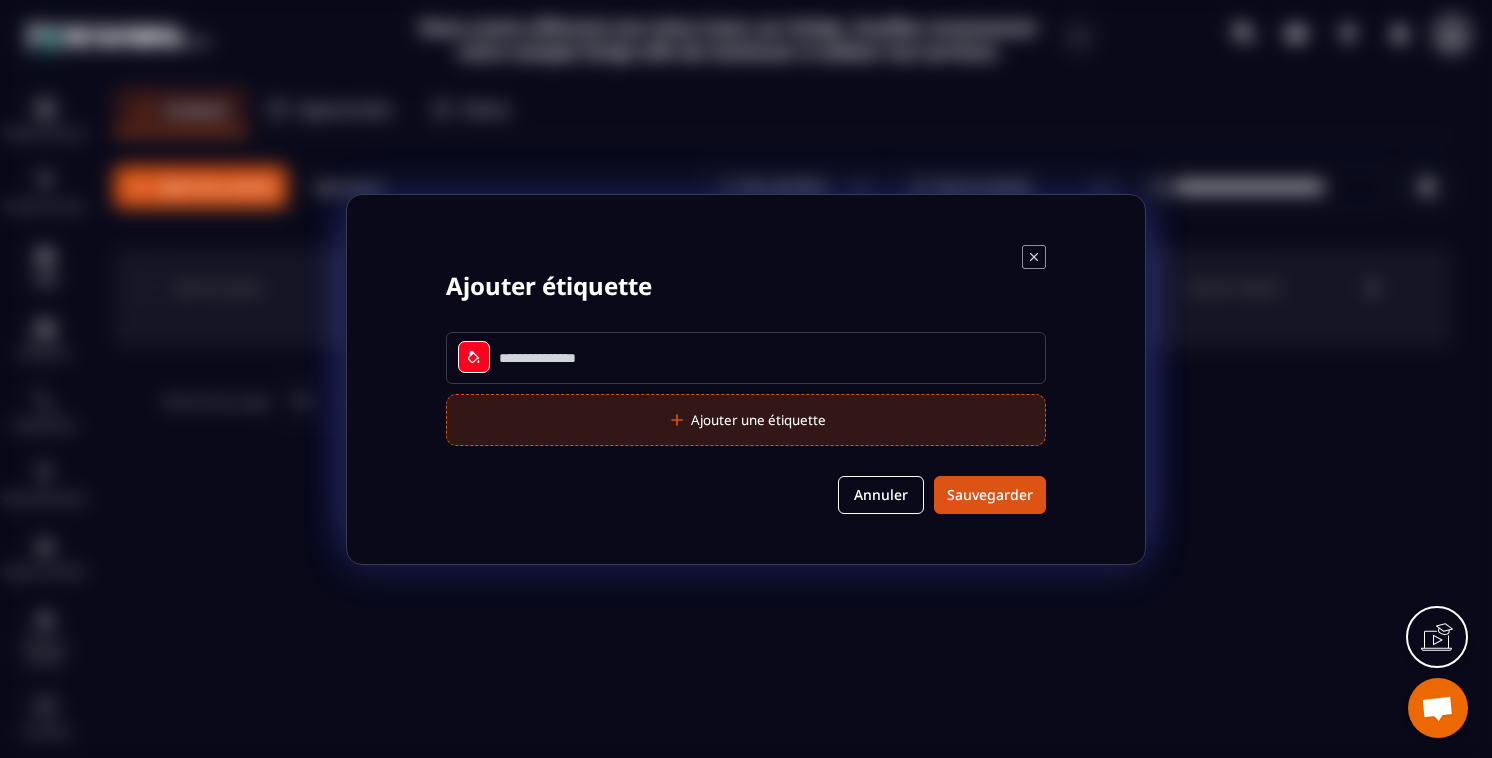 click on "Ajouter une étiquette" 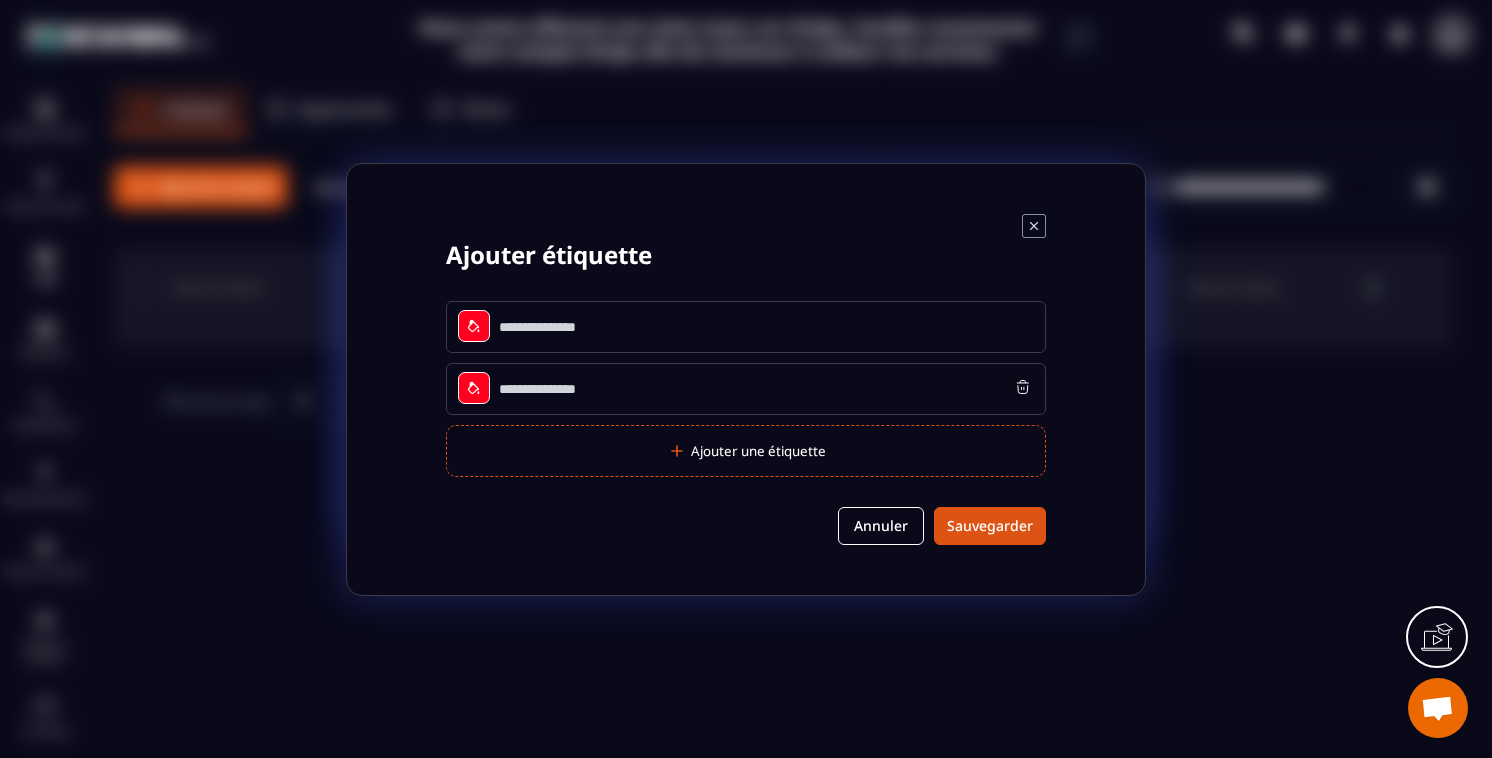 click 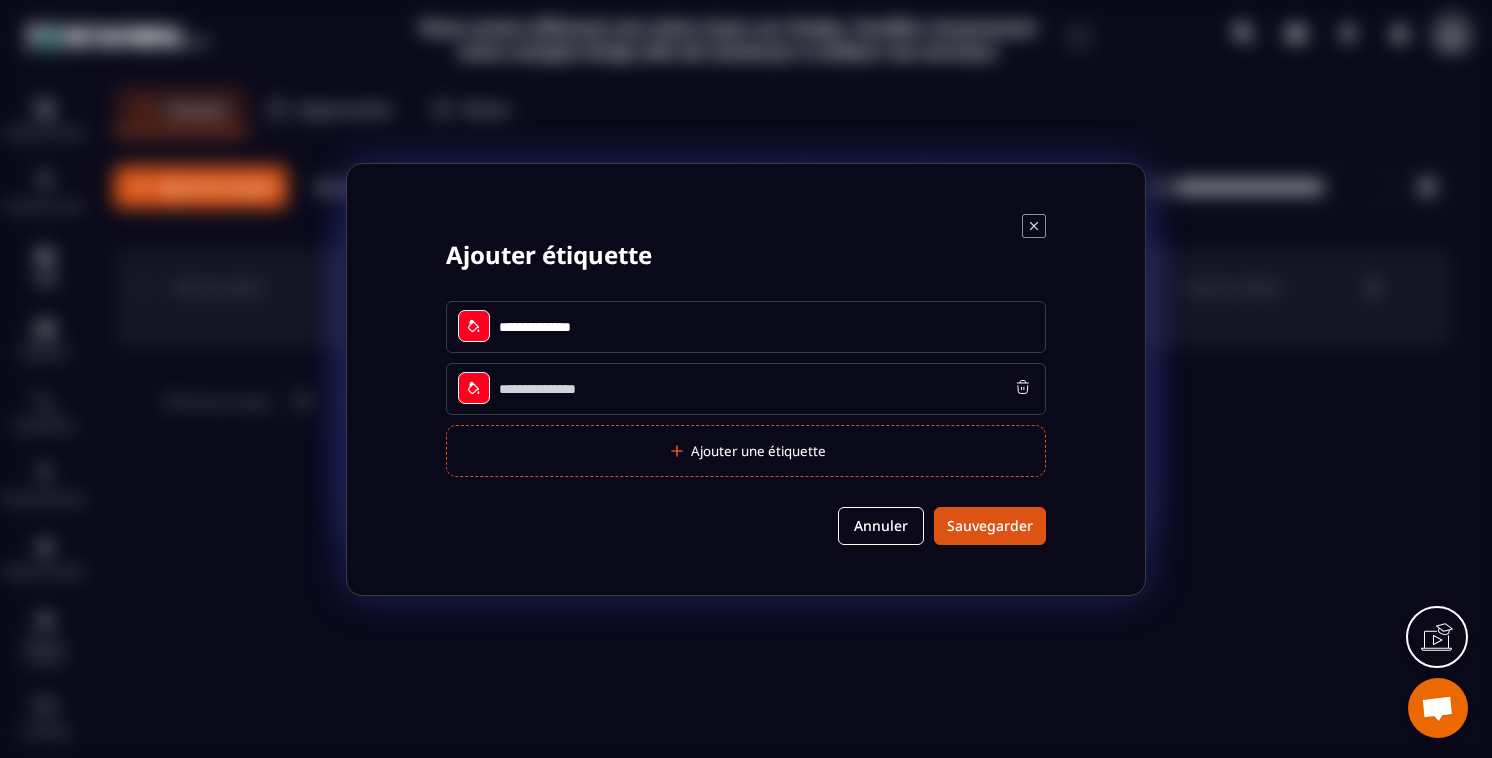 type on "**********" 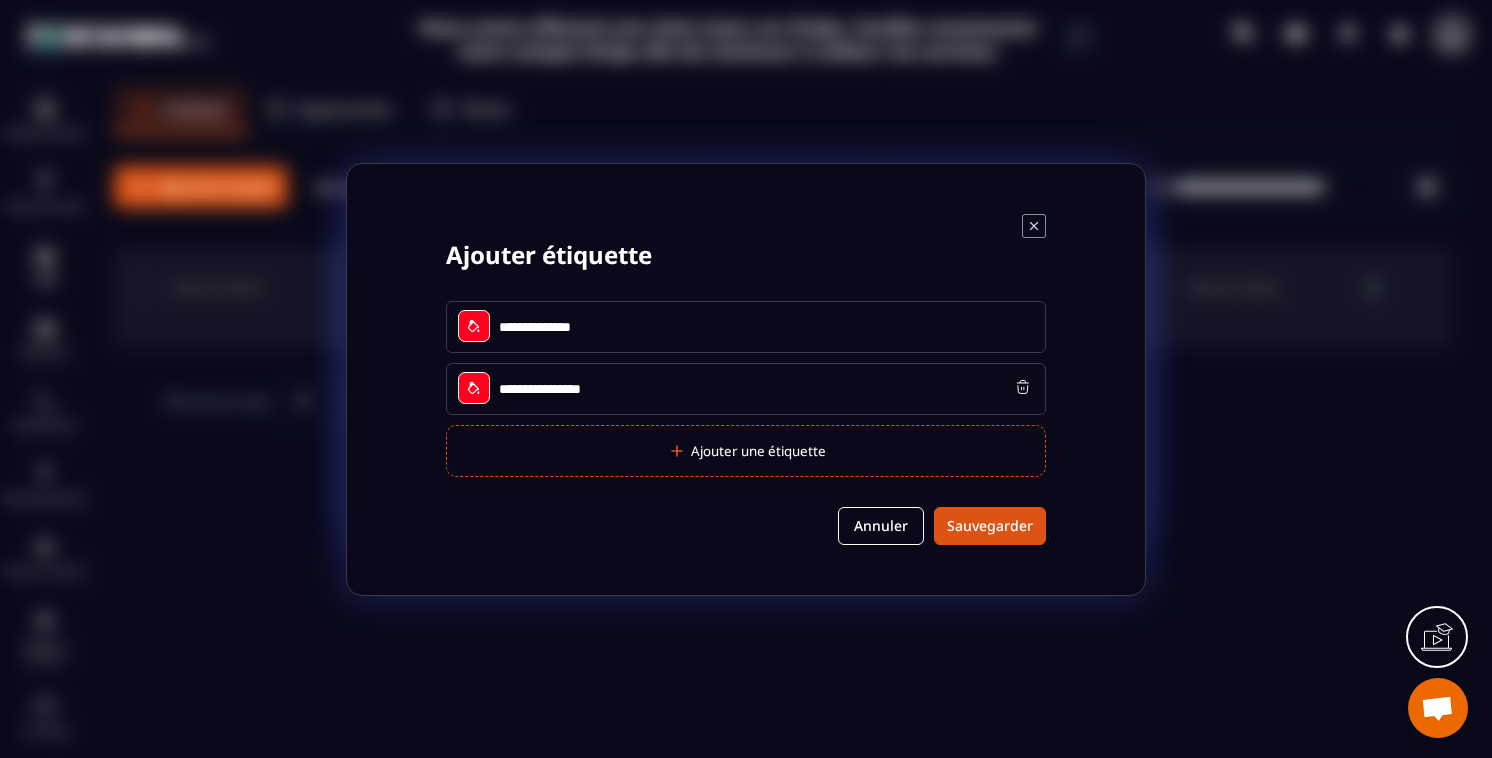 type on "**********" 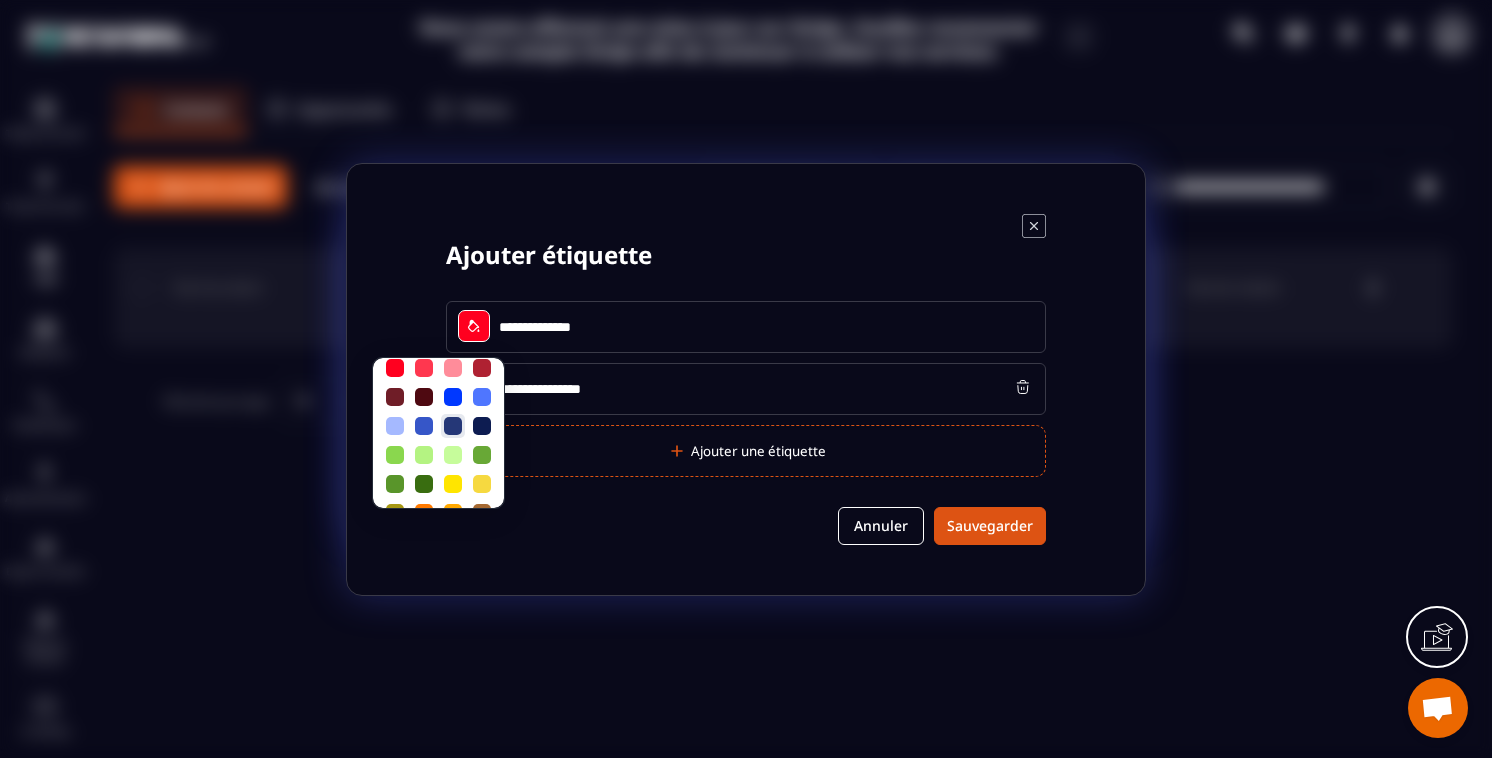 scroll, scrollTop: 0, scrollLeft: 0, axis: both 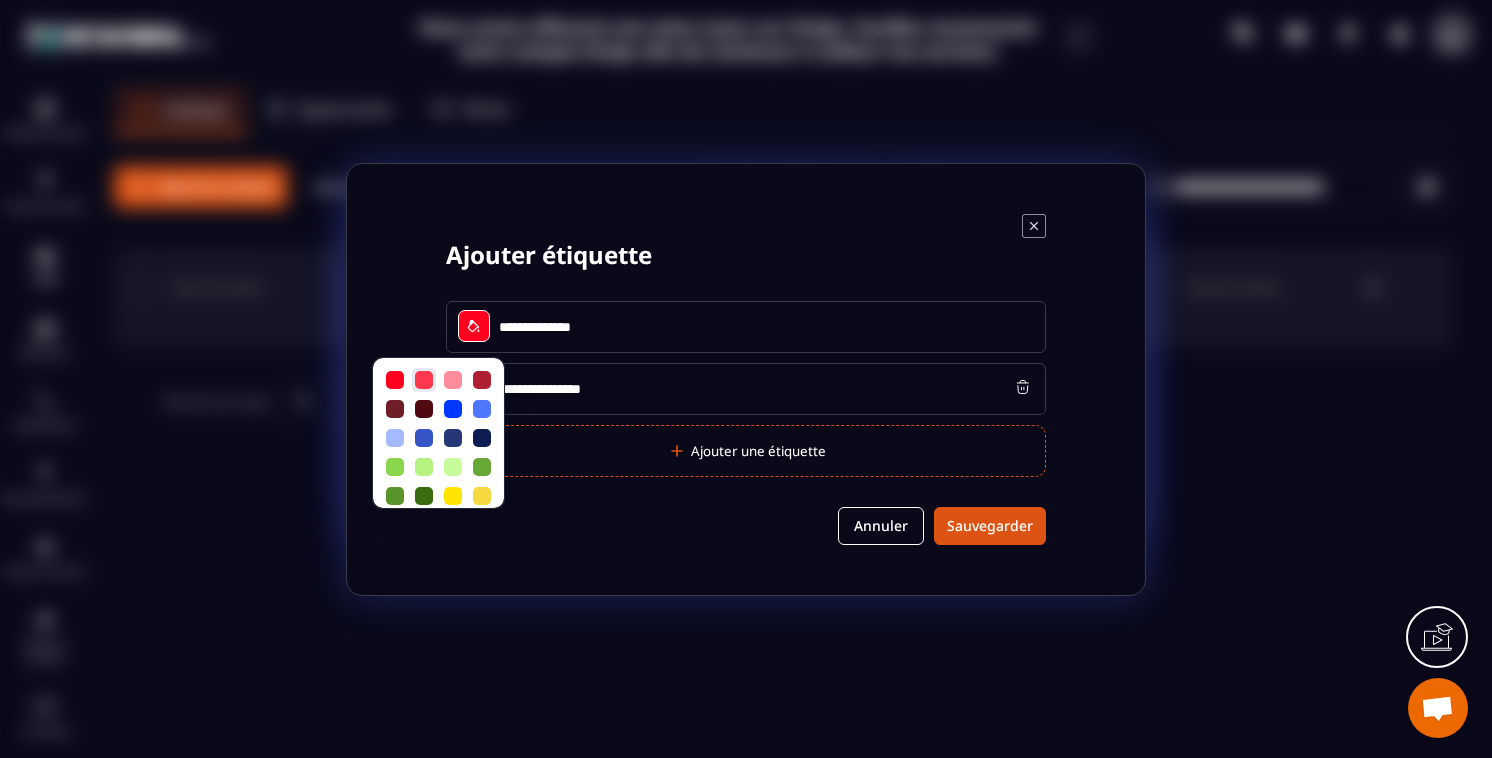 click at bounding box center (424, 380) 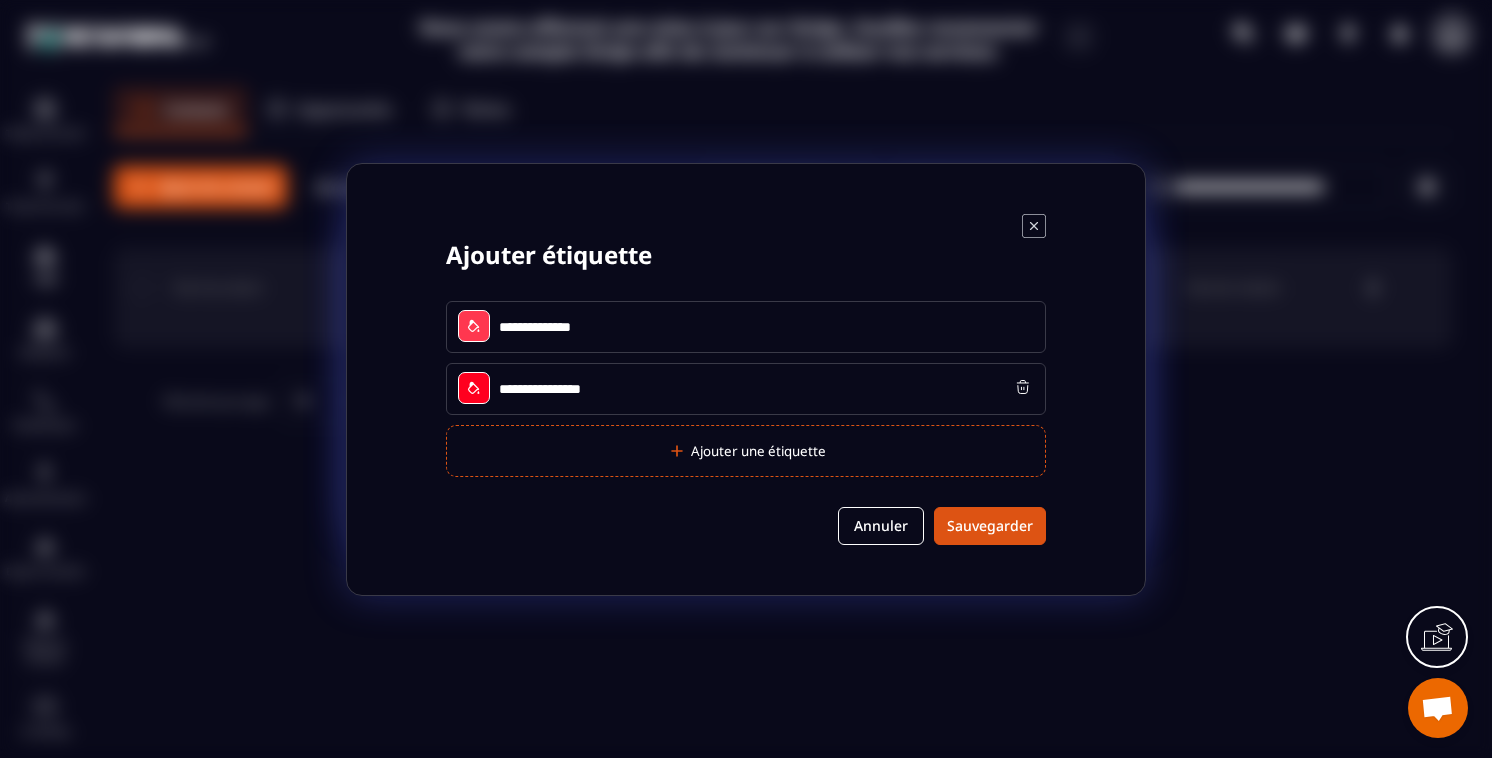 click 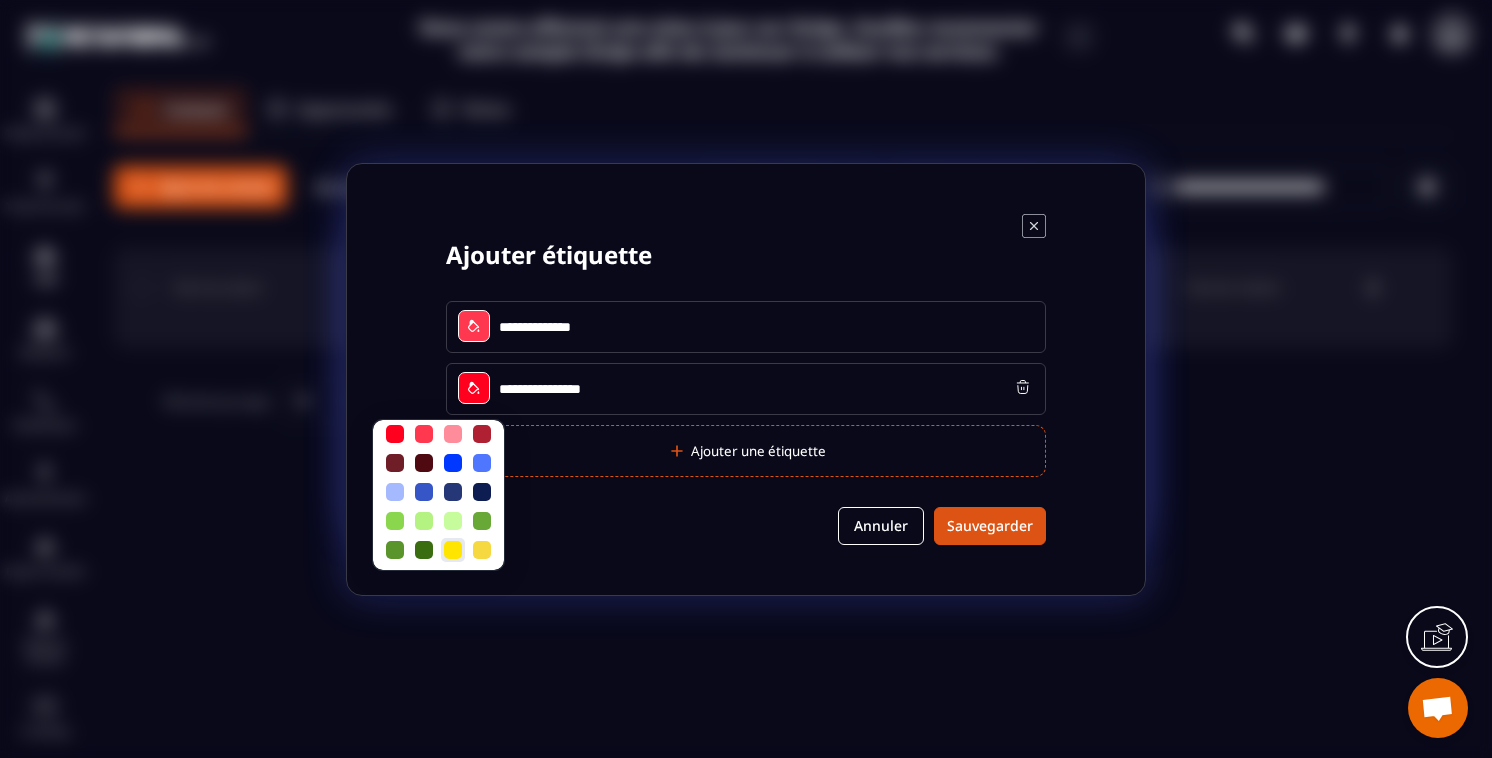 scroll, scrollTop: 6, scrollLeft: 0, axis: vertical 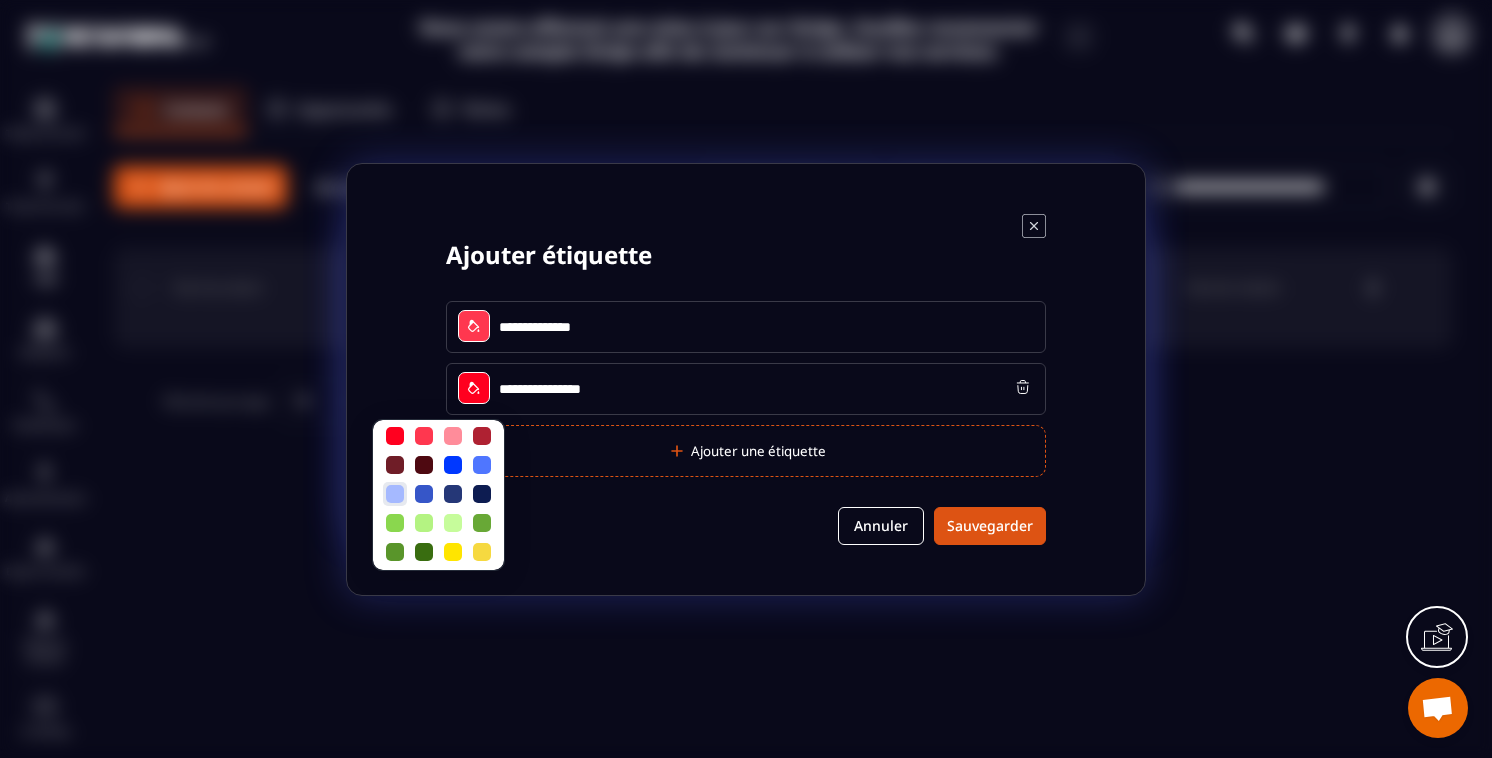 click at bounding box center (395, 494) 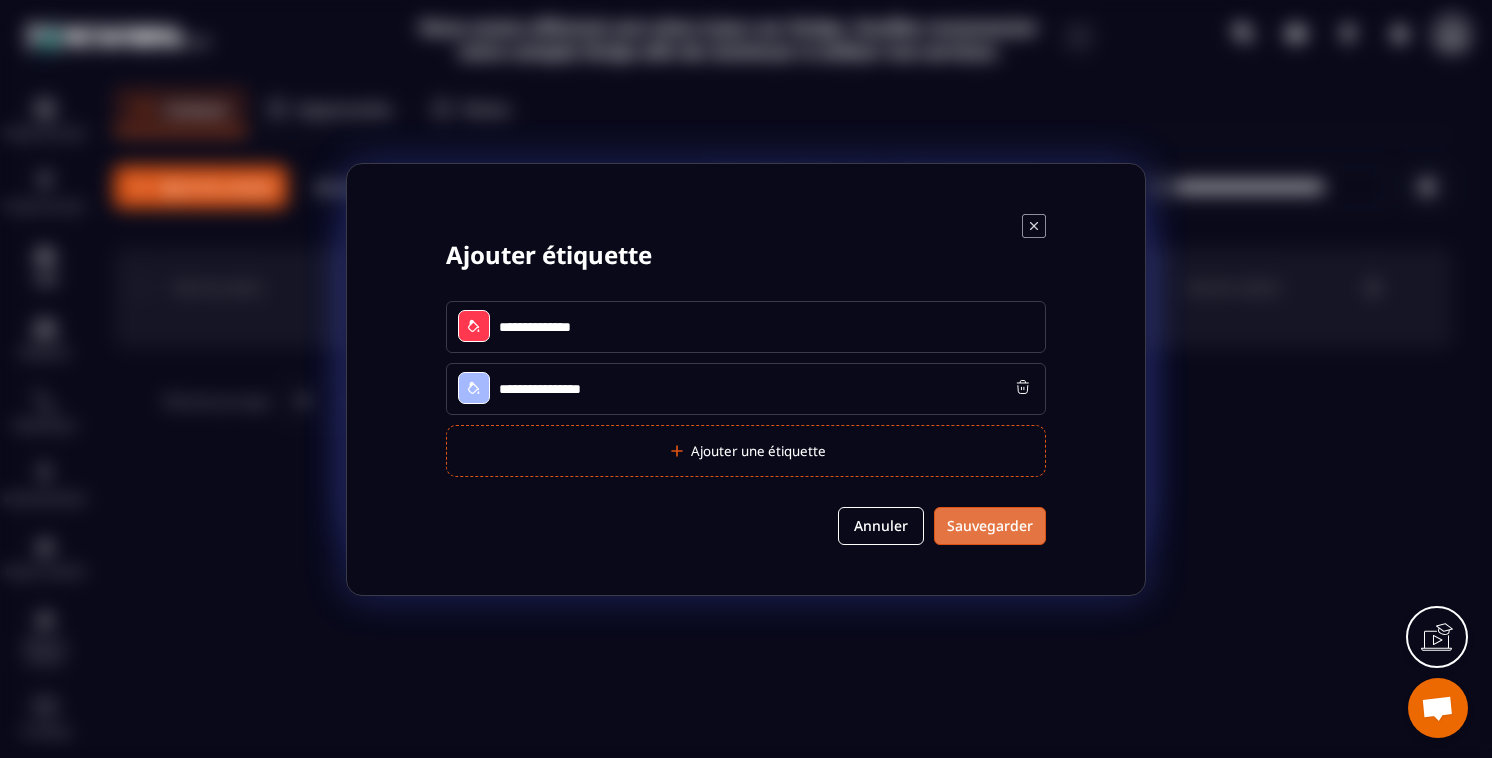 click on "Sauvegarder" at bounding box center [990, 526] 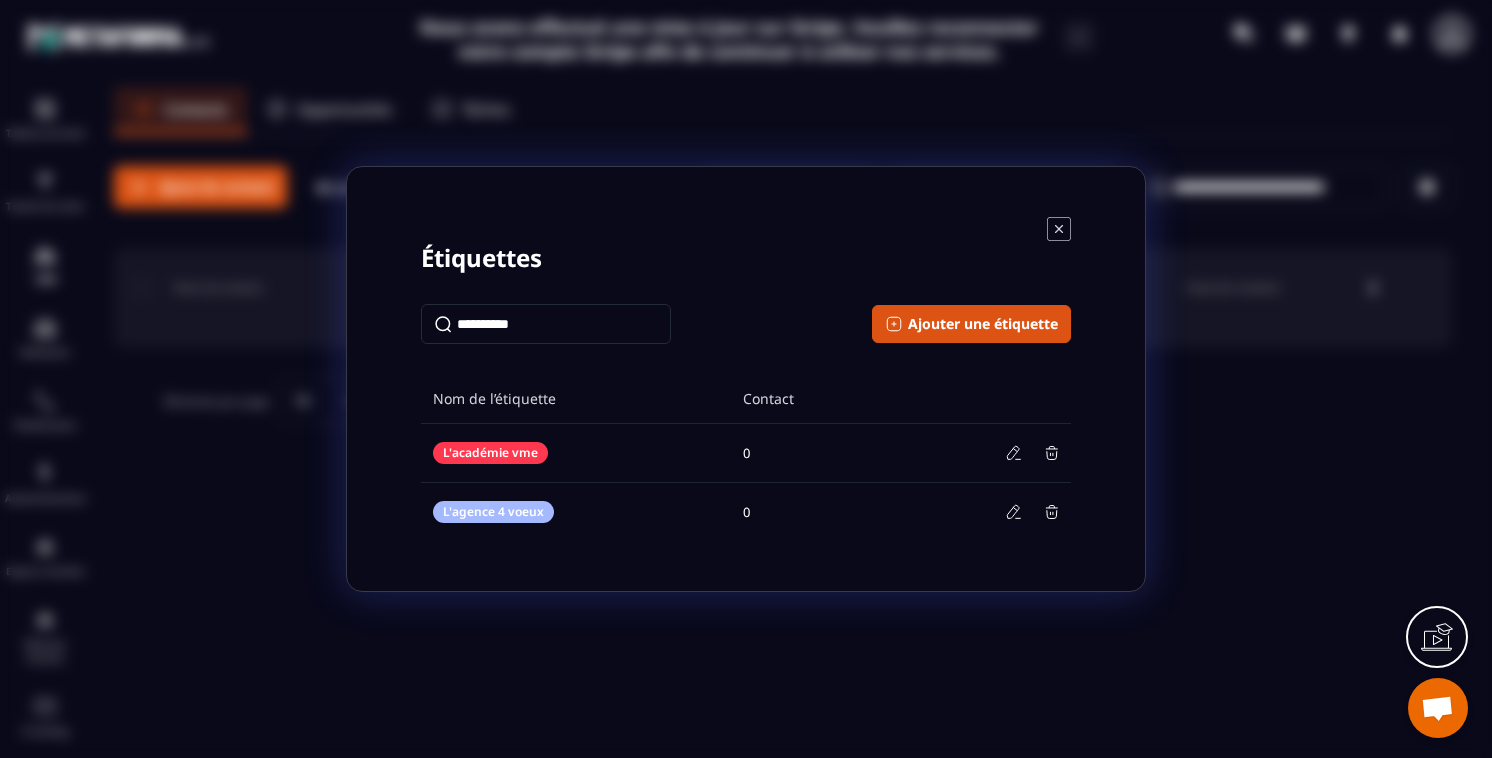 click 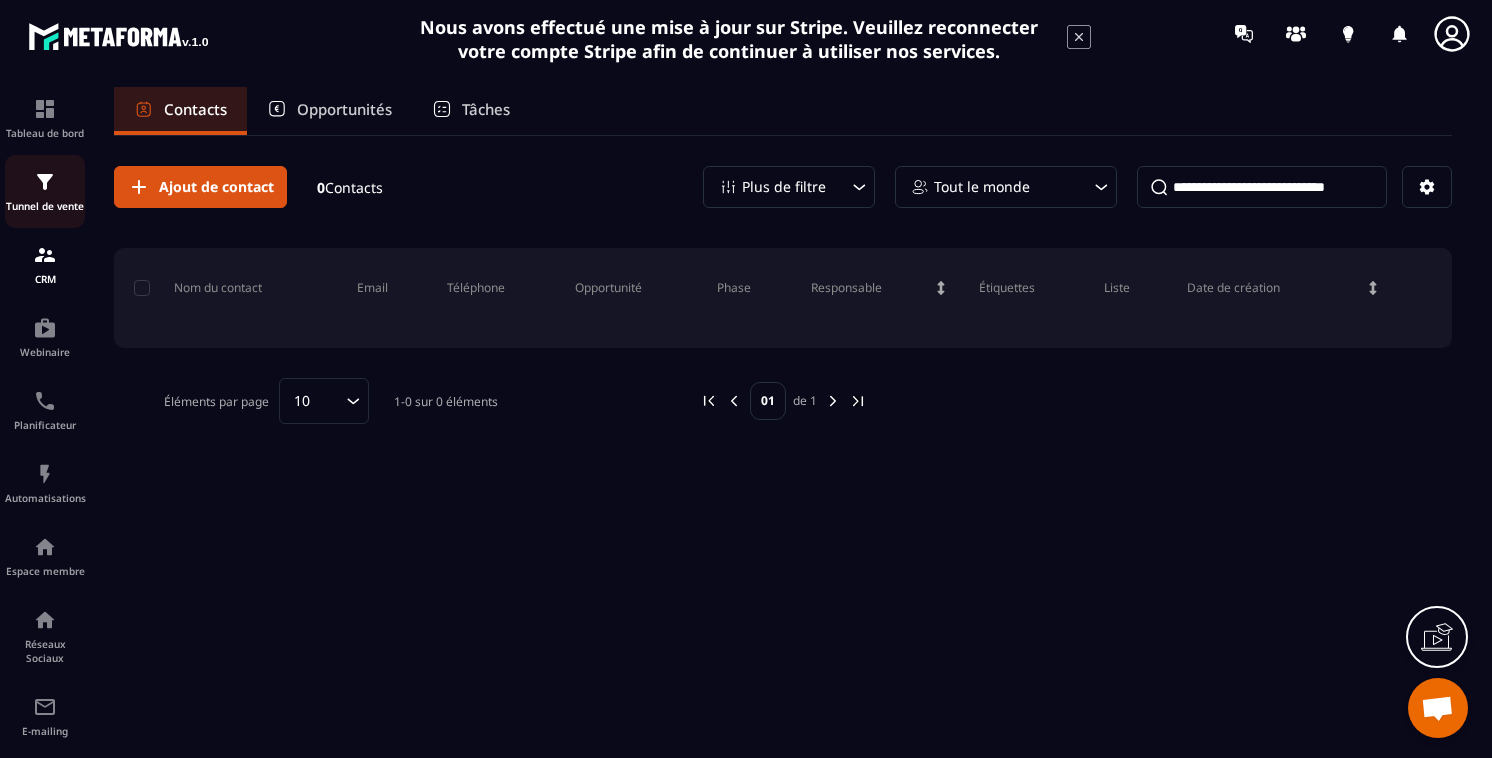 click on "Tunnel de vente" at bounding box center [45, 191] 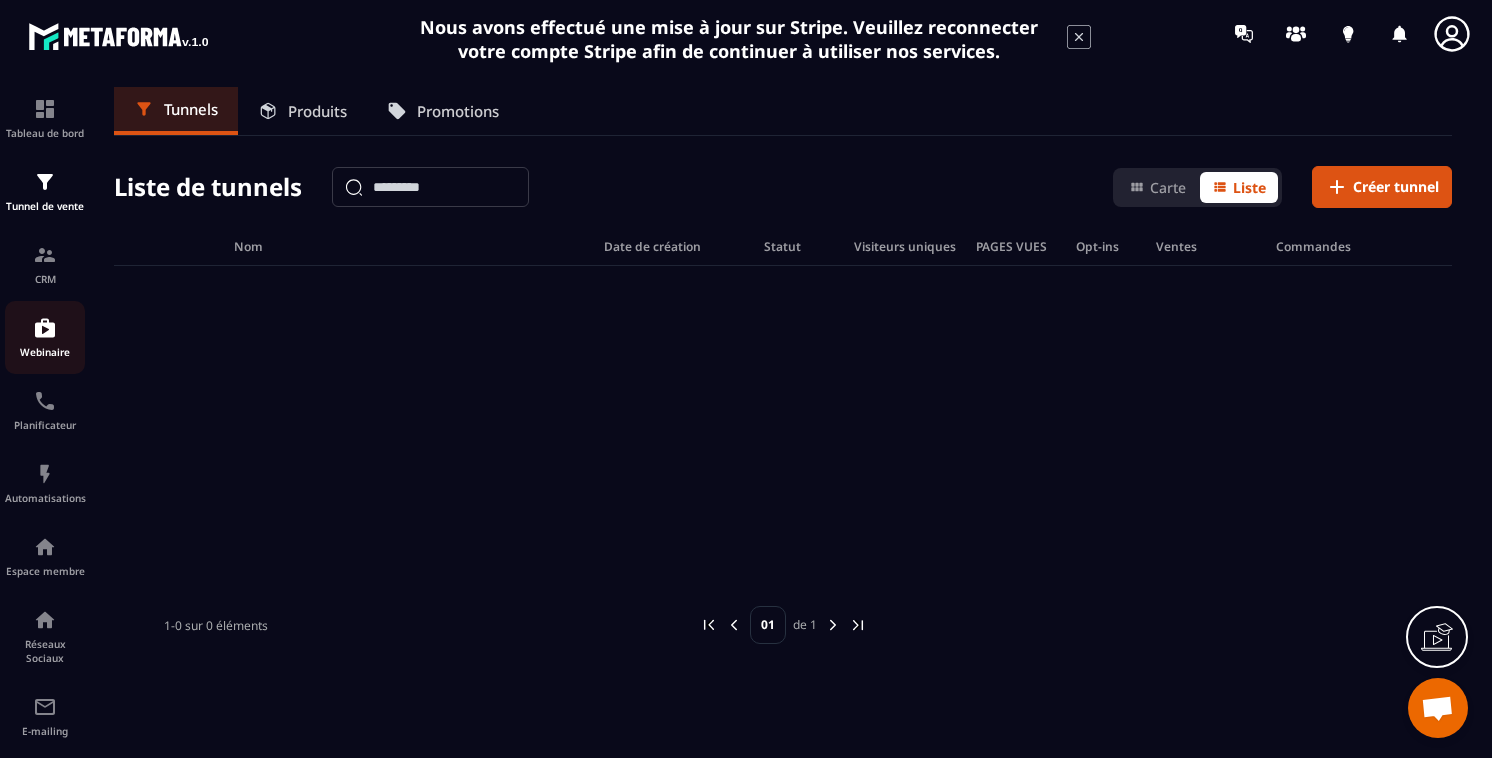 click at bounding box center [45, 328] 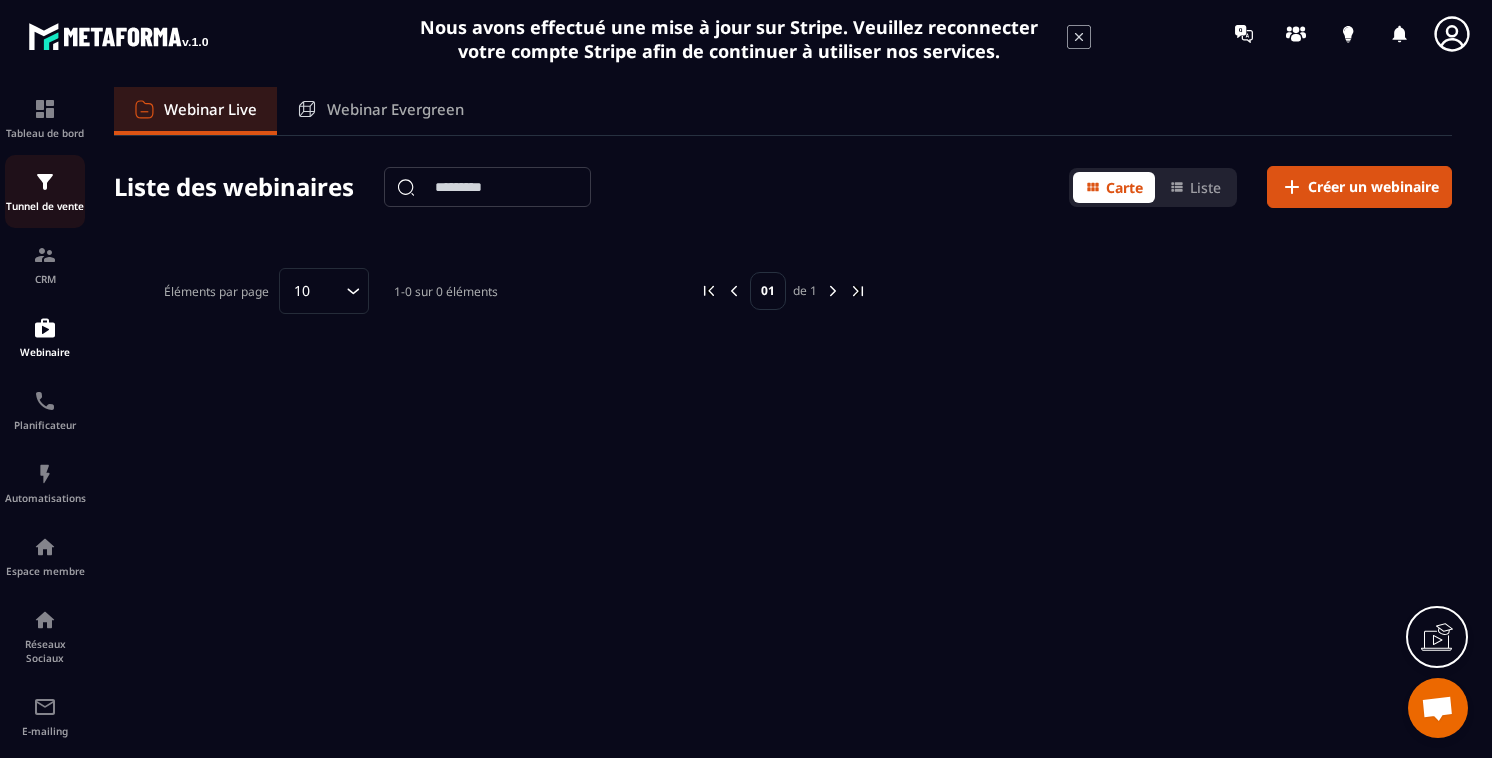 click on "Tunnel de vente" at bounding box center (45, 206) 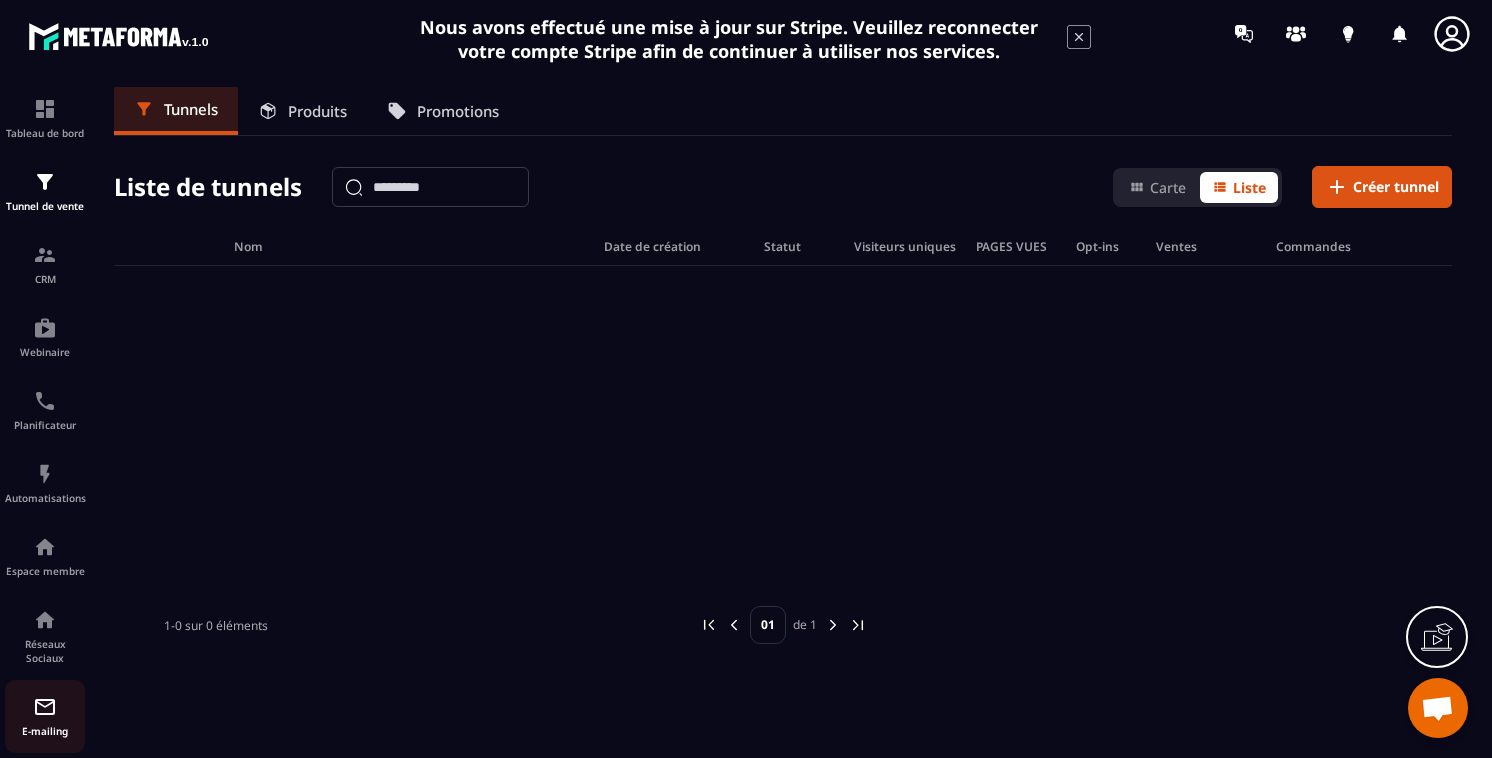 click at bounding box center [45, 707] 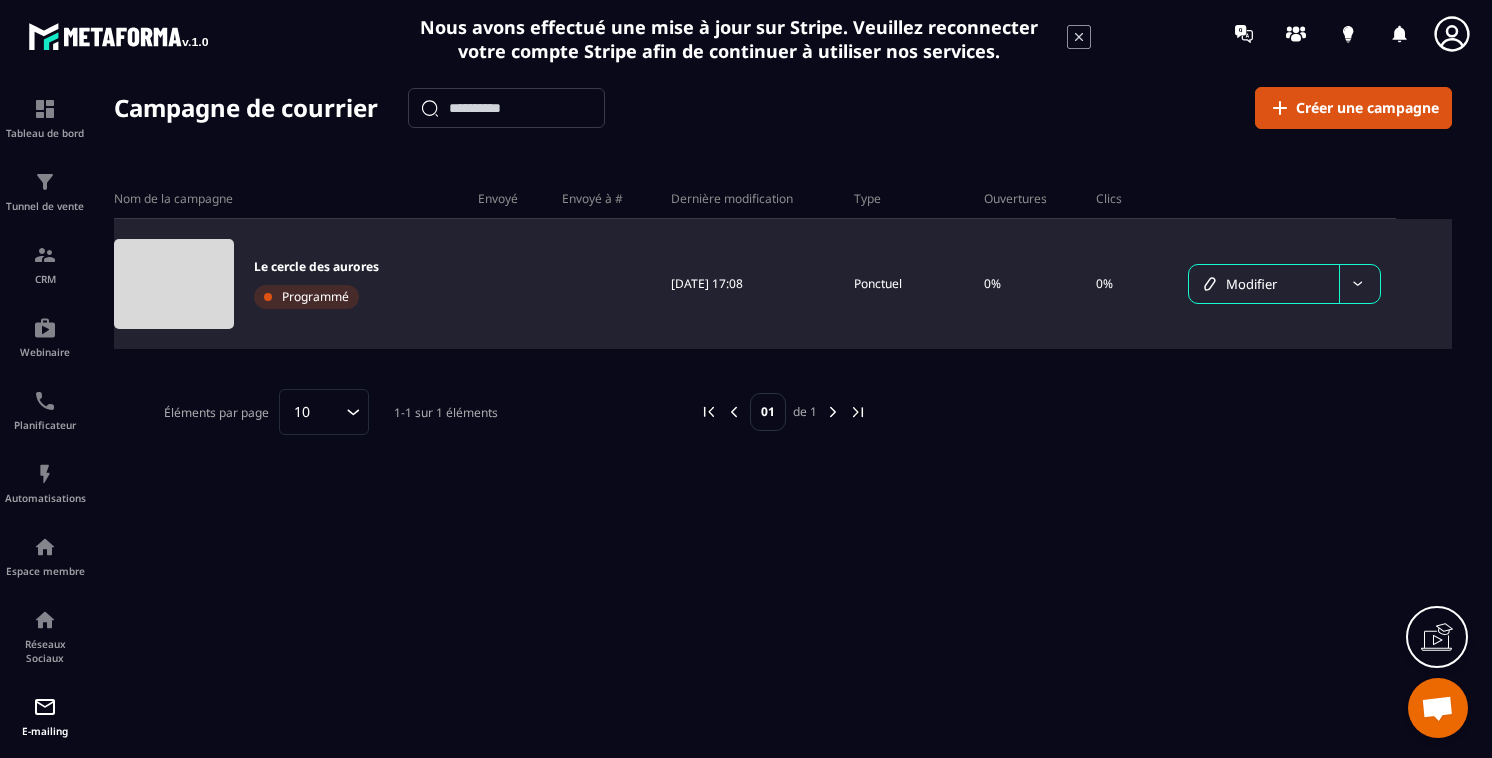 click at bounding box center [1210, 284] 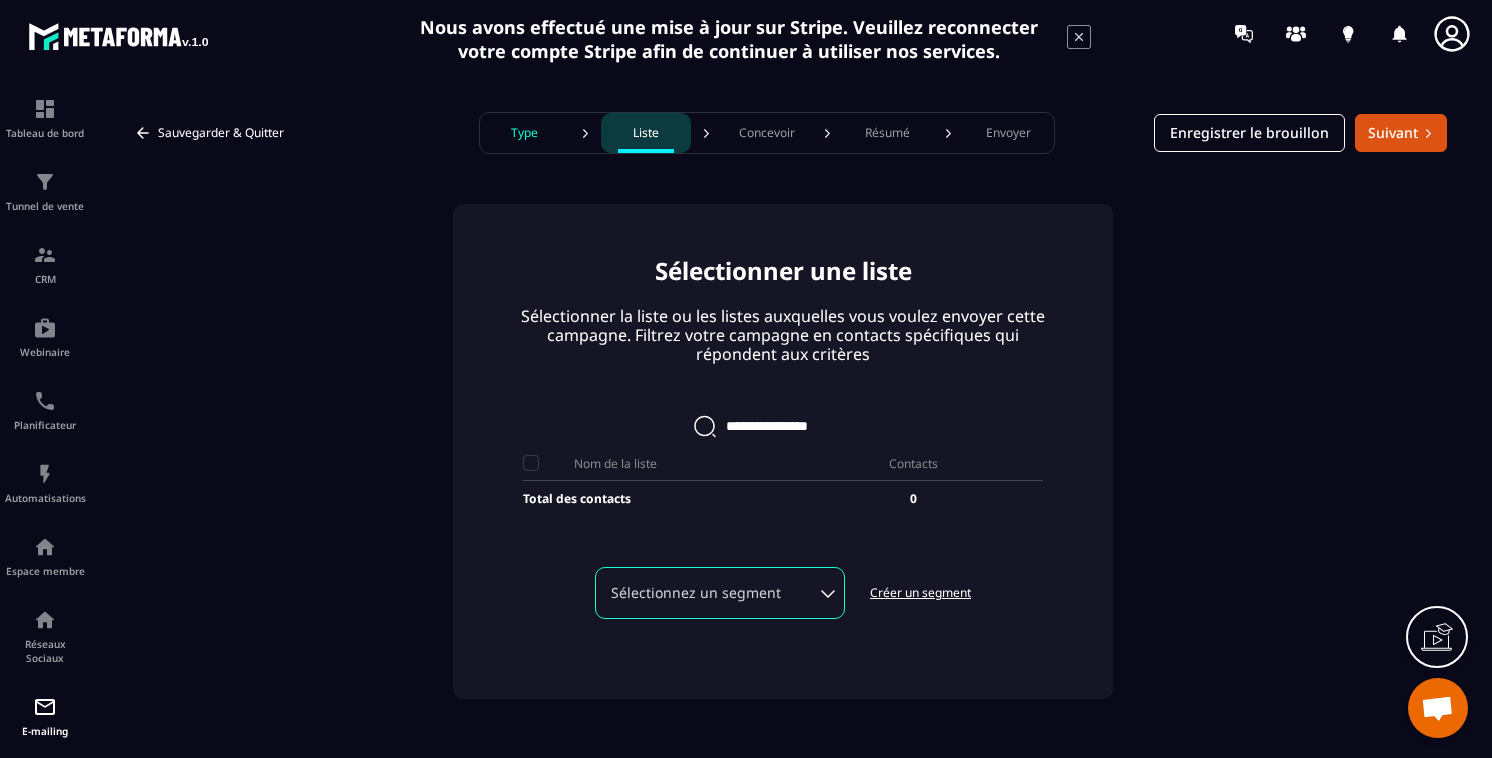 click on "Sélectionnez un segment" at bounding box center (720, 593) 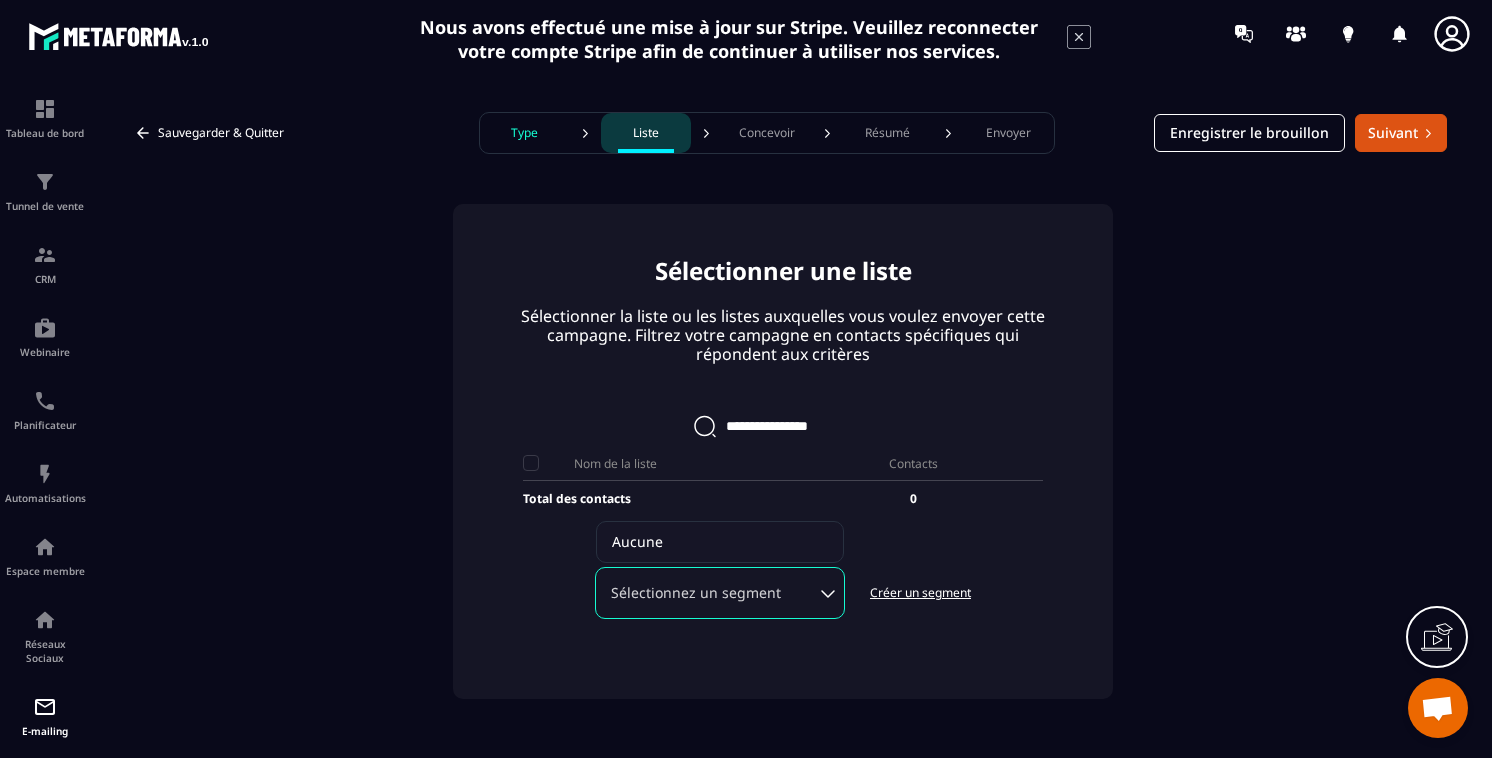 click on "Sélectionnez un segment Aucune  Créer un segment" at bounding box center [783, 593] 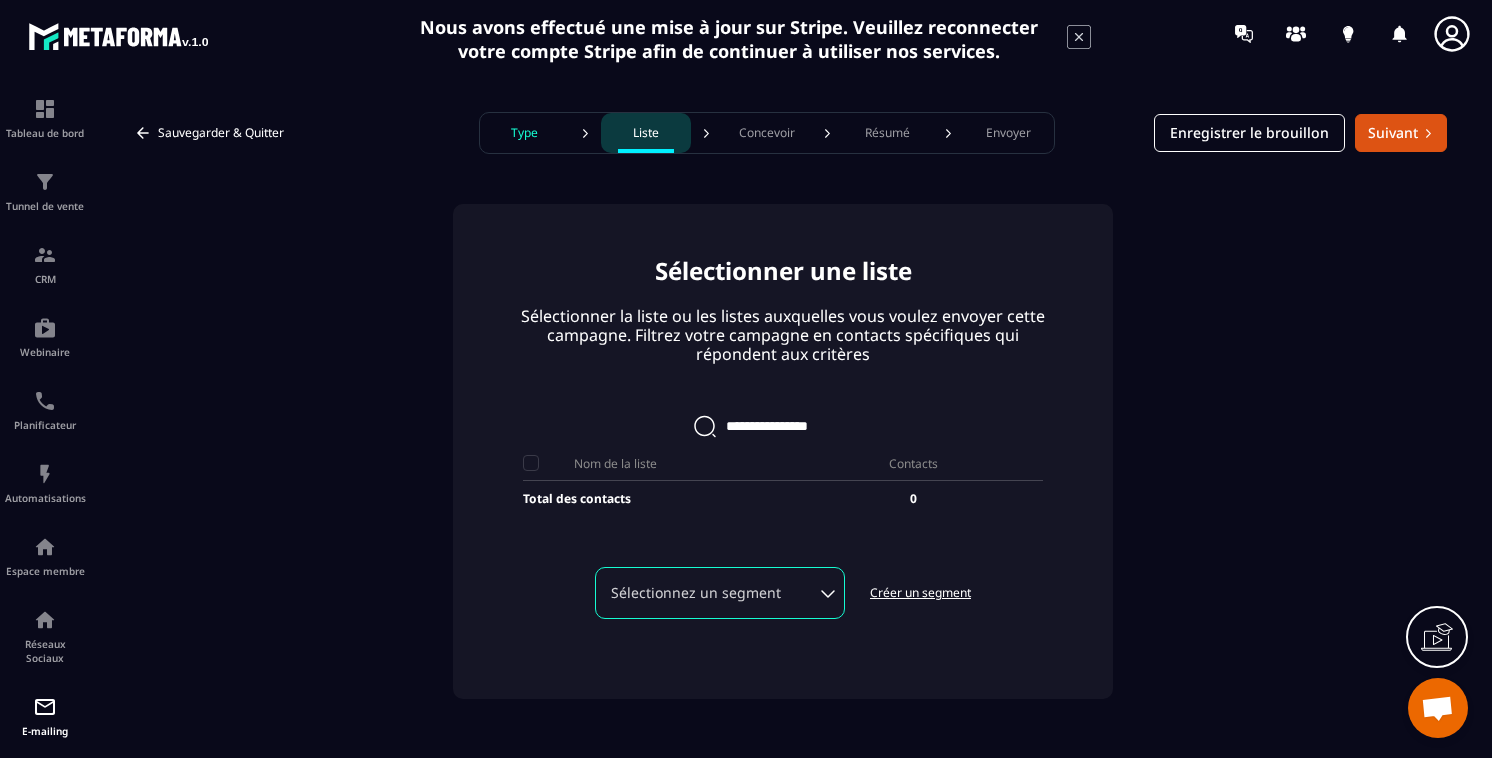 click on "Créer un segment" at bounding box center (920, 593) 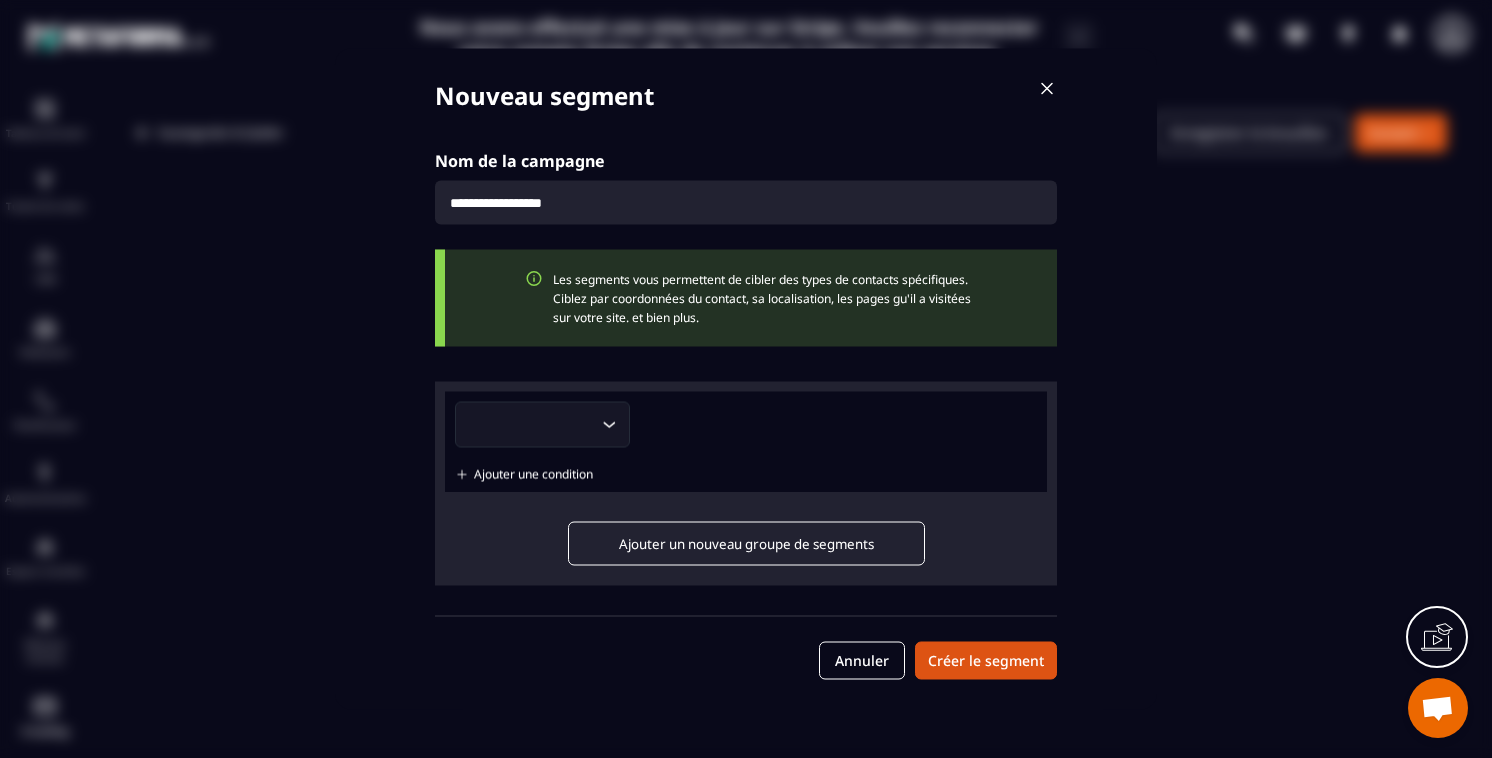 click 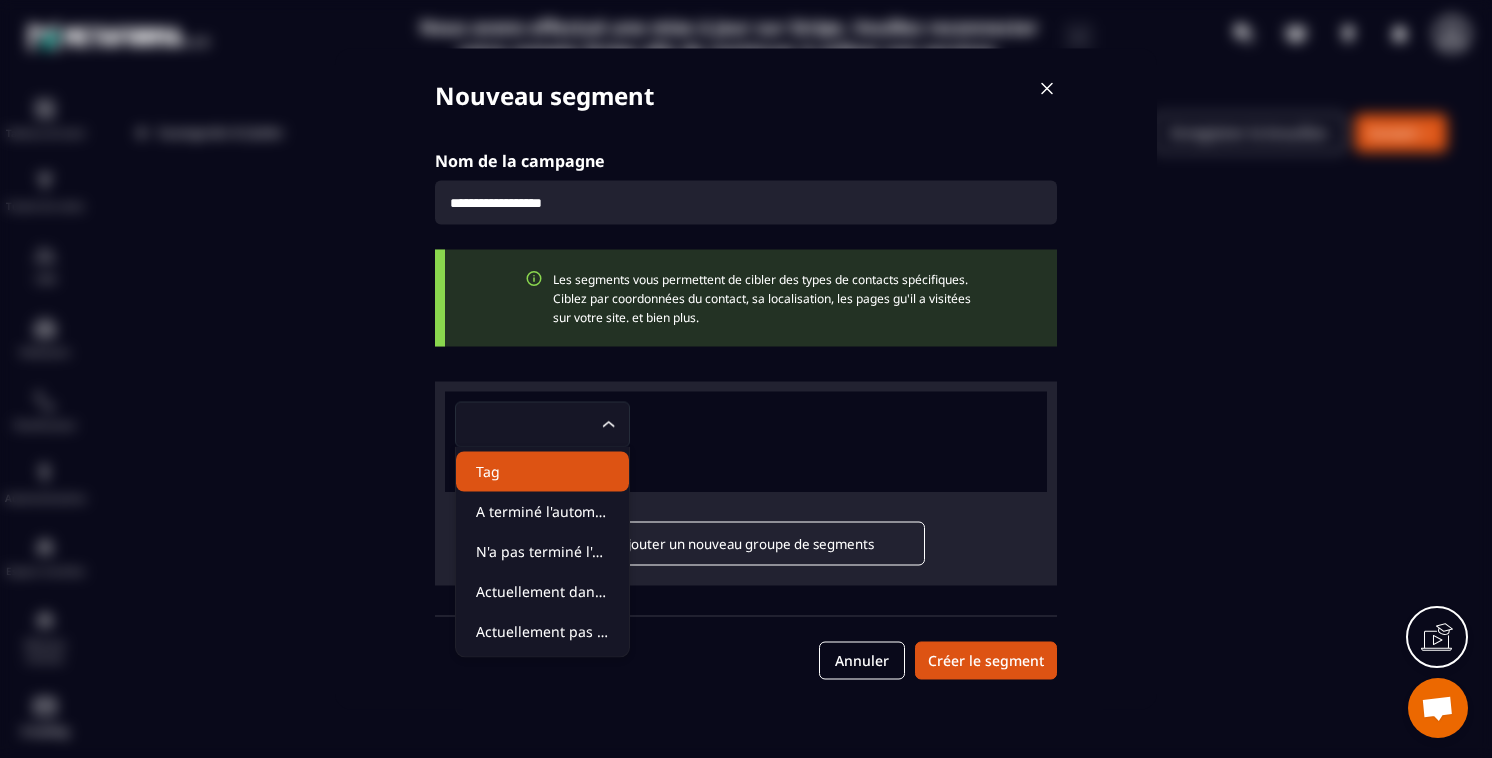 click on "Tag" 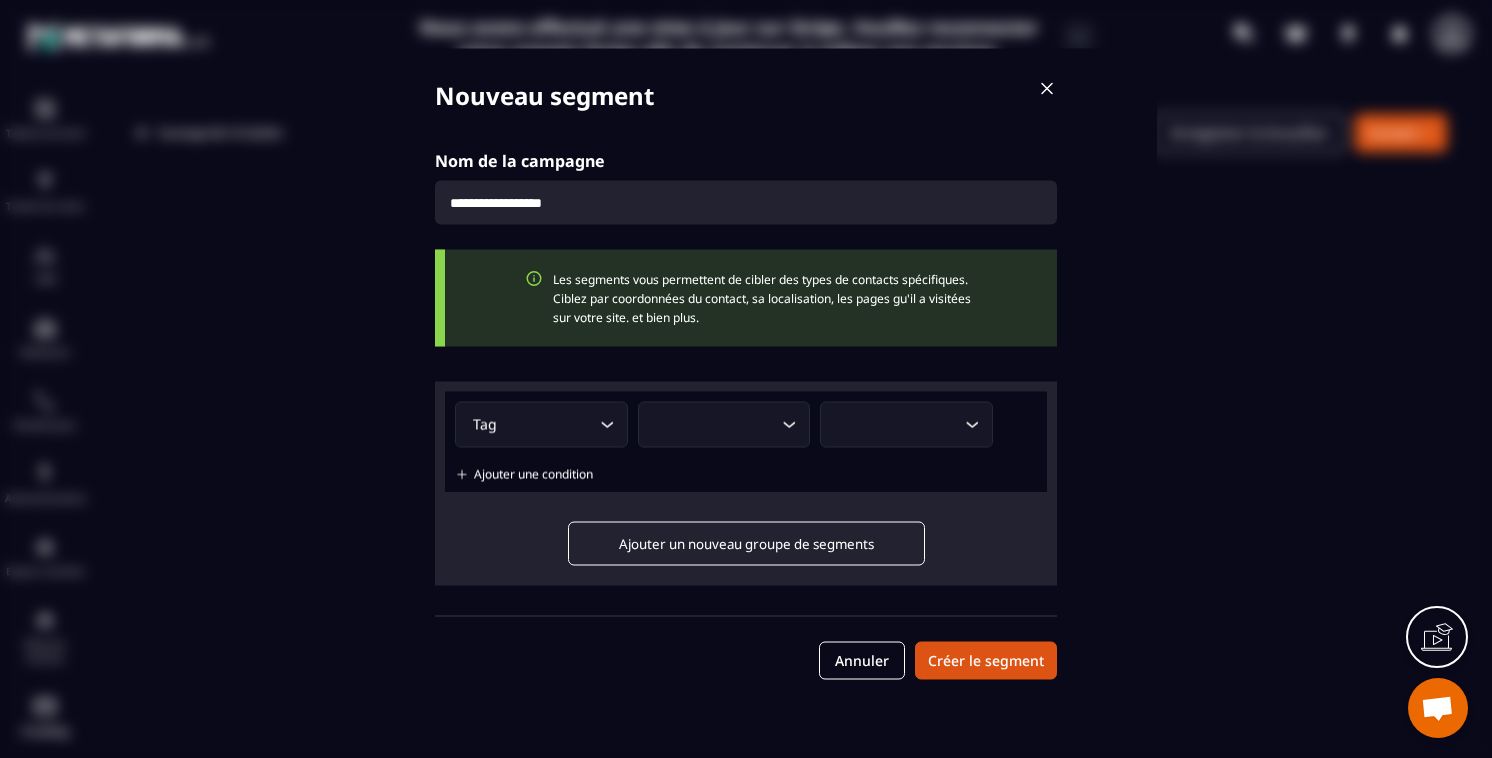 click 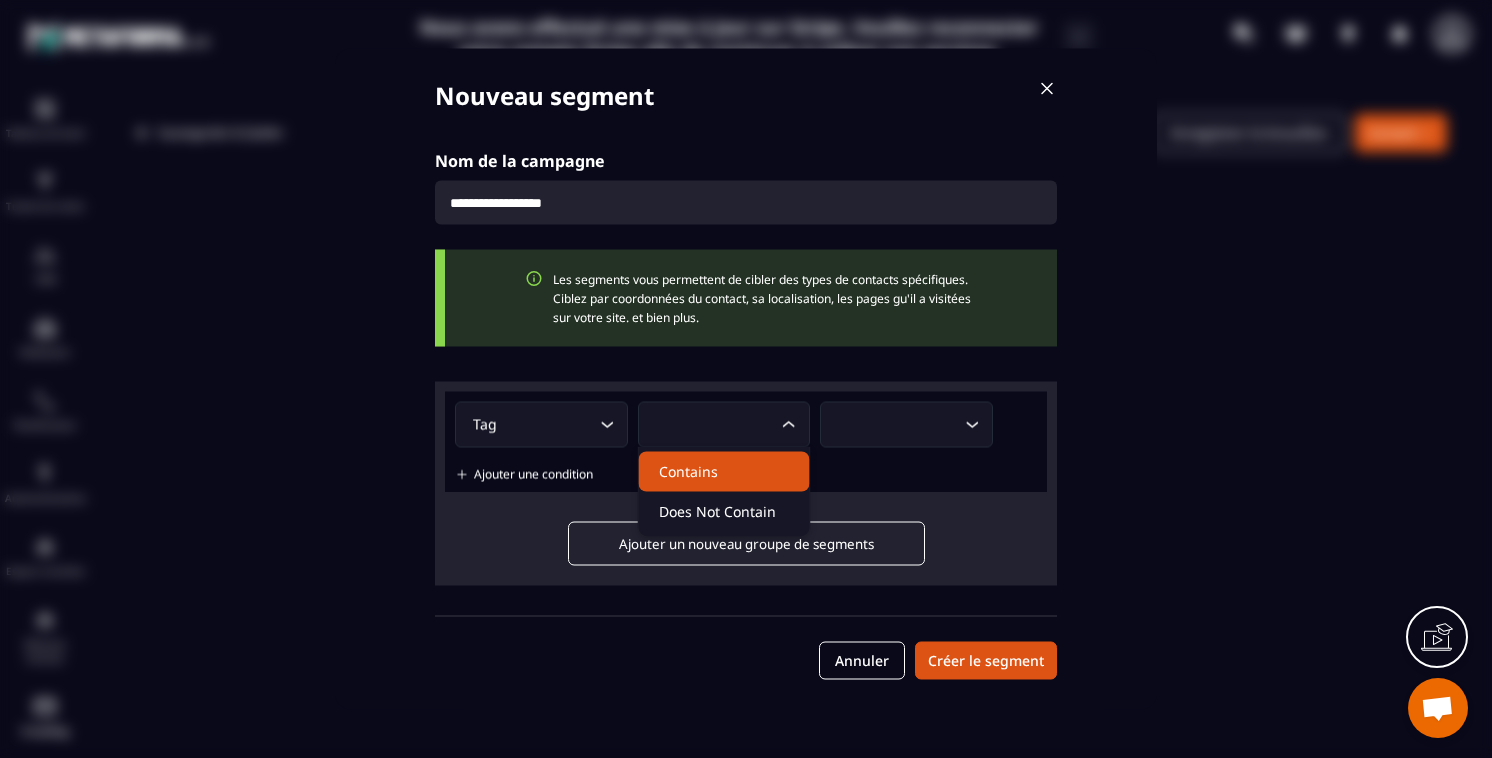 click on "Contains" 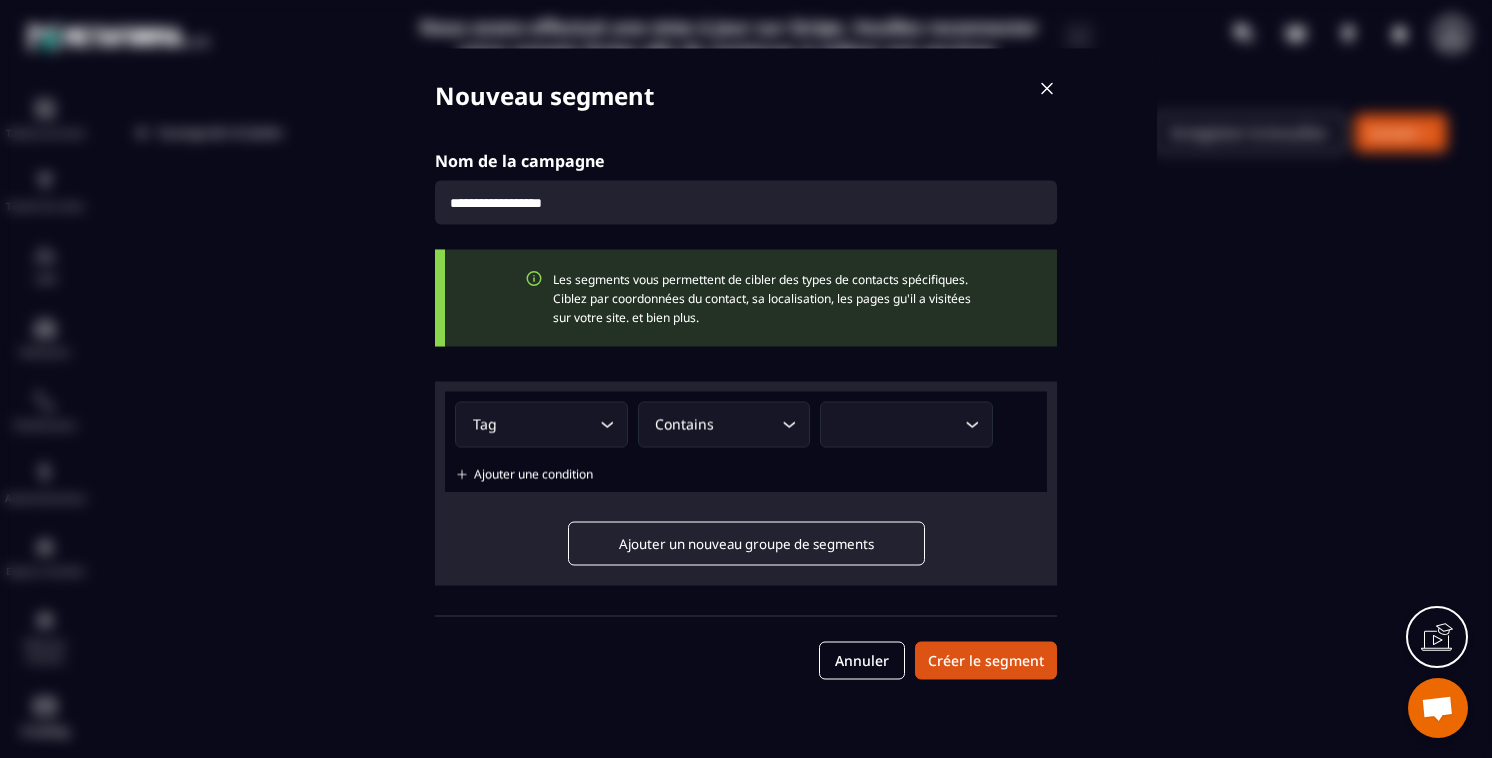 click on "Loading..." 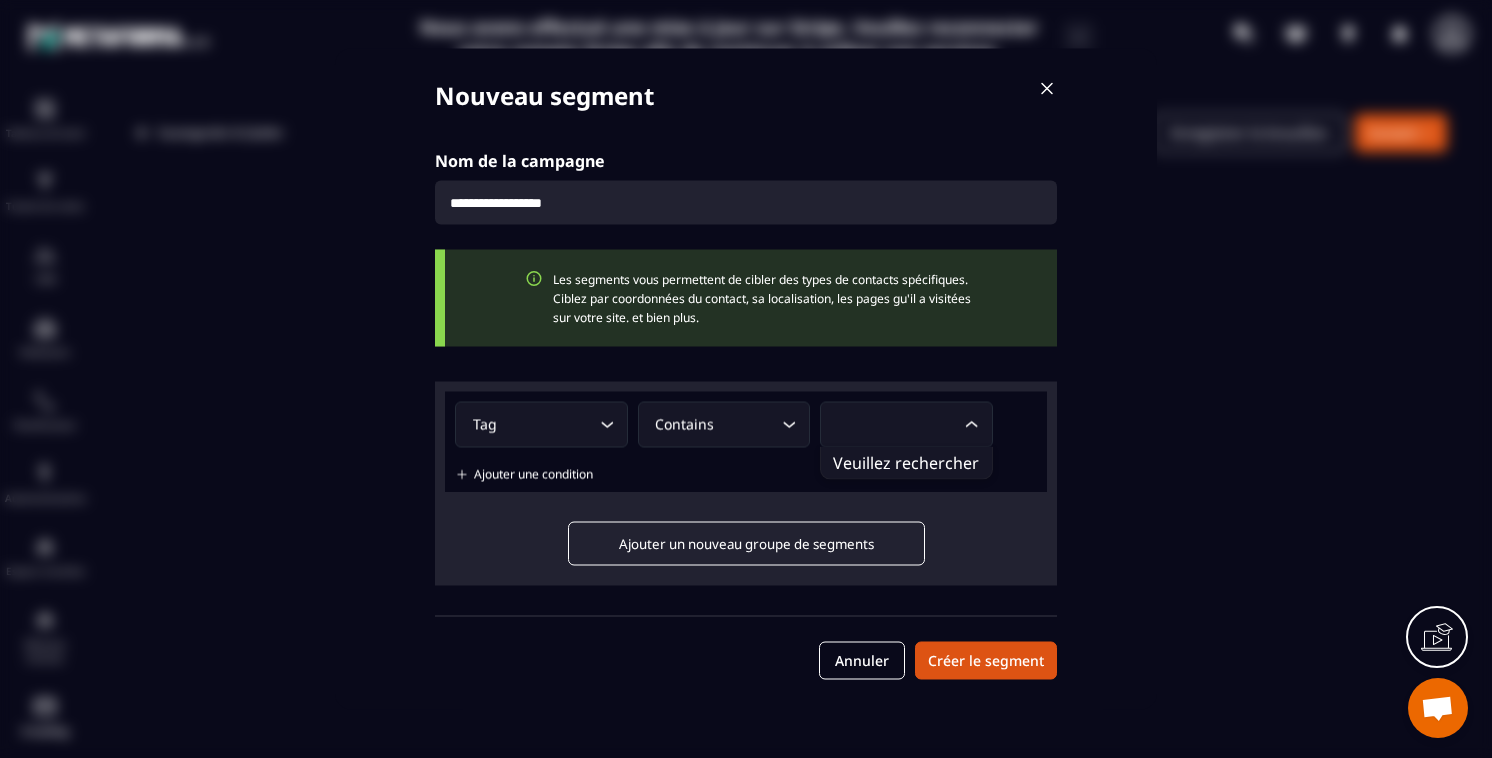 click on "Nom de la campagne Les segments vous permettent de cibler des types de contacts spécifiques. Ciblez par coordonnées du contact, sa localisation, les pages gu'il a visitées sur votre site. et bien plus. Tag Loading... Contains Loading... Loading... Ajouter une condition Ajouter un nouveau groupe de segments" at bounding box center (746, 384) 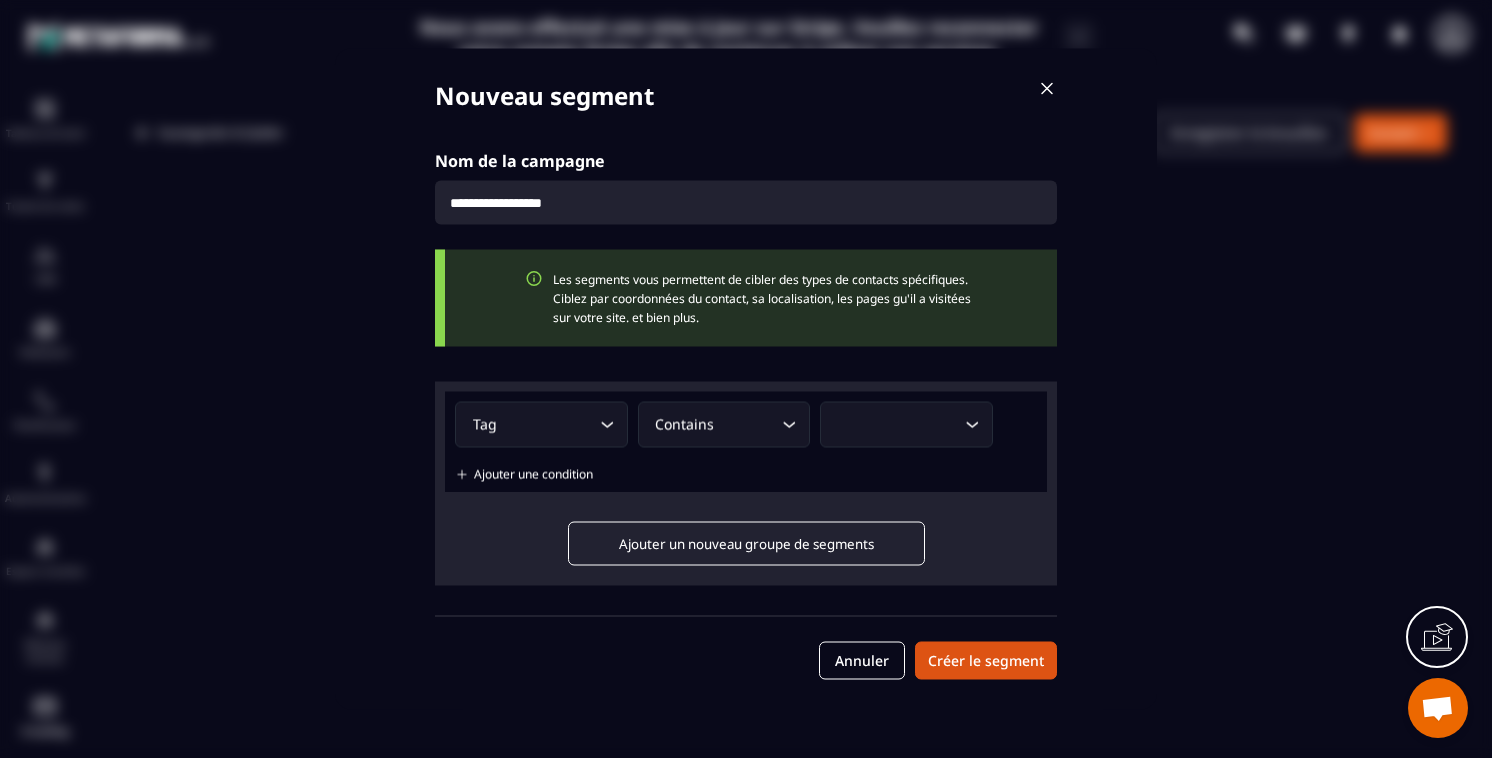 click at bounding box center [1047, 89] 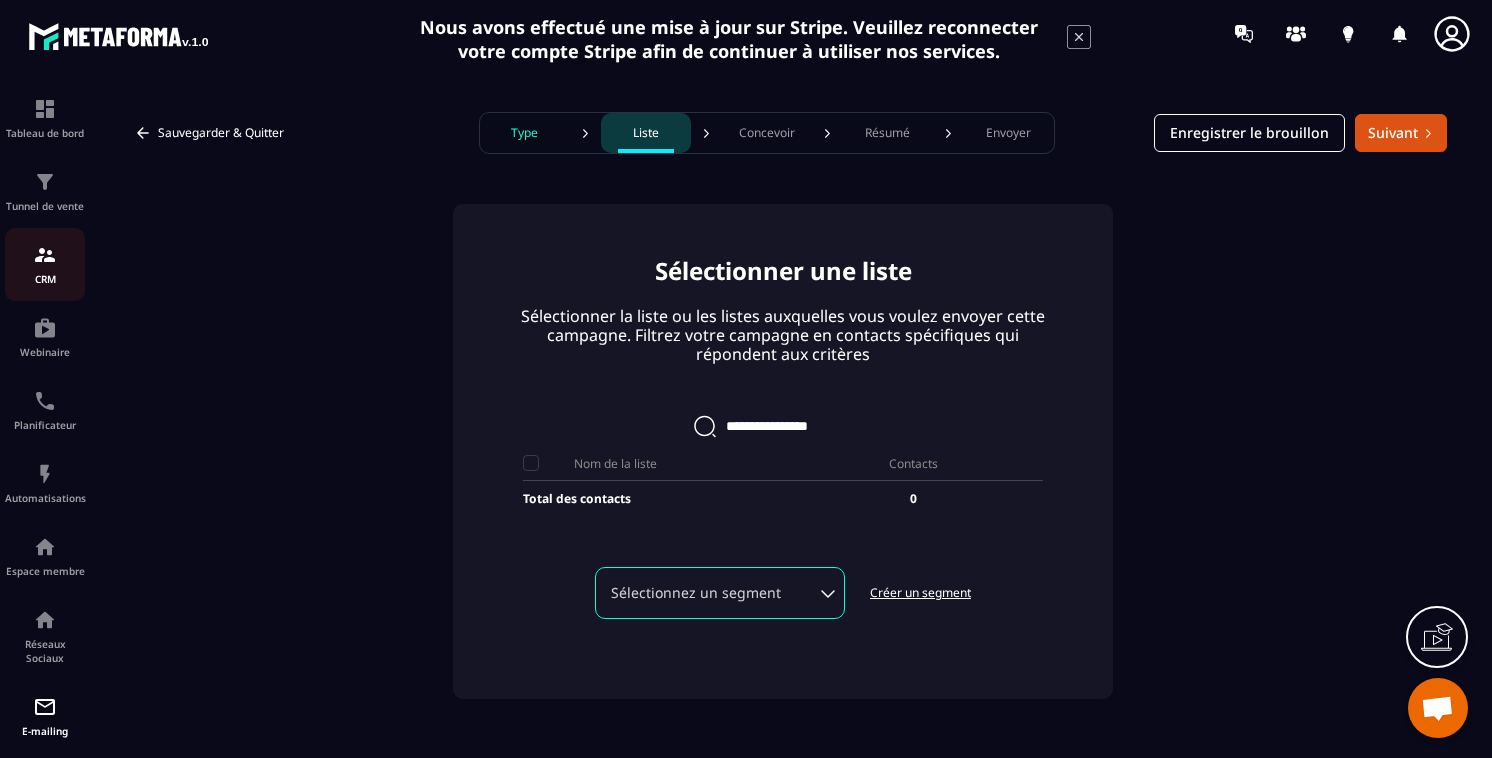 click on "CRM" at bounding box center [45, 264] 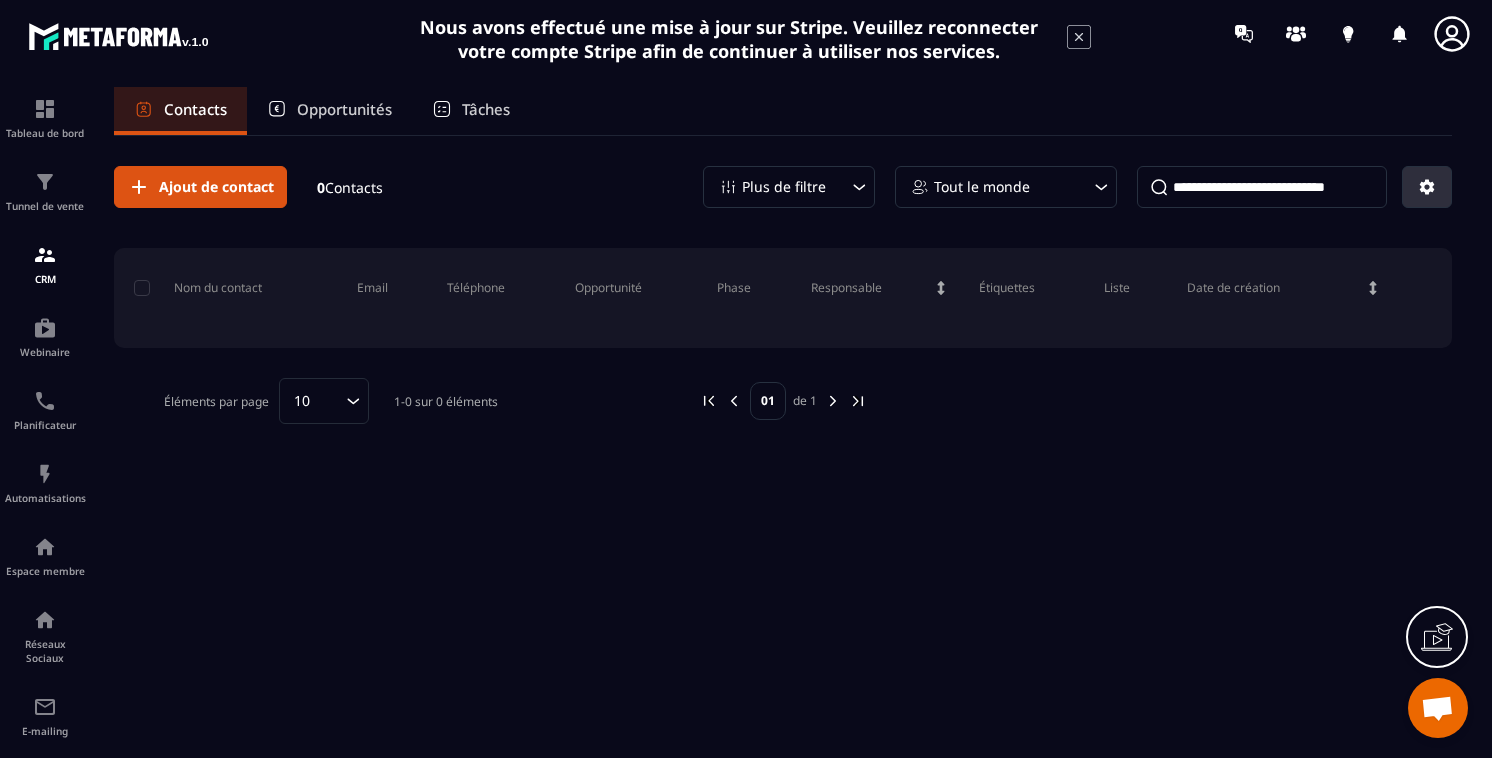 click 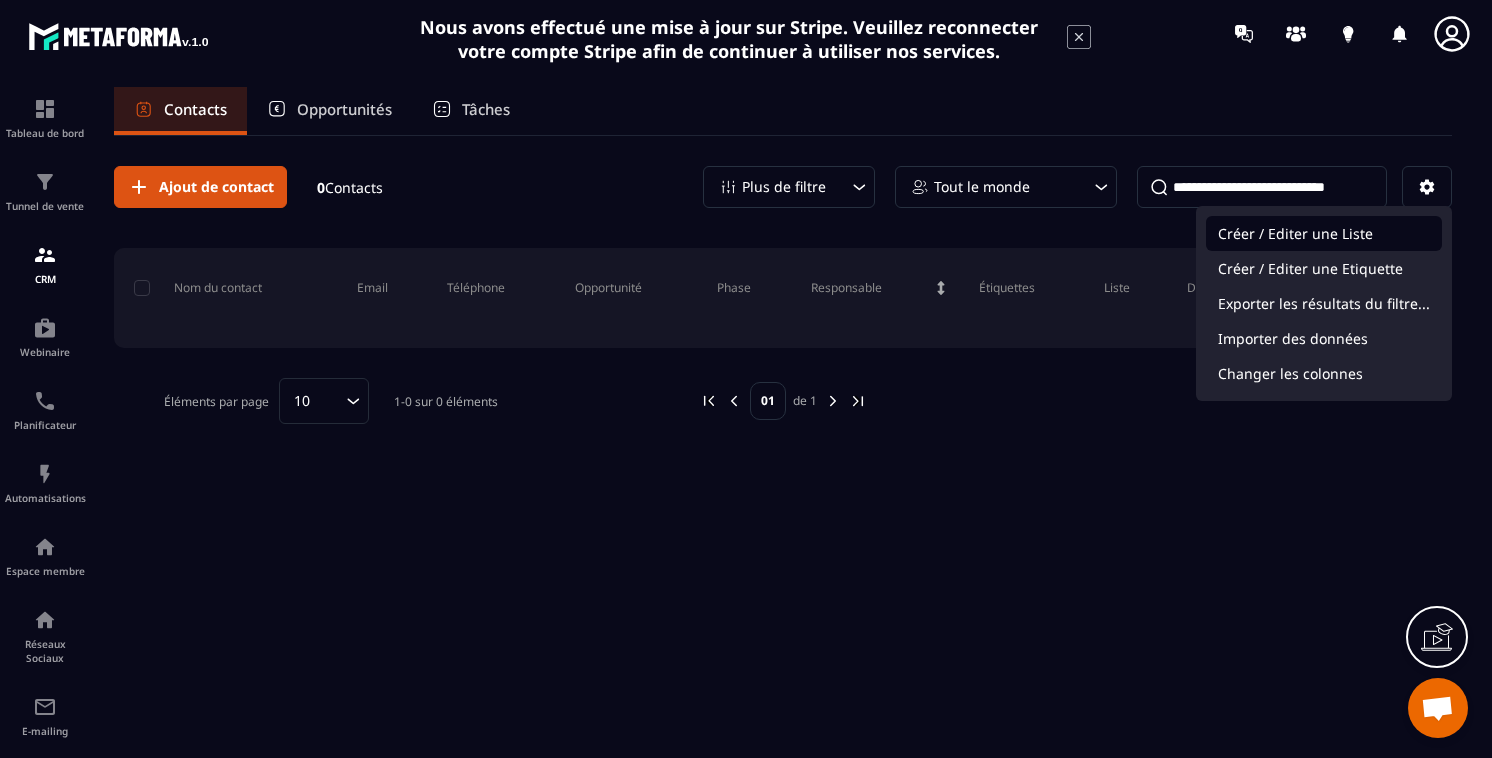 click on "Créer / Editer une Liste" at bounding box center [1324, 233] 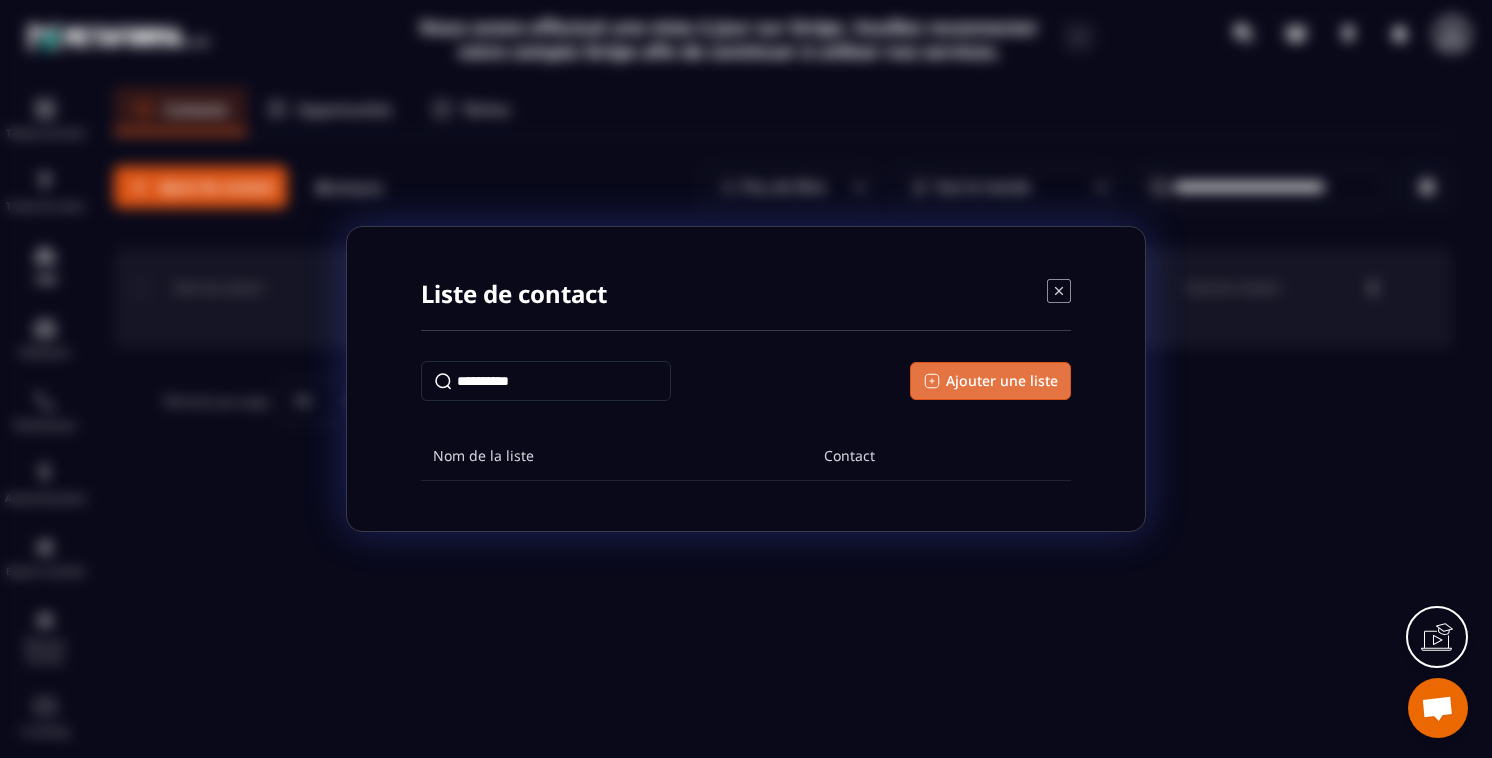 click on "Ajouter une liste" at bounding box center [990, 381] 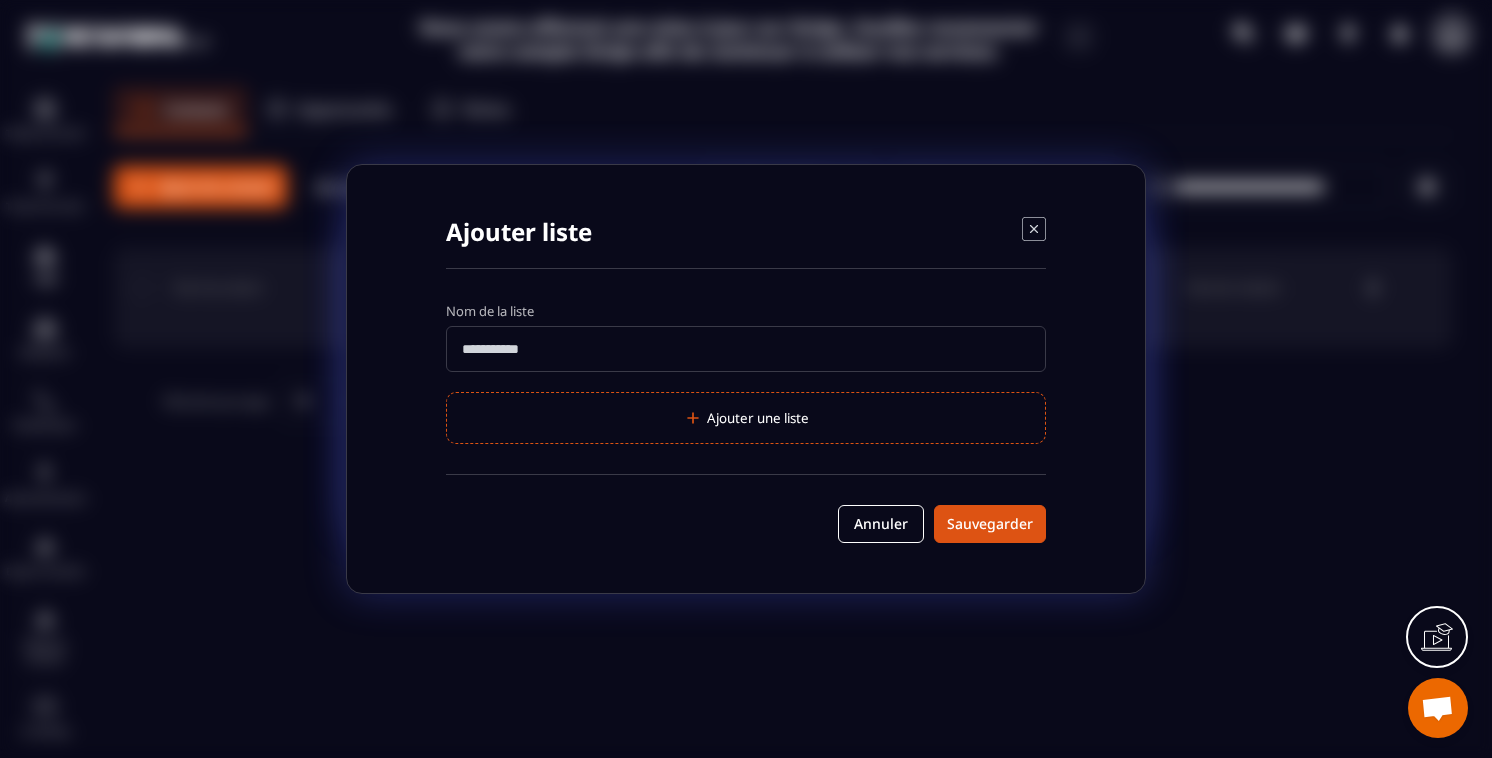 click on "Nom de la liste  Ajouter une liste" at bounding box center (746, 371) 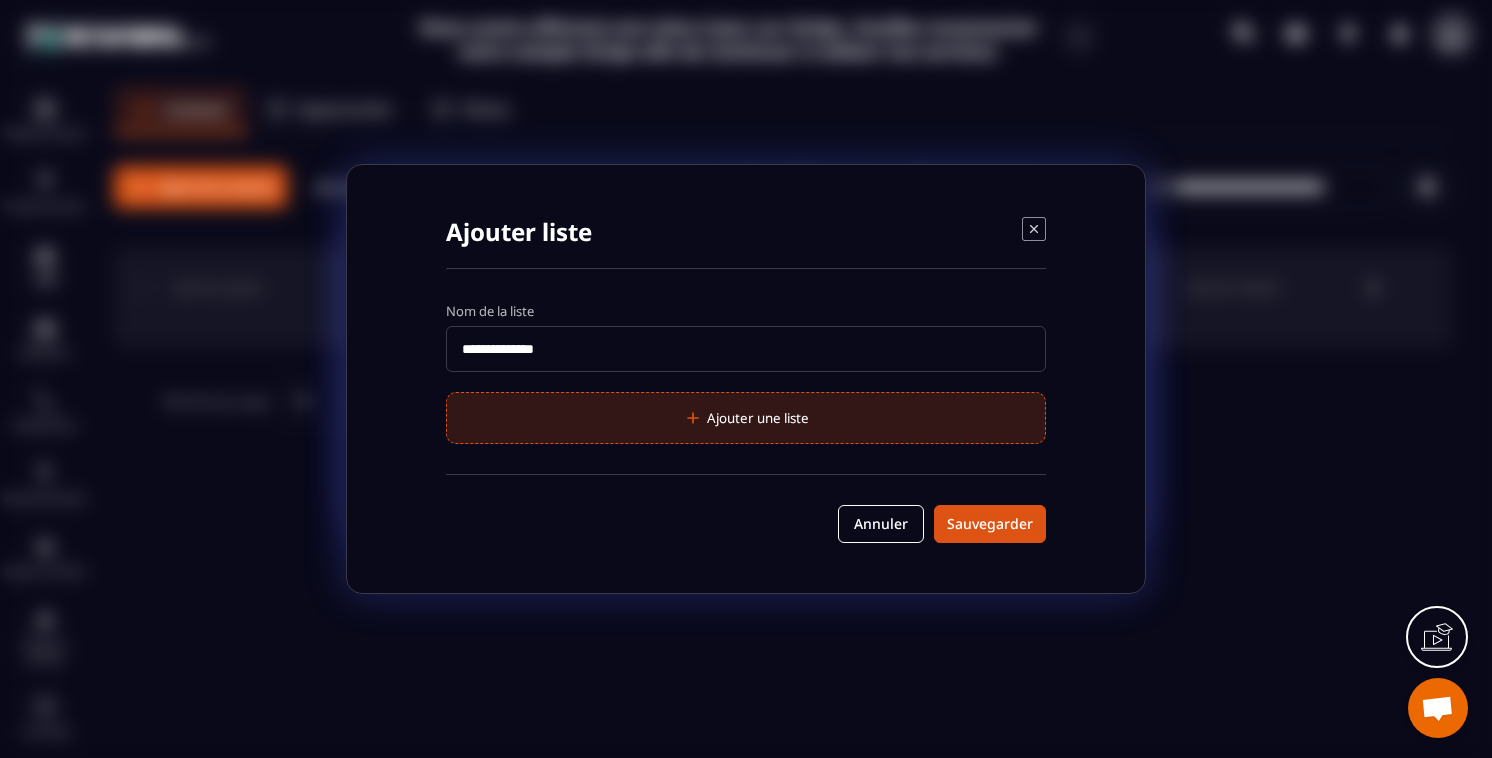 type on "**********" 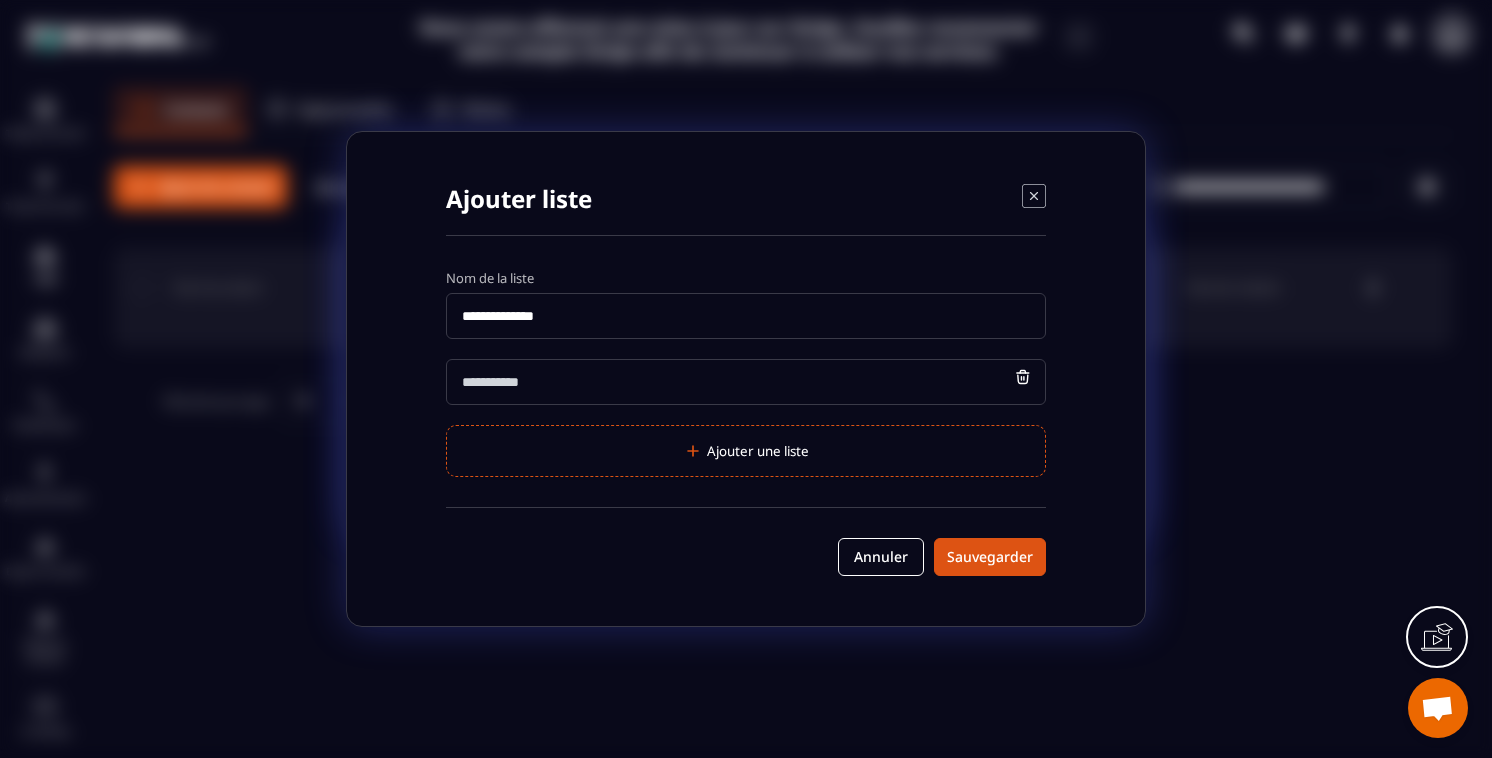 click at bounding box center [746, 382] 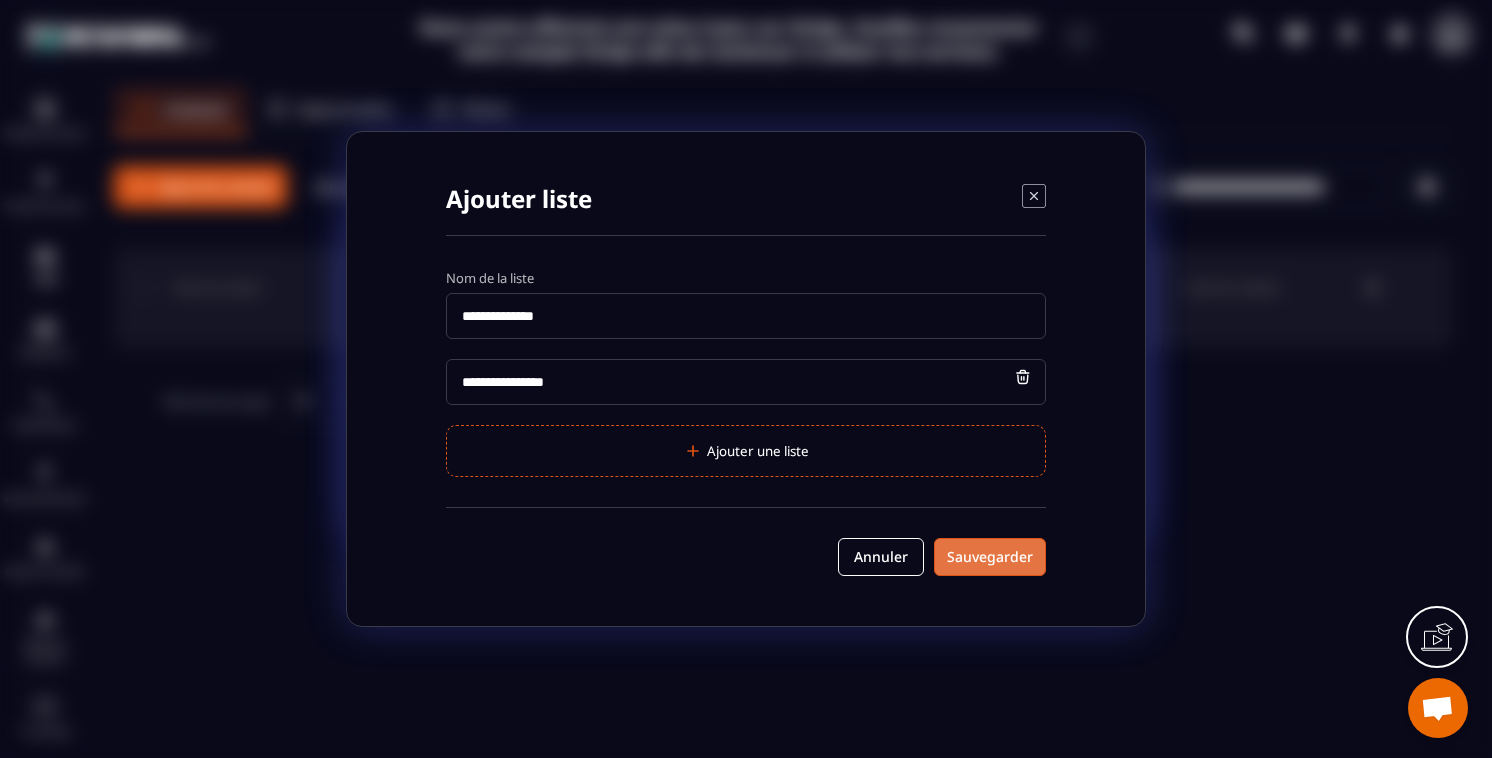 type on "**********" 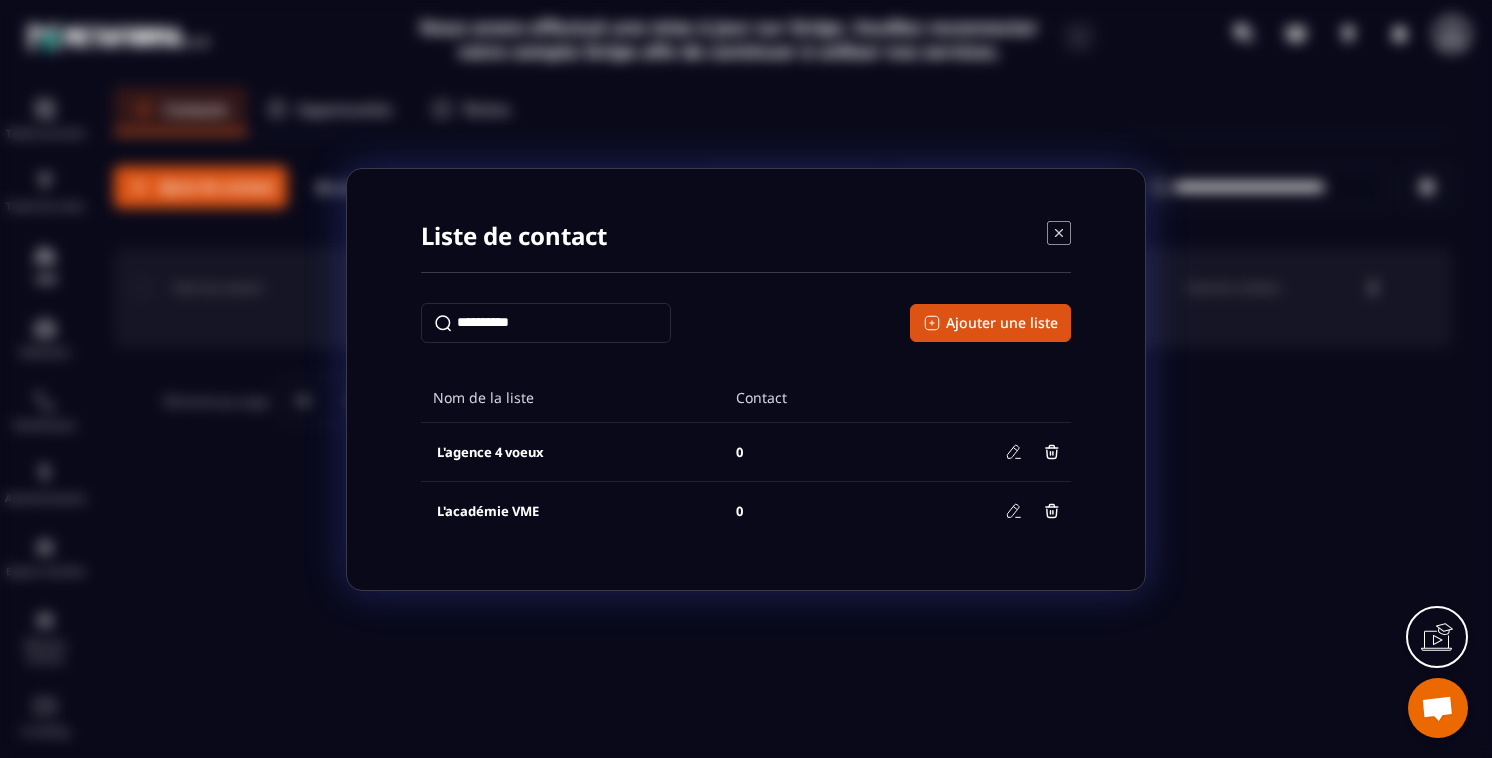 click 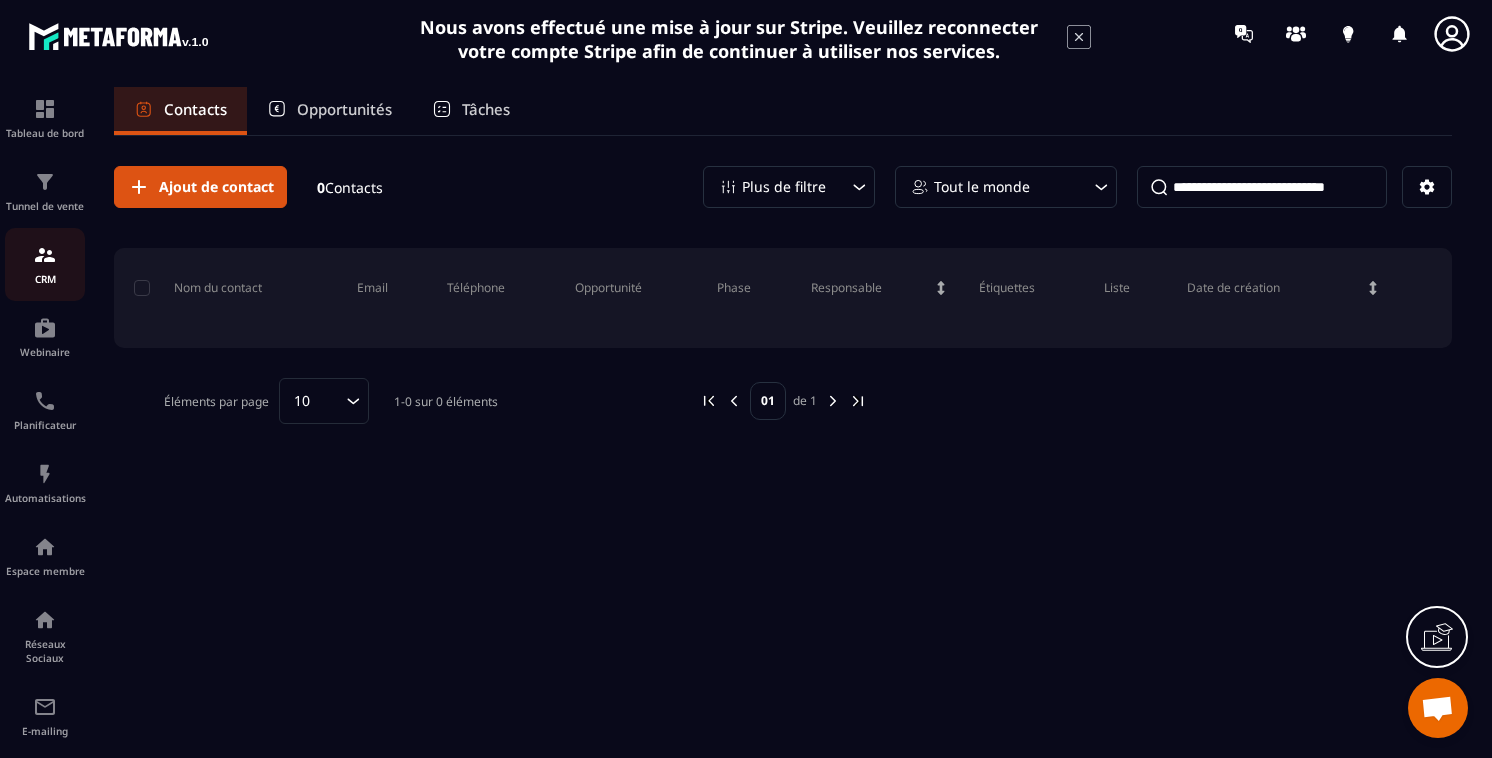 click at bounding box center (45, 255) 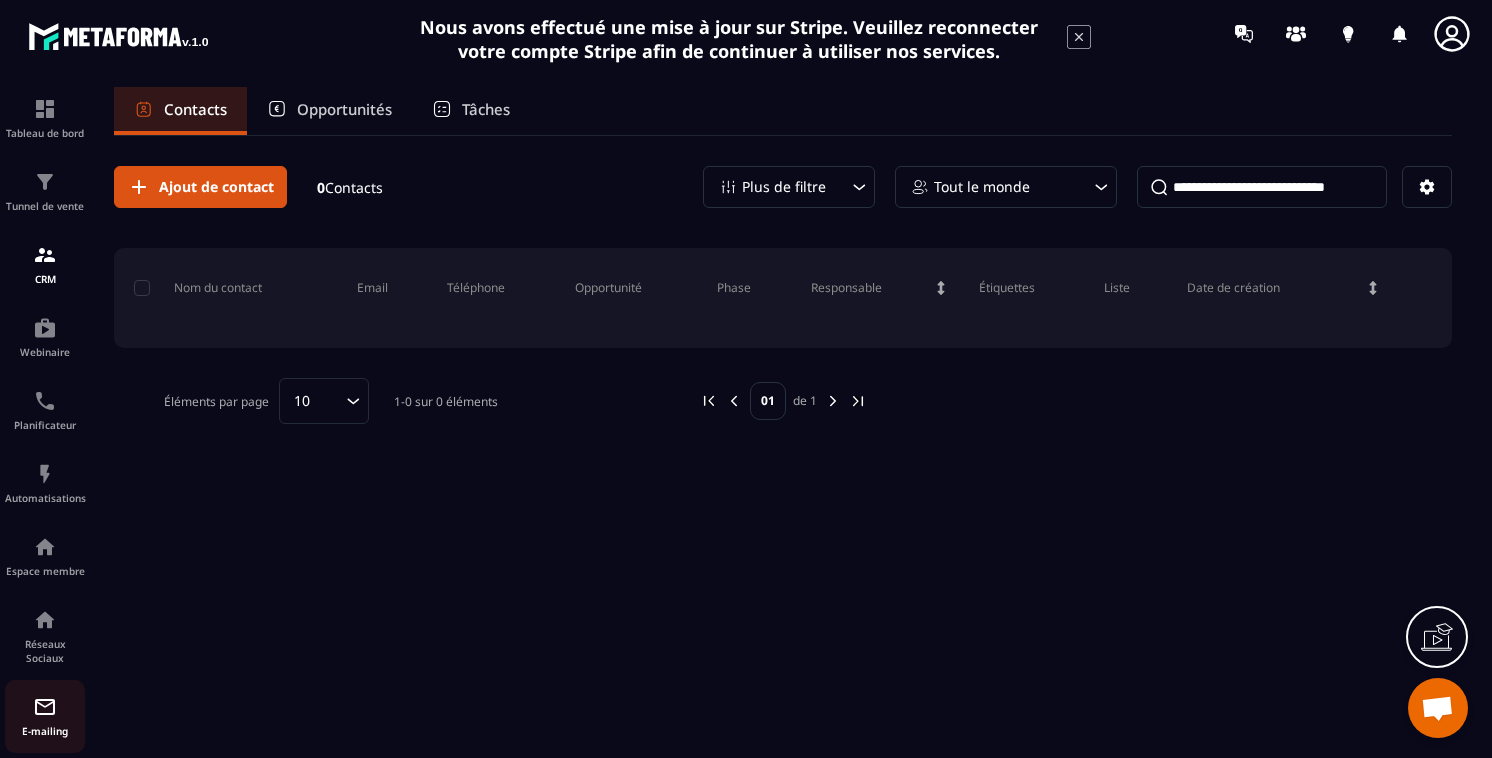 click at bounding box center (45, 707) 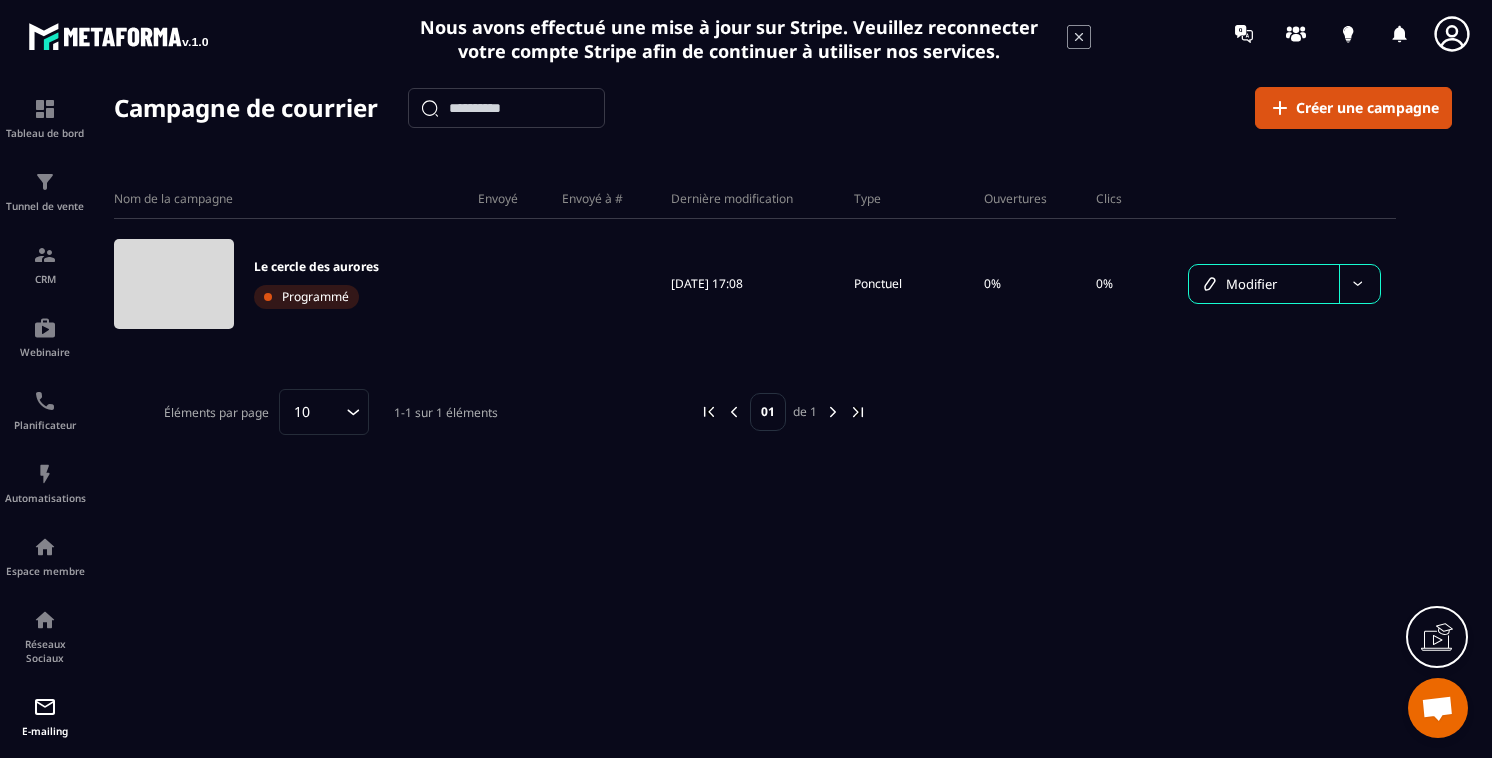 click on "Nom de la campagne Envoyé Envoyé à # Dernière modification Type Ouvertures Clics Le cercle des aurores Programmé [DATE] 17:08 Ponctuel 0%  0%  Modifier" at bounding box center (783, 359) 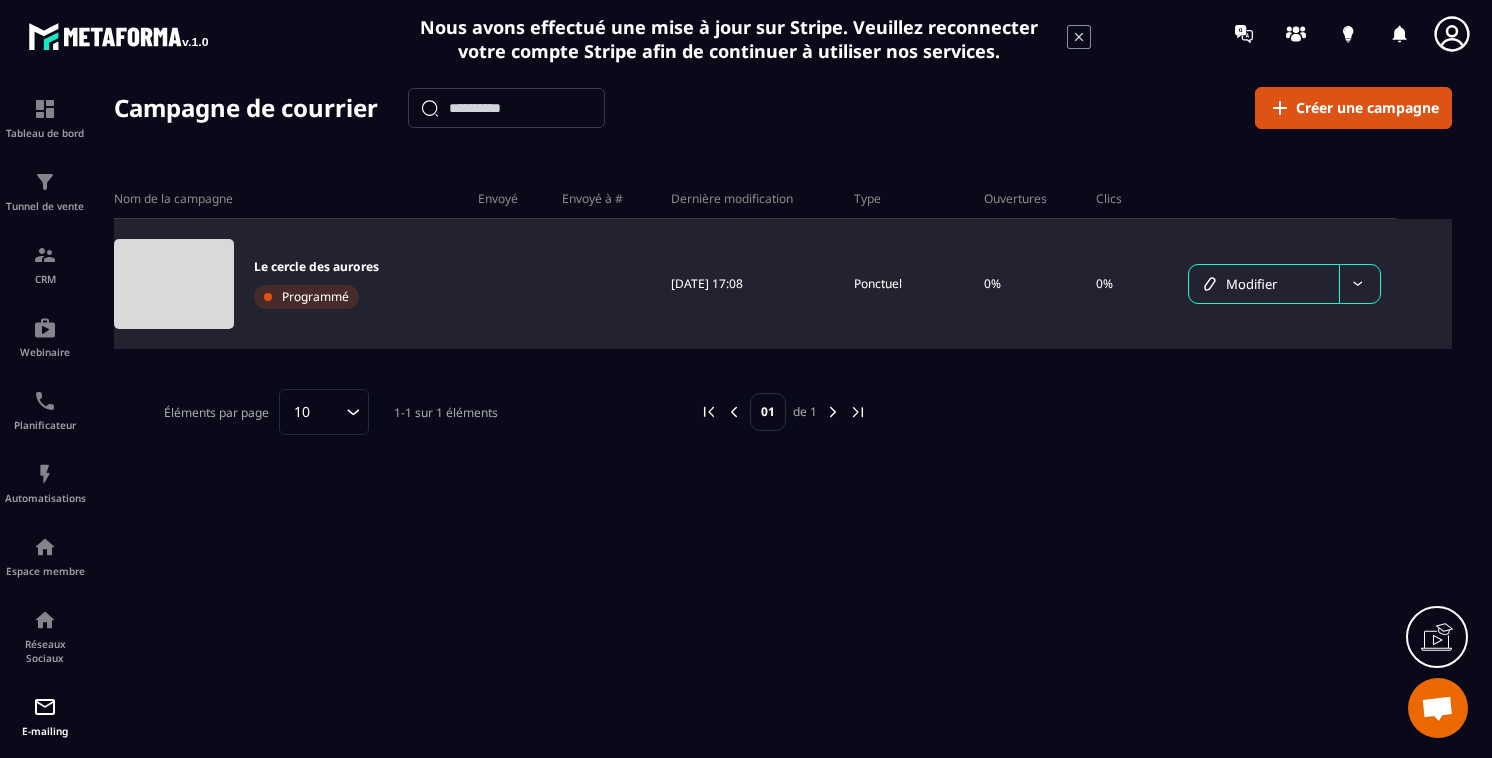 click on "Modifier" at bounding box center (1264, 284) 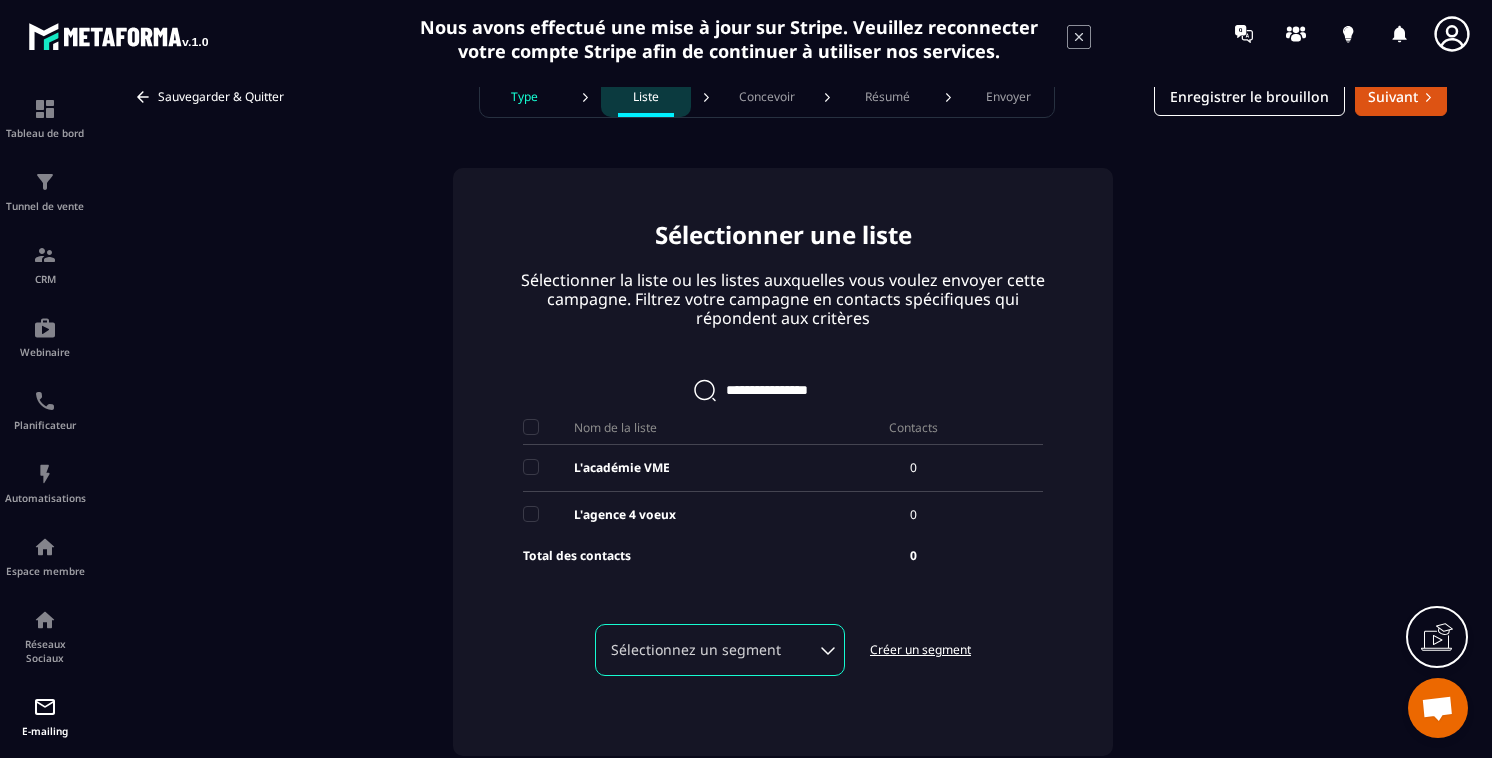 scroll, scrollTop: 42, scrollLeft: 0, axis: vertical 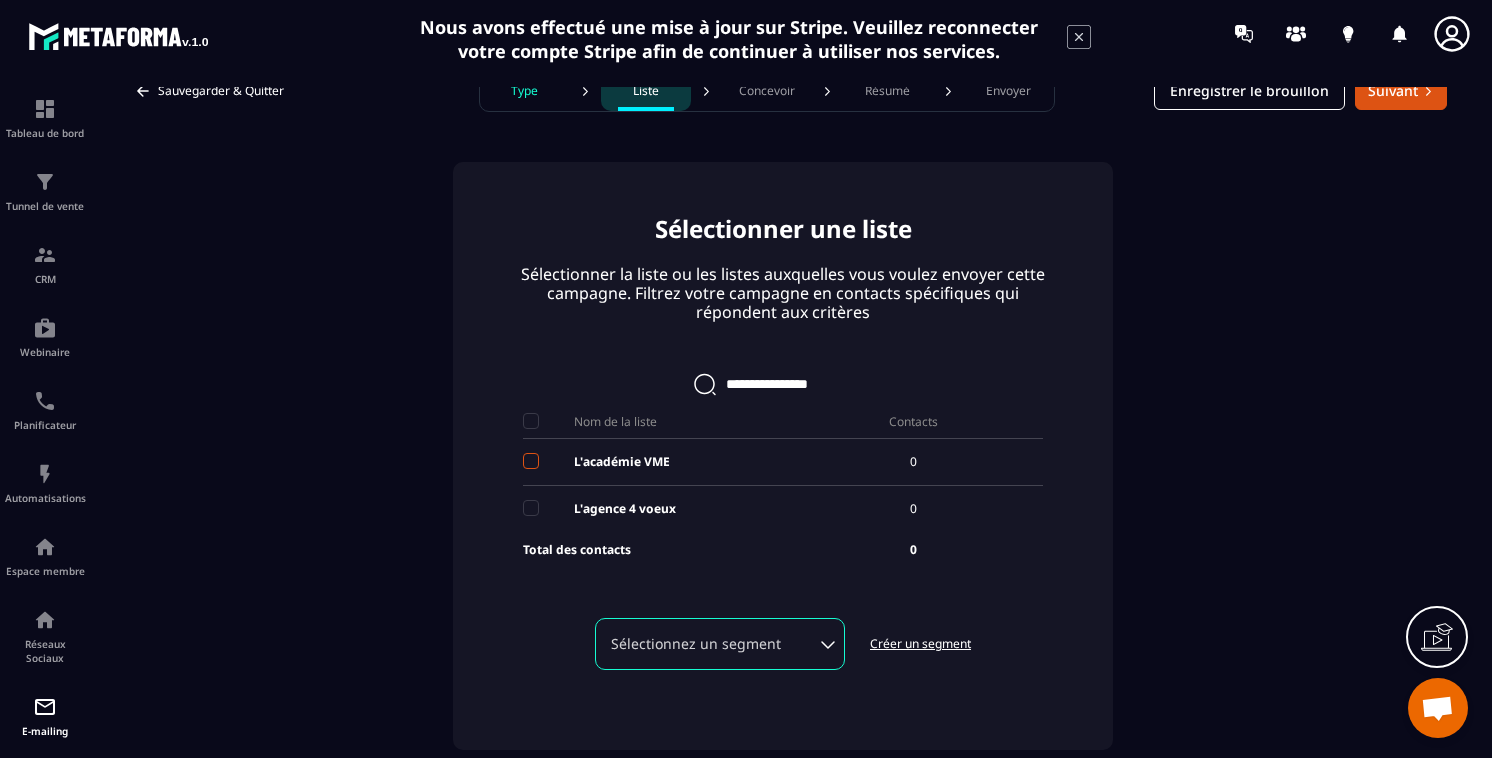 click at bounding box center (531, 461) 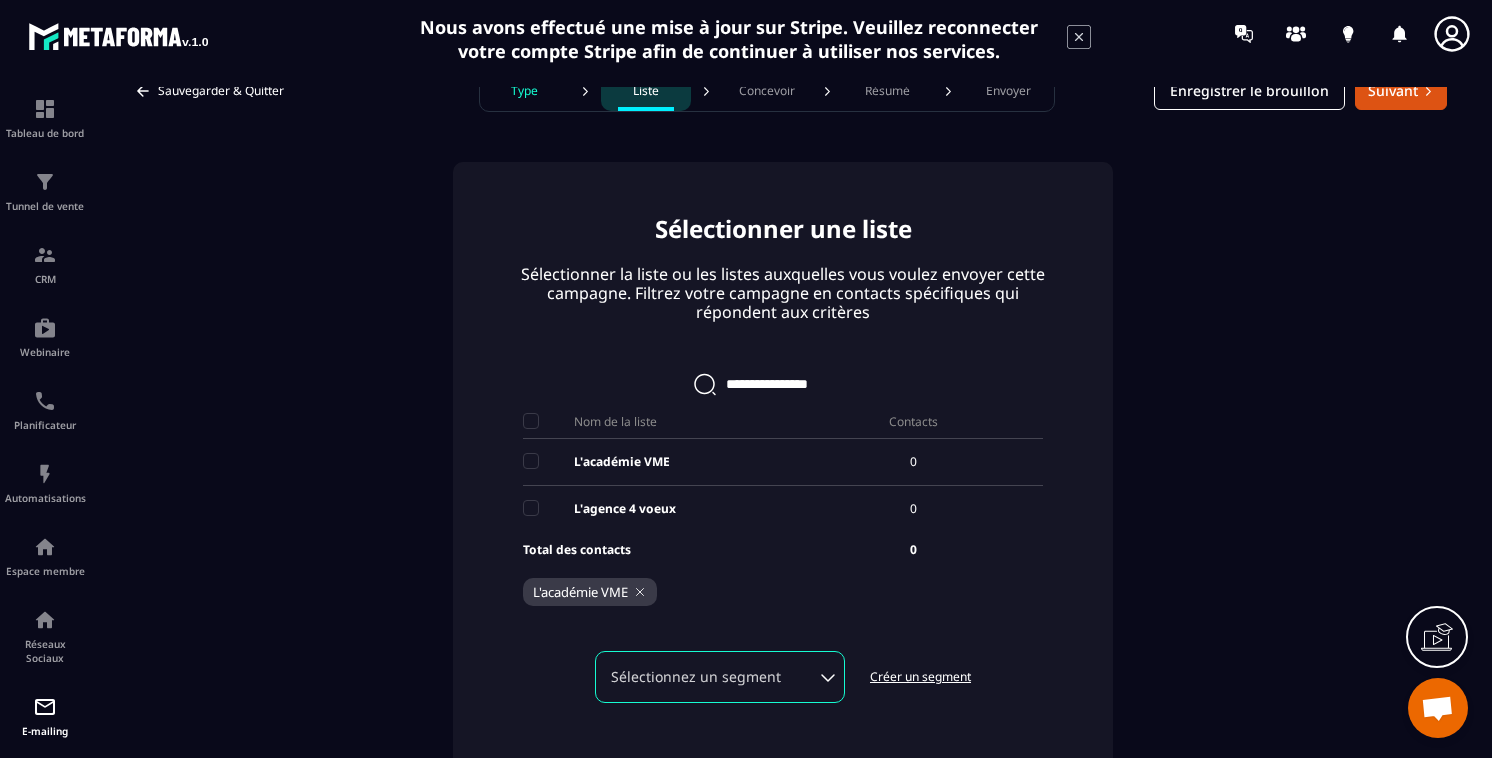 click on "Sauvegarder & Quitter Type Liste Concevoir Résumé Envoyer Enregistrer le brouillon Suivant" at bounding box center [783, 91] 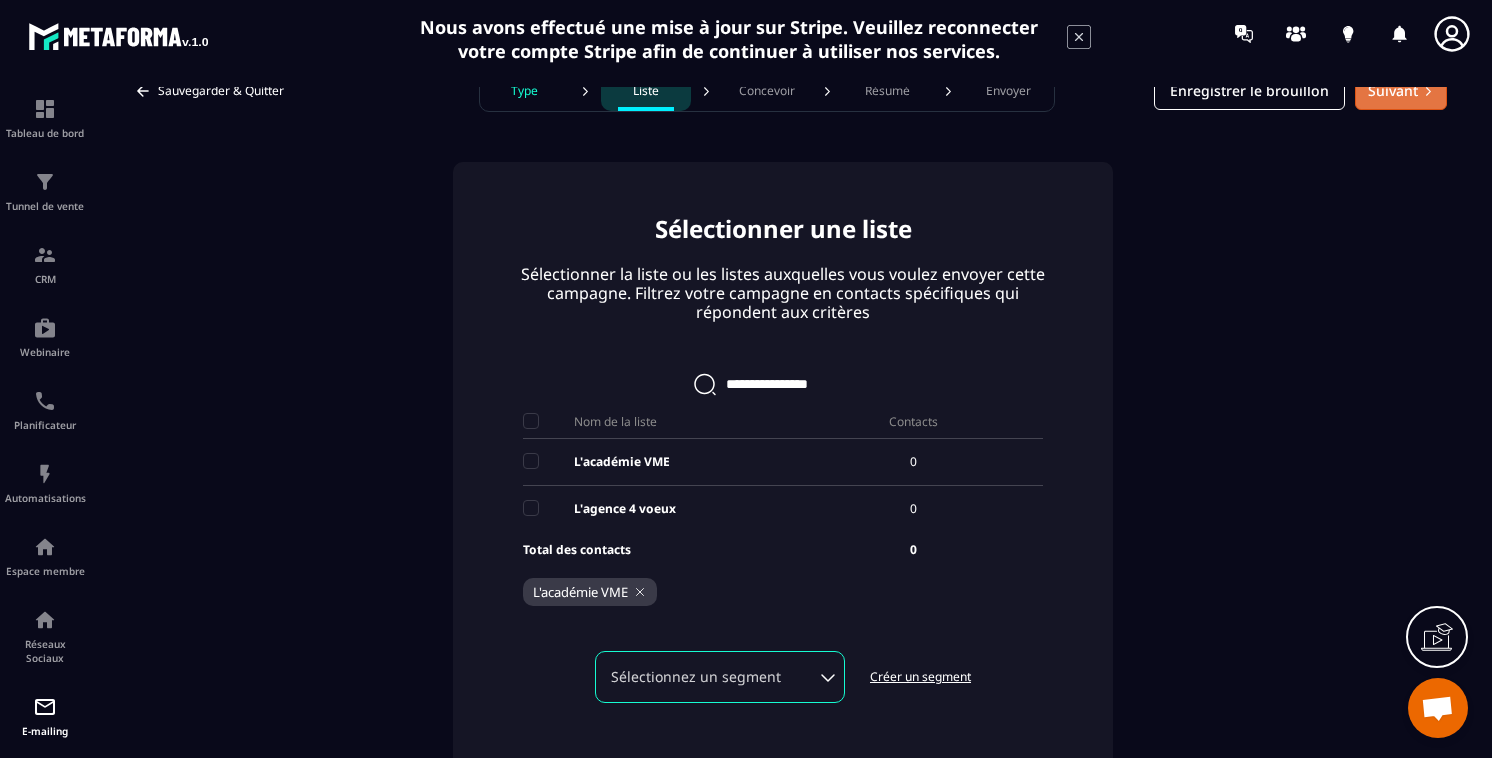 click on "Suivant" at bounding box center (1401, 91) 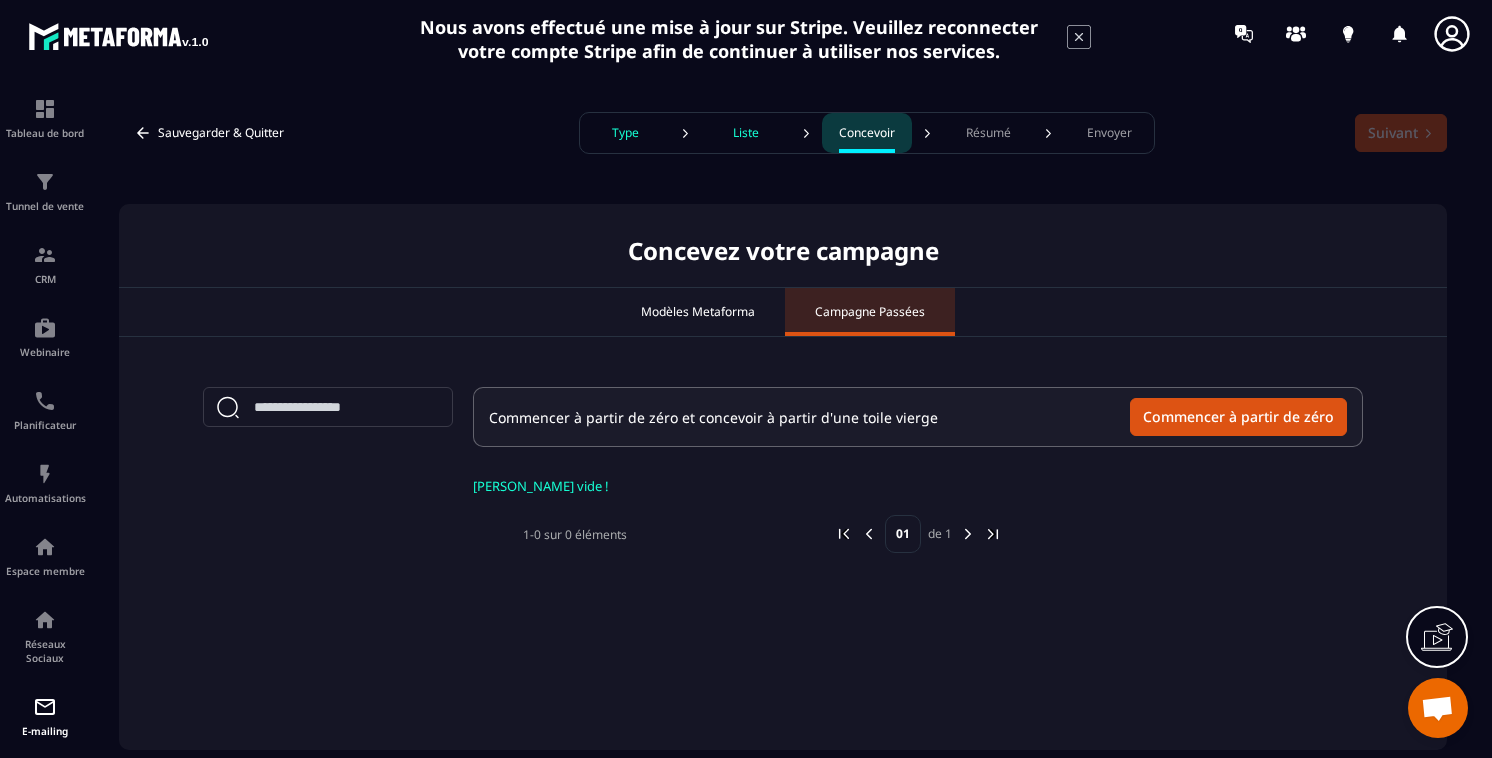 click on "Modèles Metaforma" at bounding box center (698, 312) 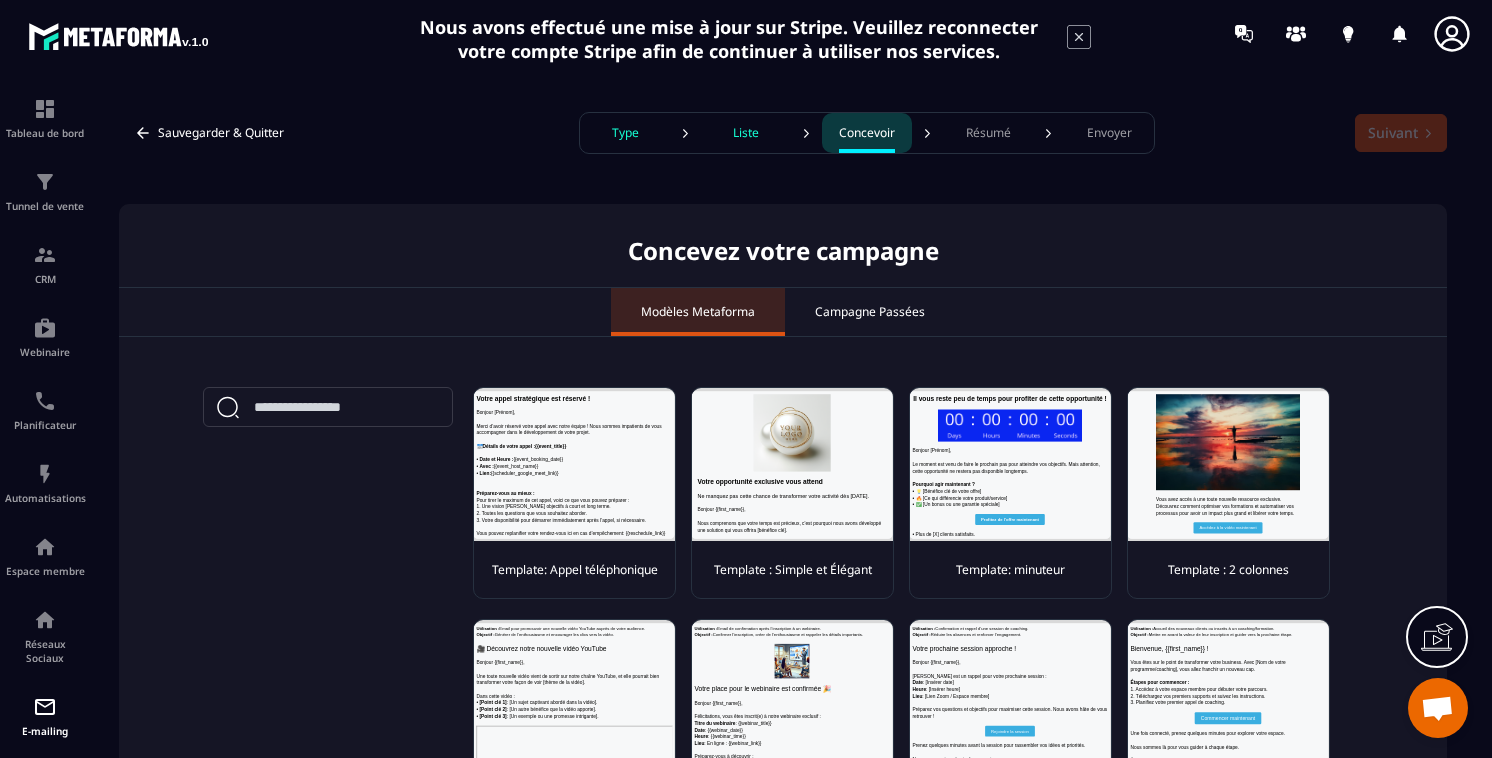scroll, scrollTop: 0, scrollLeft: 0, axis: both 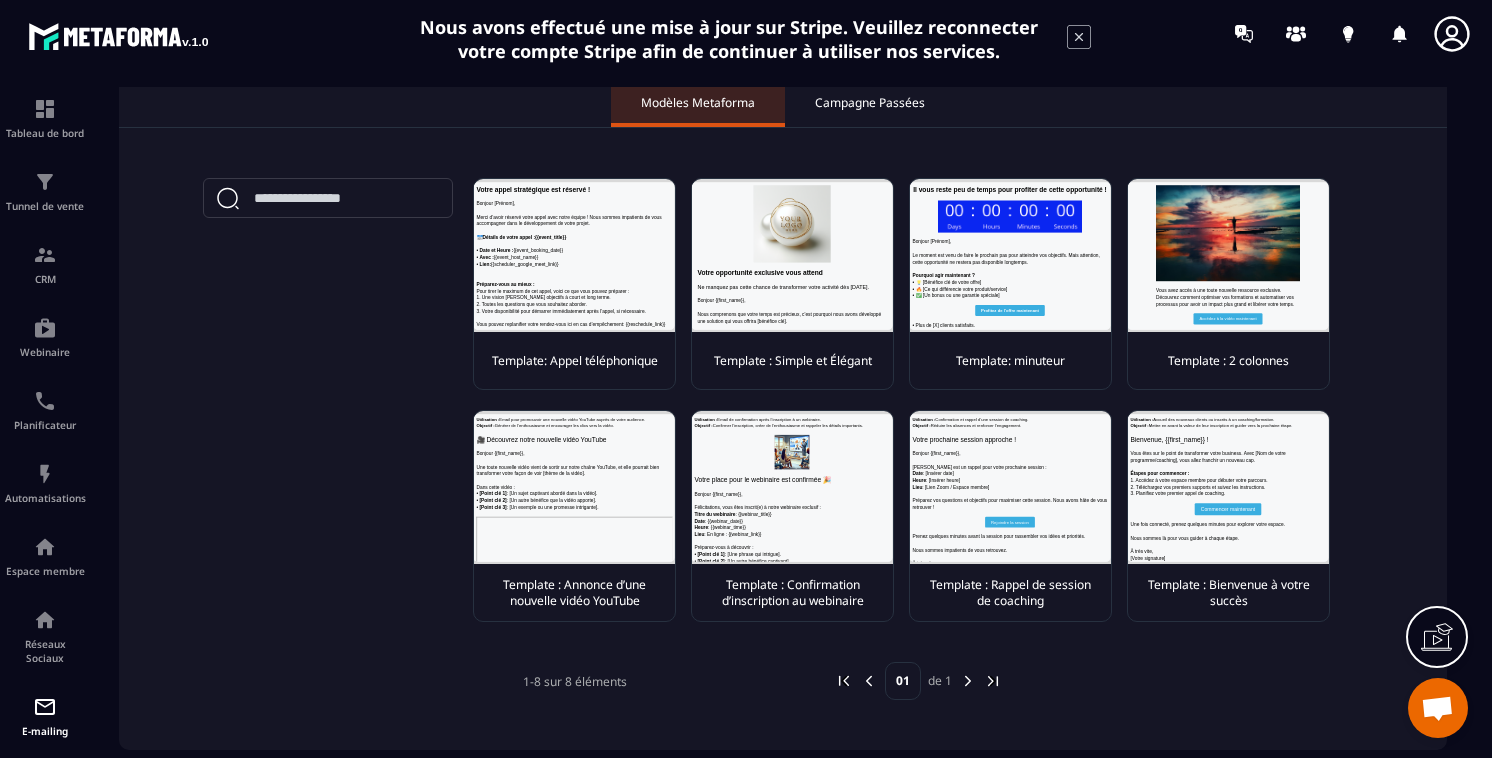 click at bounding box center [792, 255] 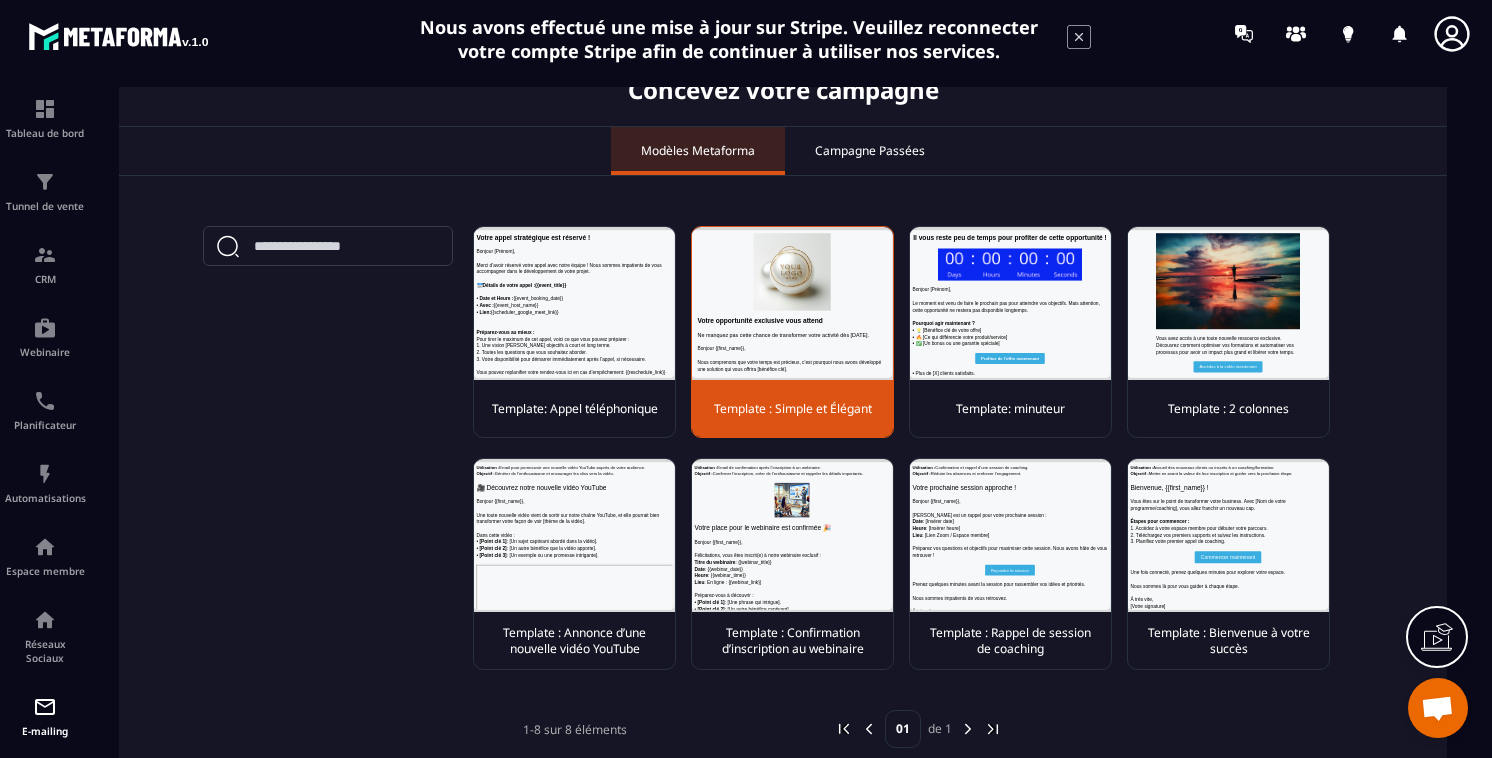 scroll, scrollTop: 0, scrollLeft: 0, axis: both 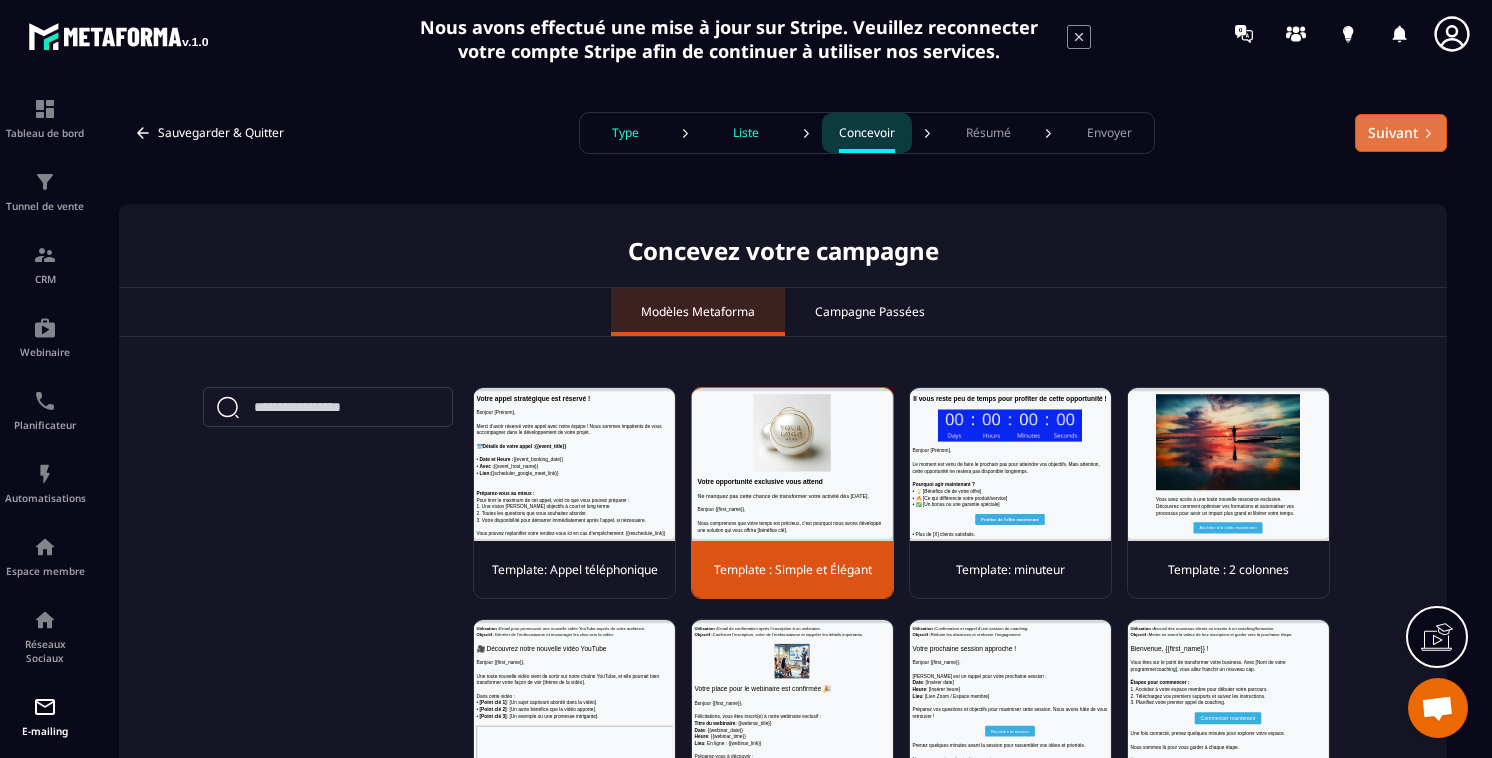 click on "Suivant" at bounding box center [1401, 133] 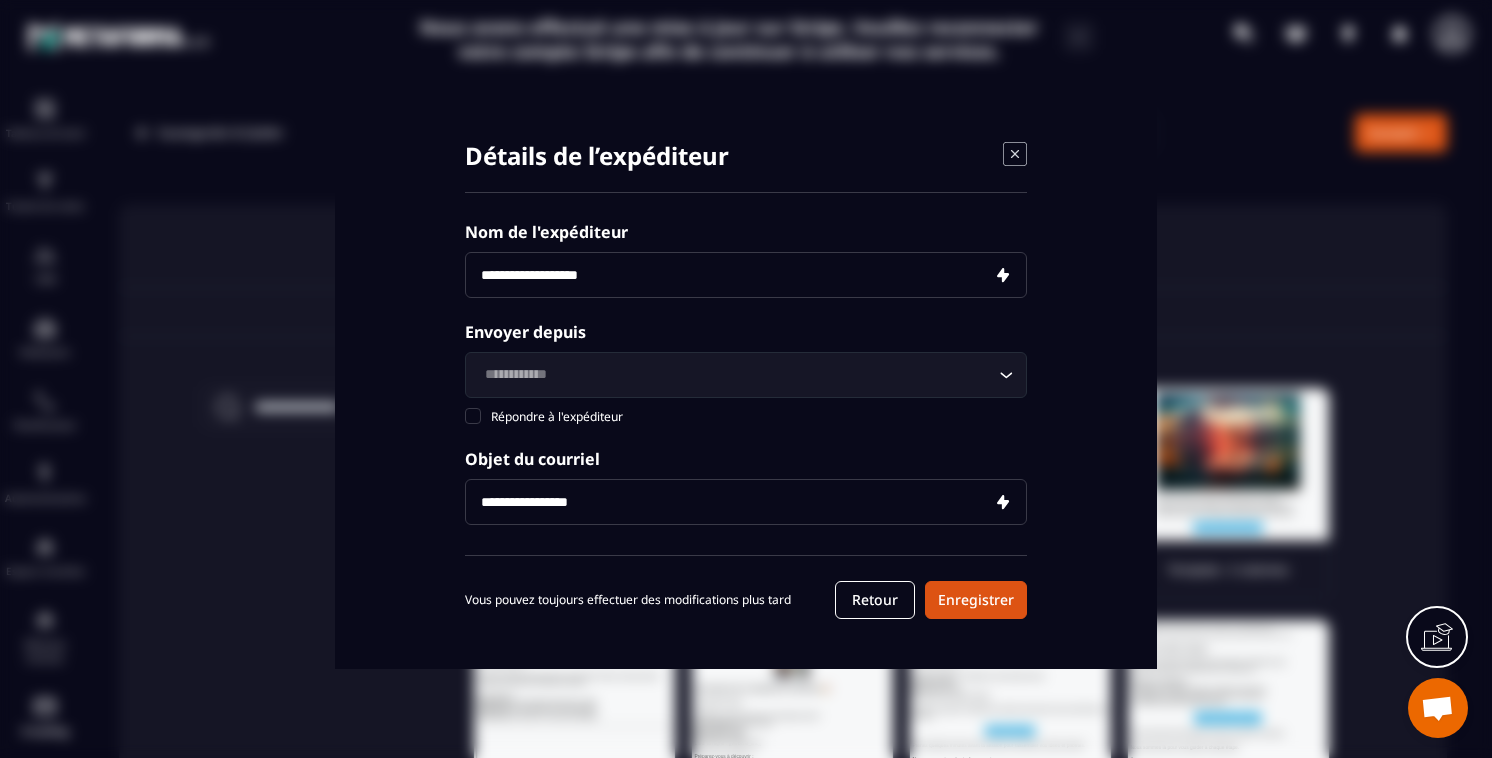 click at bounding box center (746, 275) 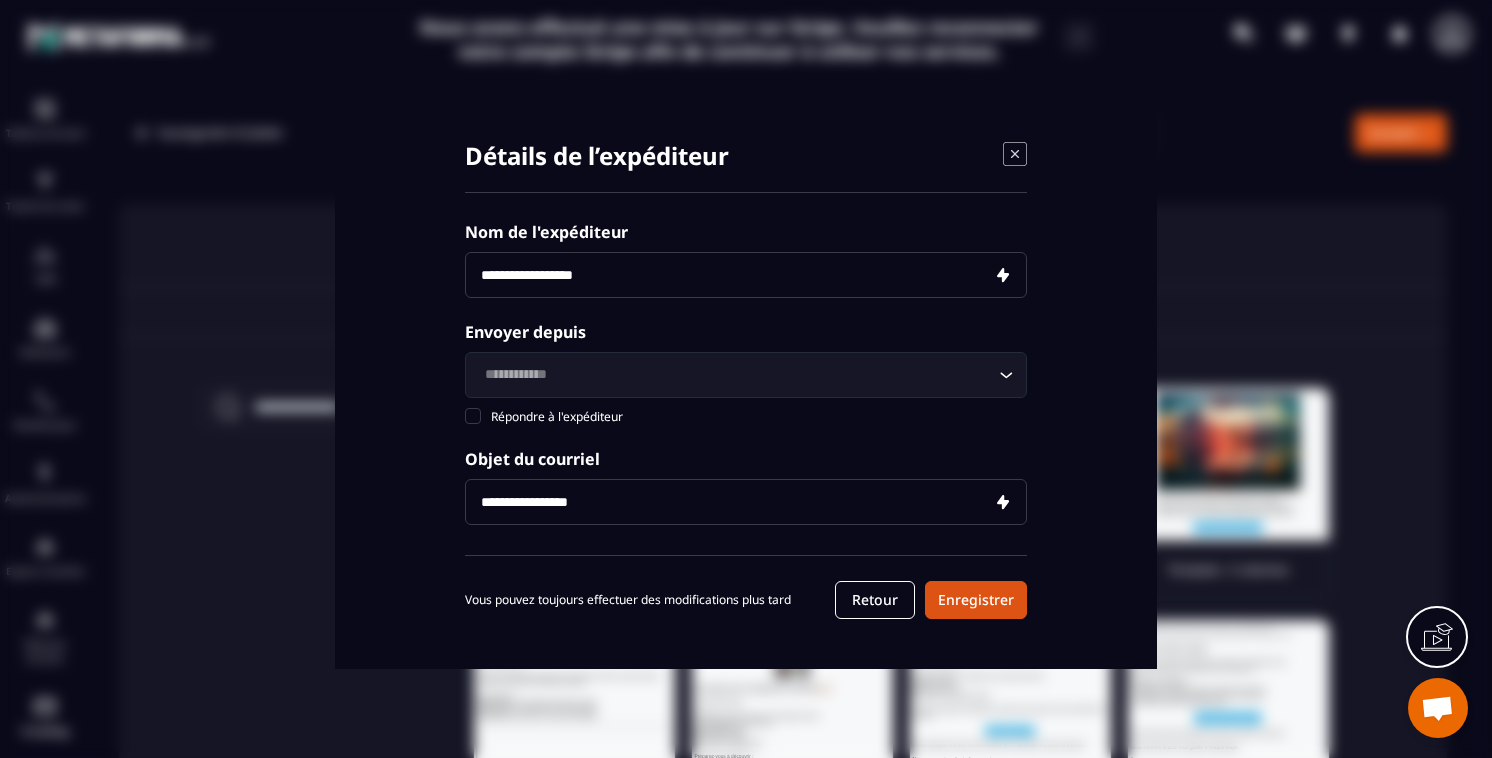 type on "**********" 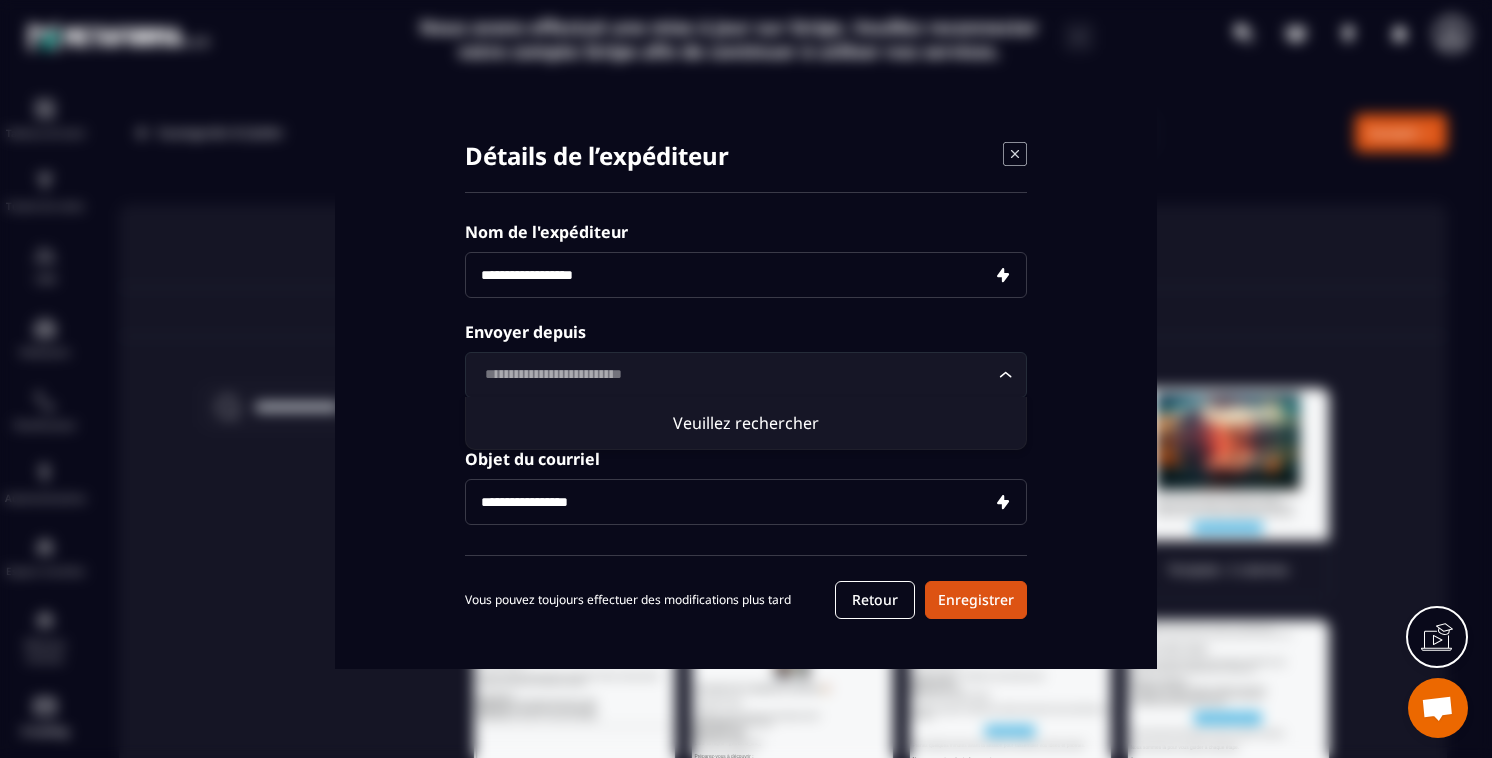 type on "**********" 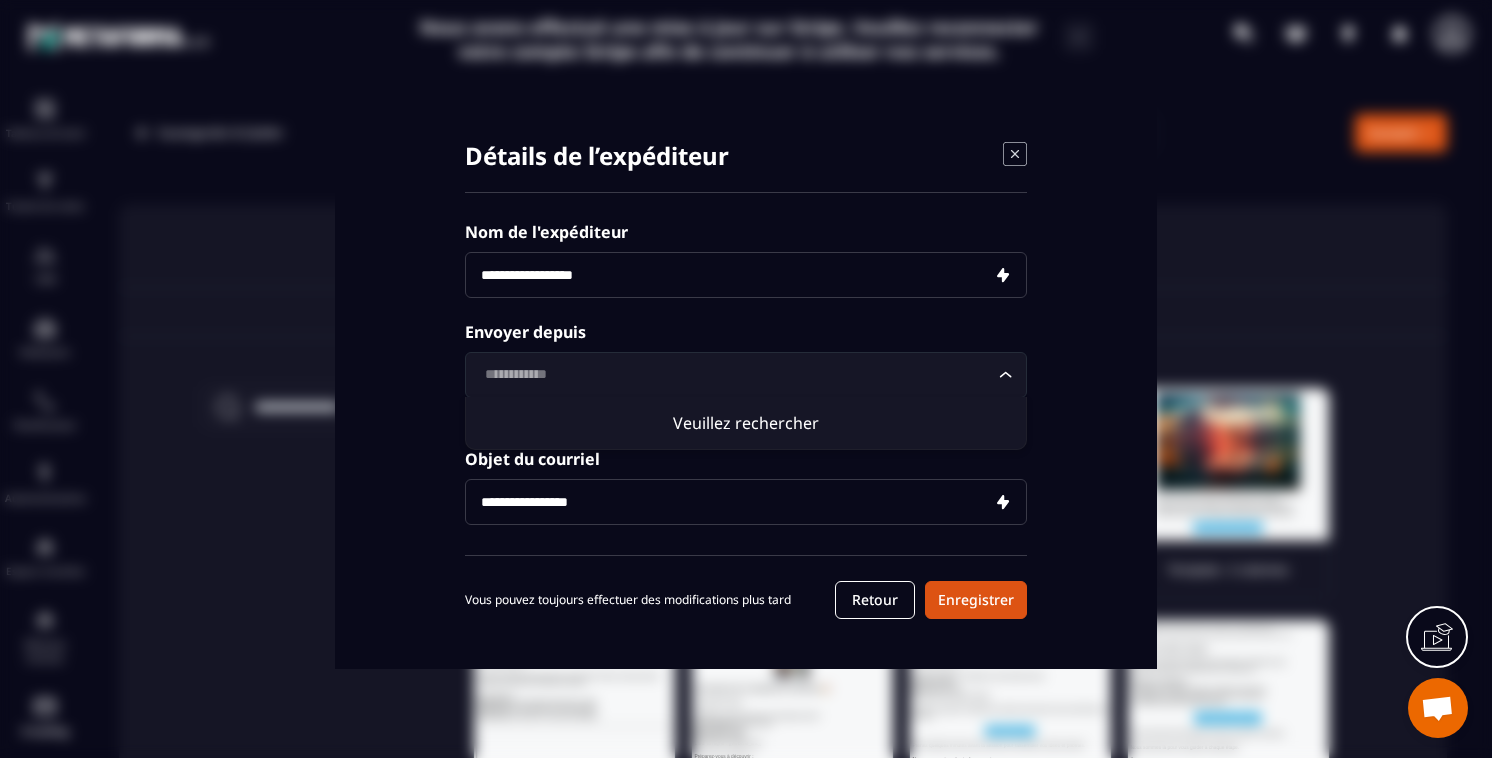 click on "Détails de l’expéditeur Nom de l'expéditeur Envoyer depuis Loading... [PERSON_NAME] rechercher Répondre à l'expéditeur E-mail recevoir une réponse Objet du courriel Vous pouvez toujours effectuer des modifications plus tard Retour Enregistrer" at bounding box center [746, 379] 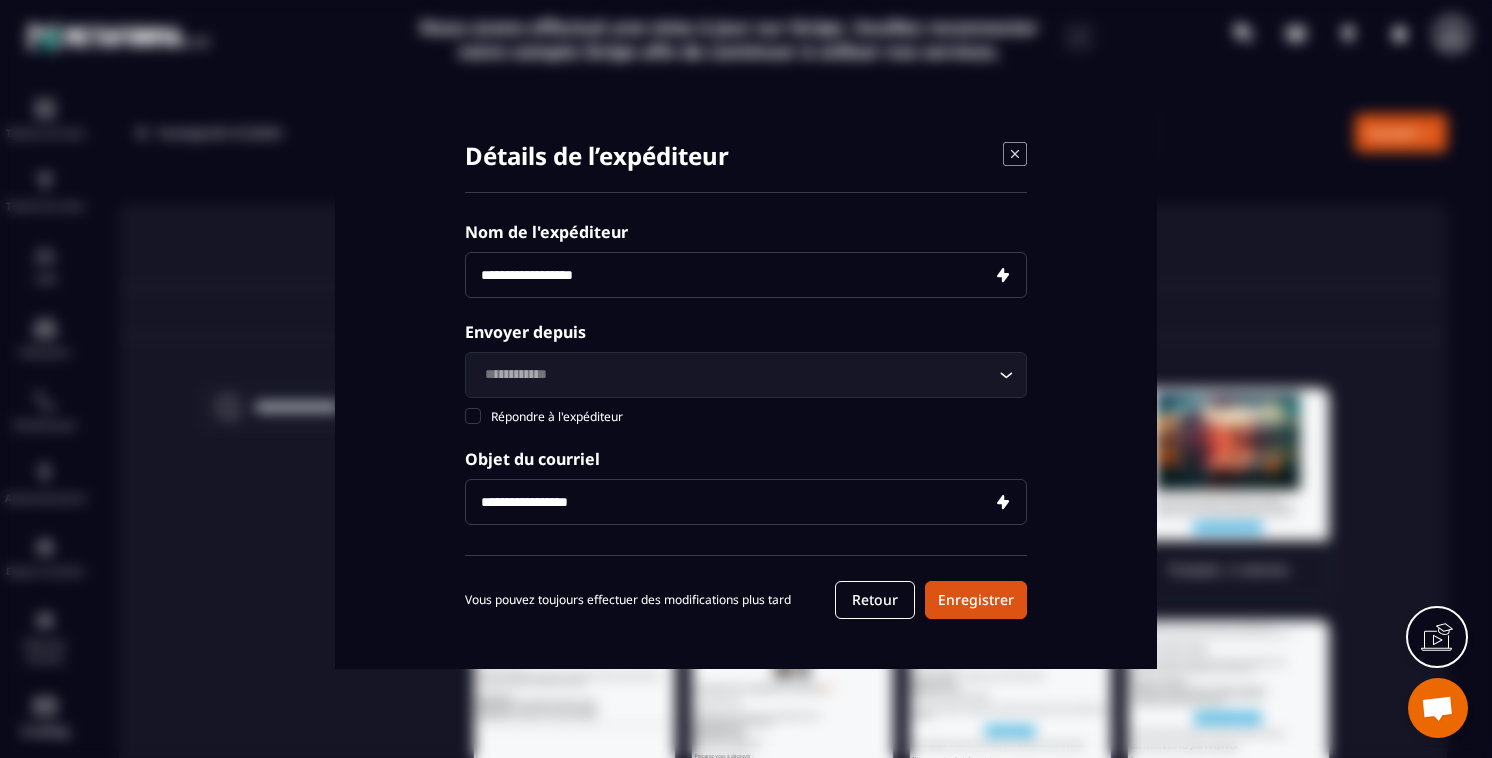 click at bounding box center [746, 502] 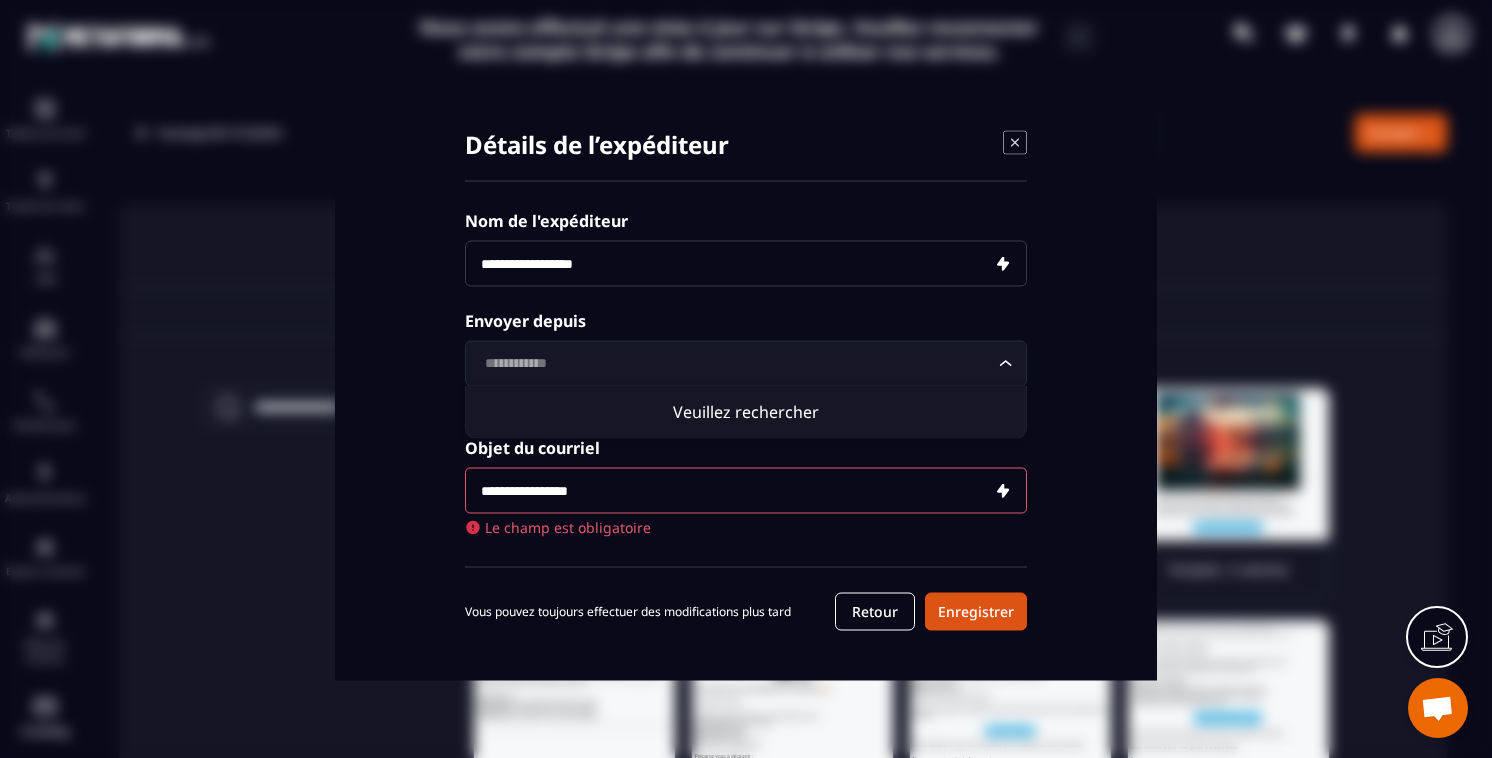 click on "Loading..." 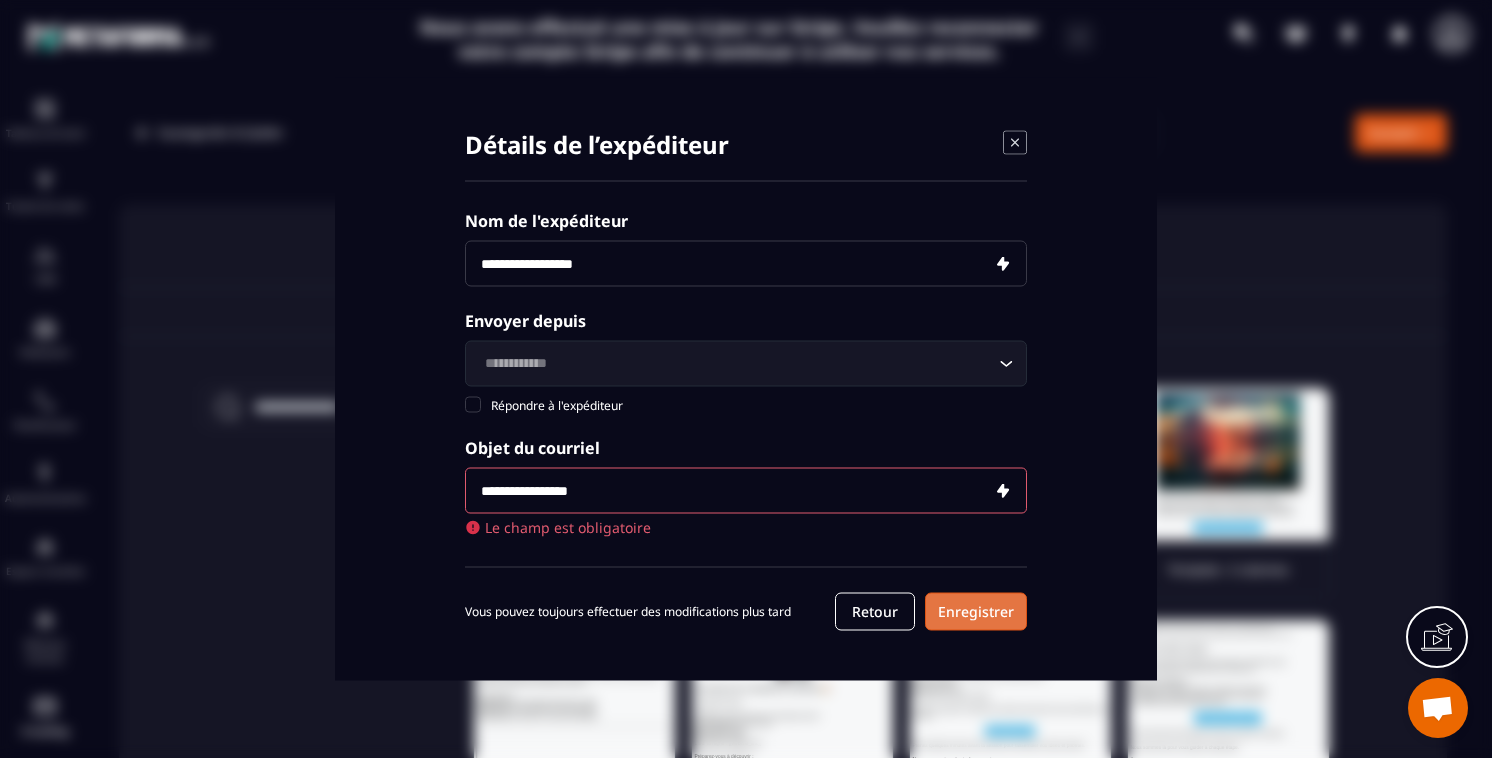 click on "Enregistrer" at bounding box center [976, 612] 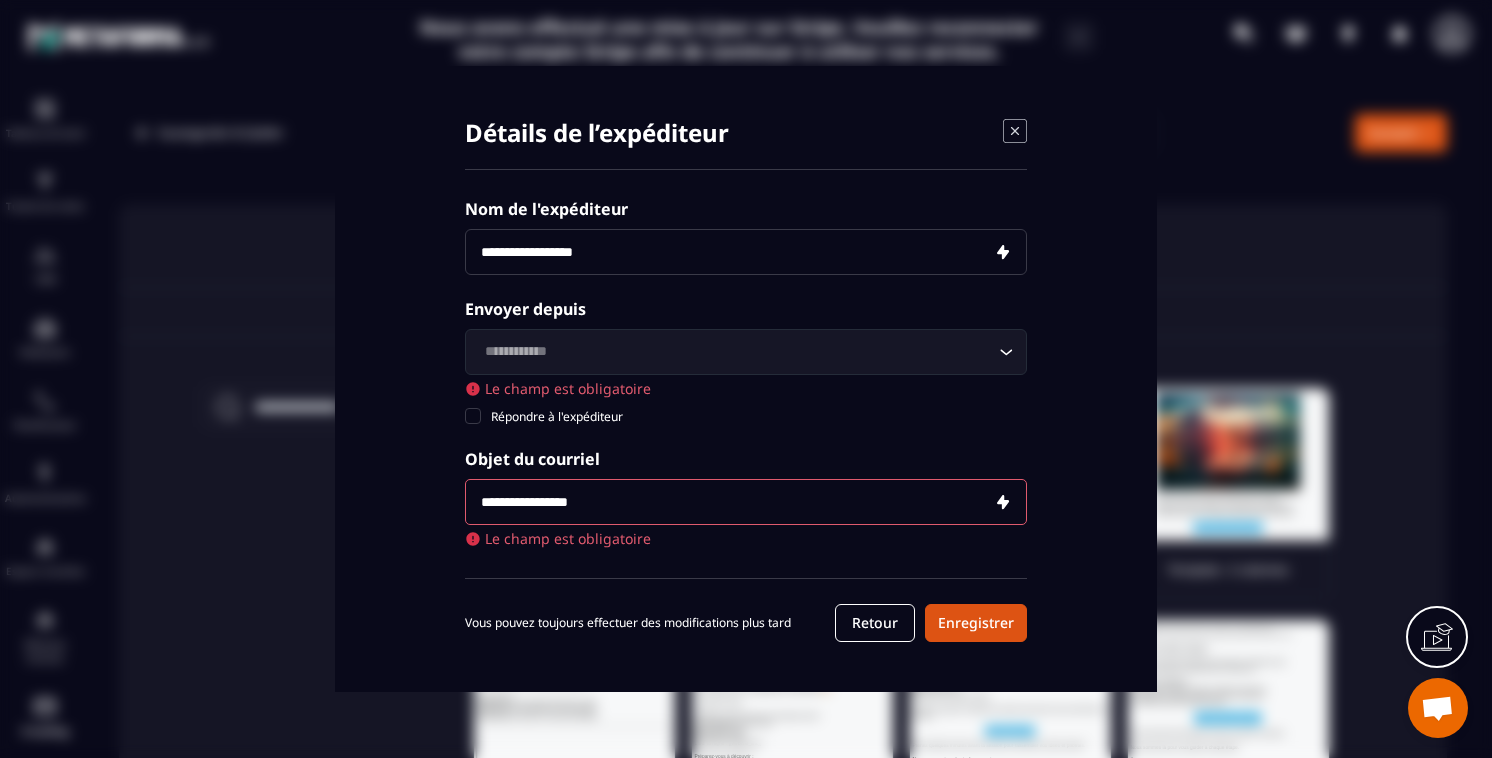 click 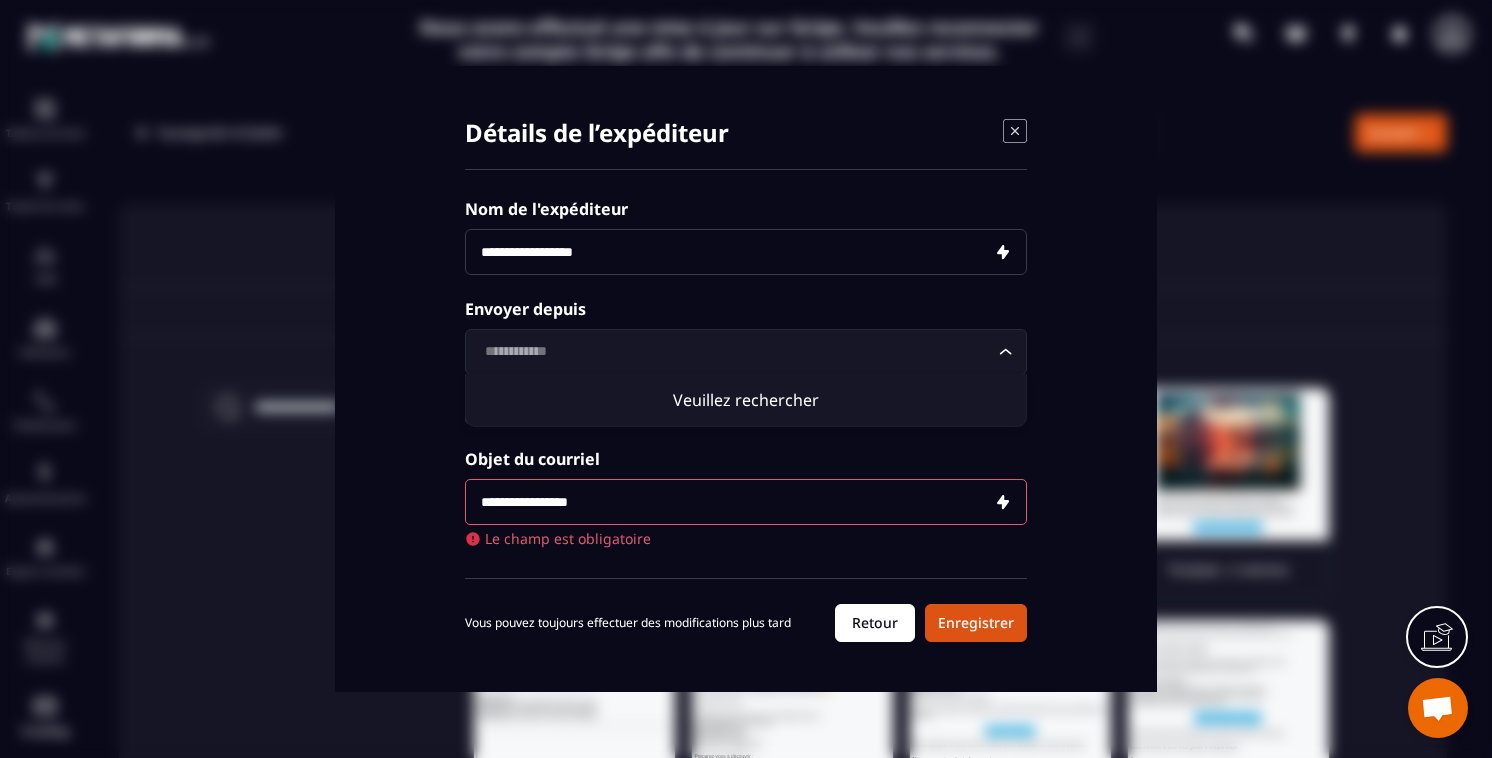 click on "Retour" at bounding box center [875, 623] 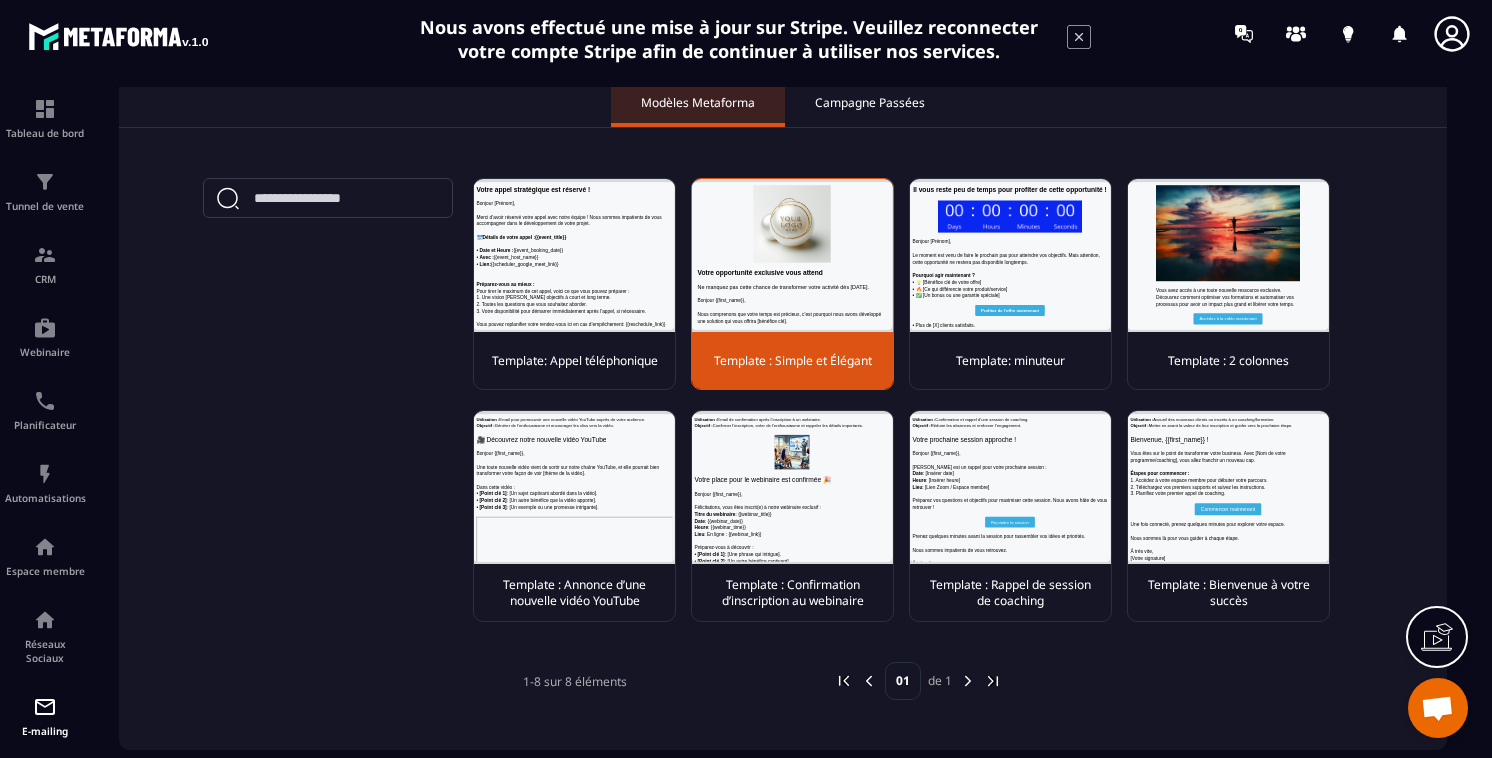 scroll, scrollTop: 0, scrollLeft: 0, axis: both 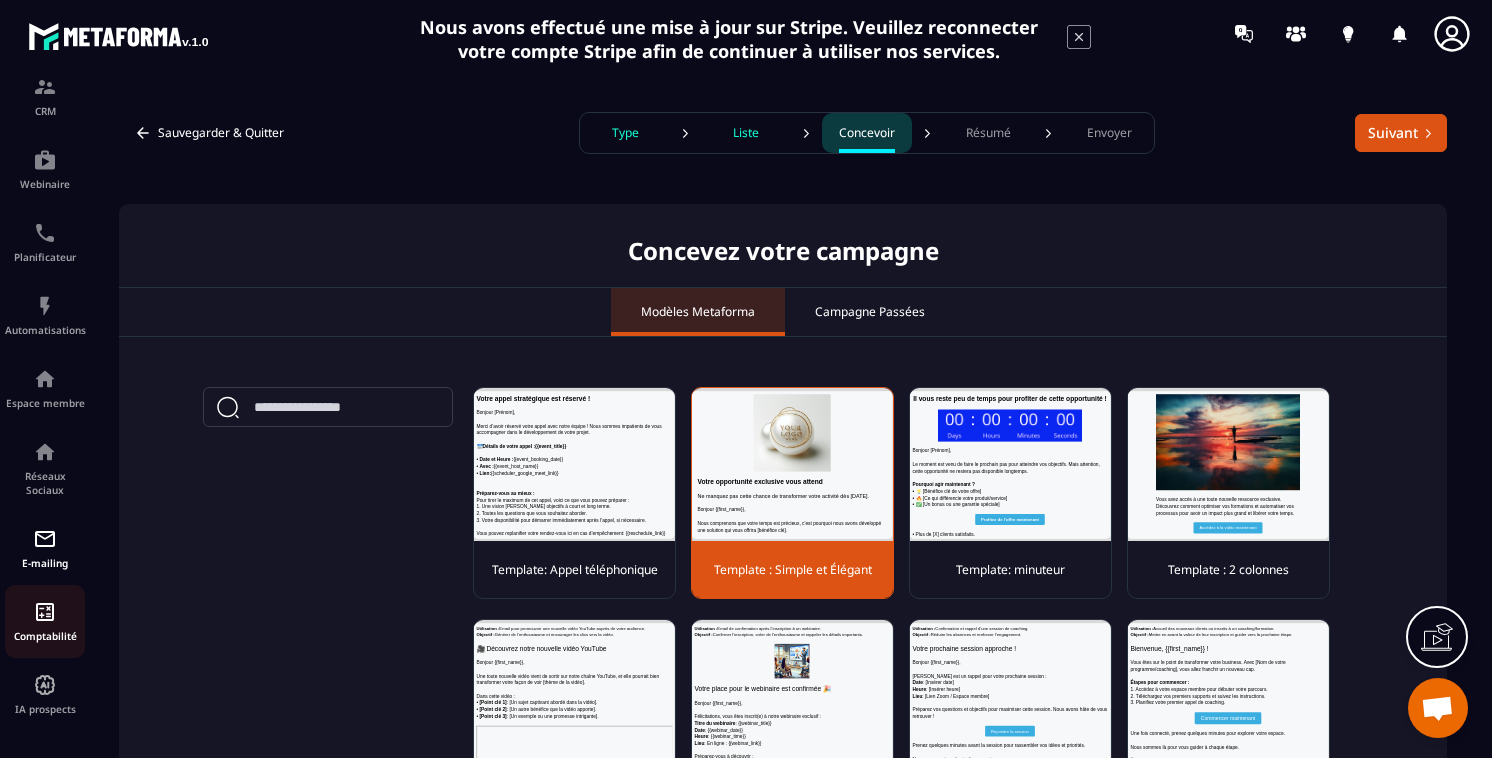 click on "Comptabilité" at bounding box center [45, 621] 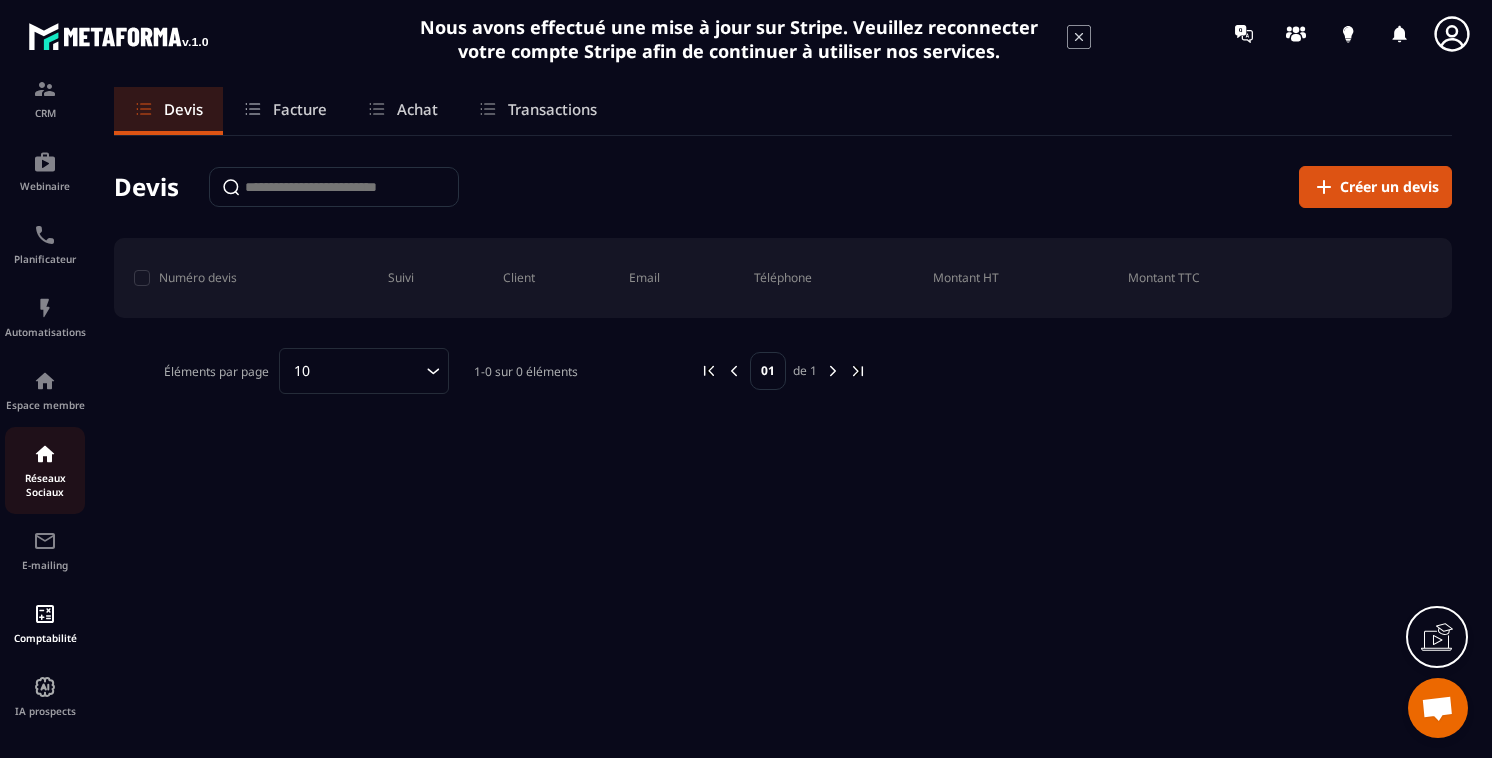 scroll, scrollTop: 168, scrollLeft: 0, axis: vertical 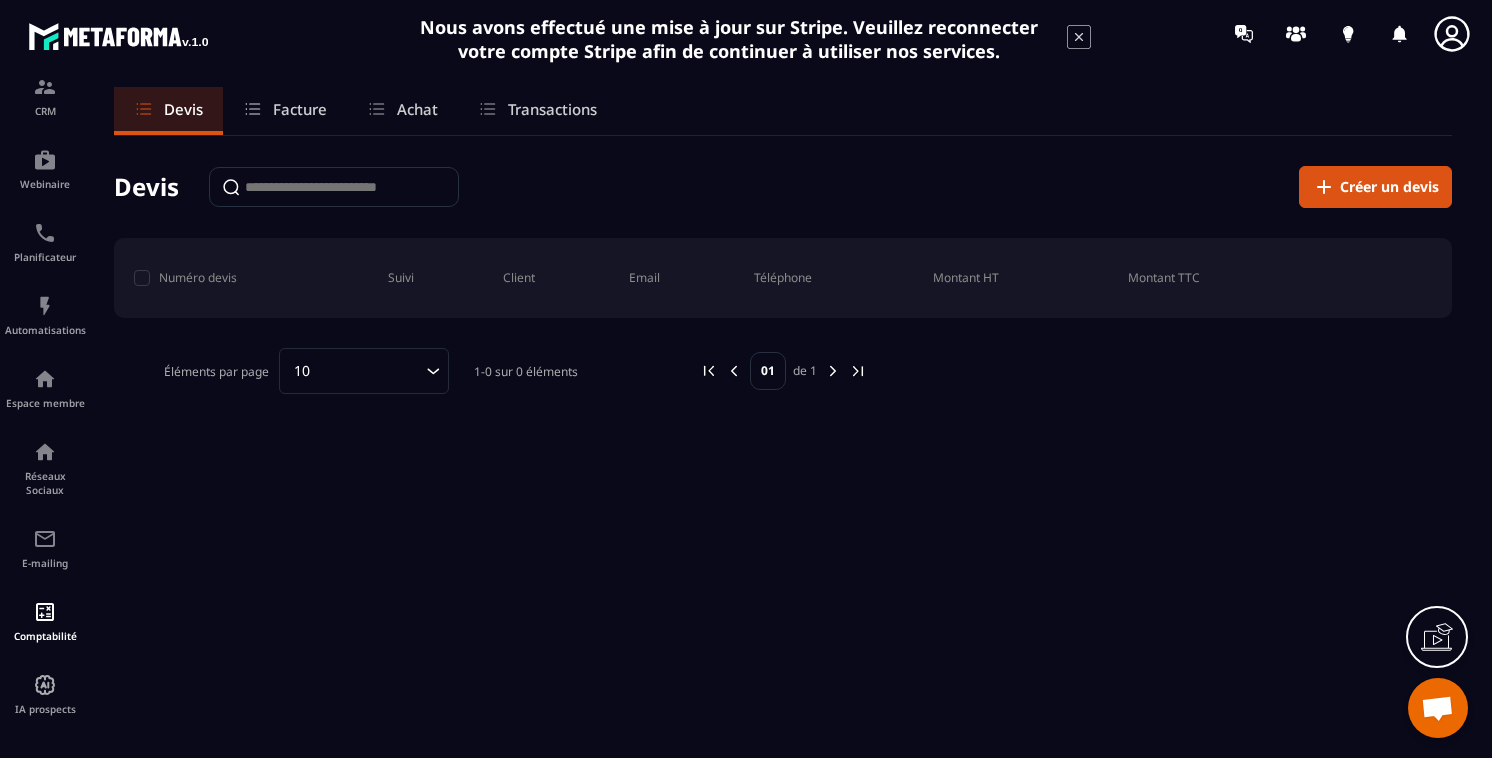 click on "Facture" at bounding box center [285, 111] 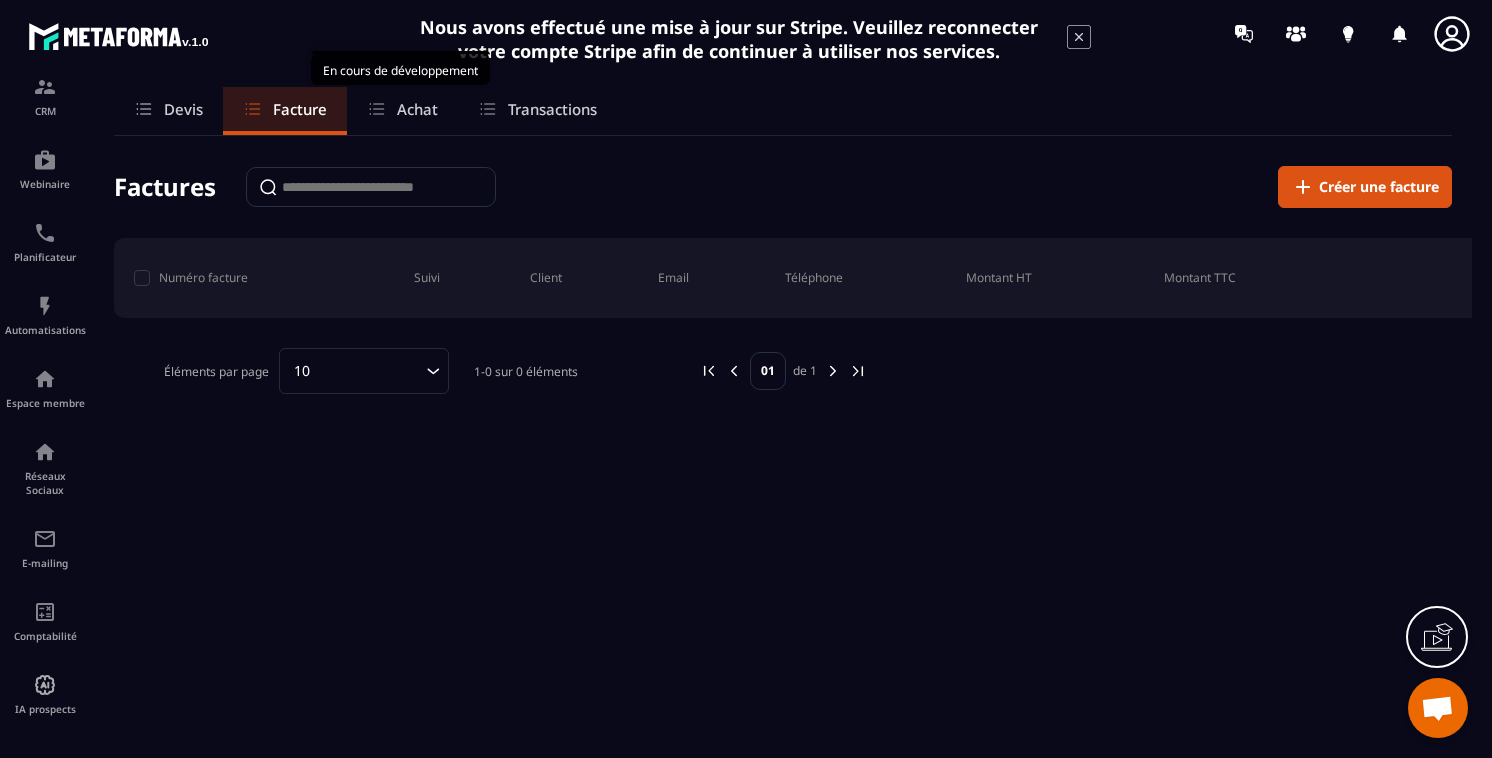 click on "Achat" at bounding box center (417, 109) 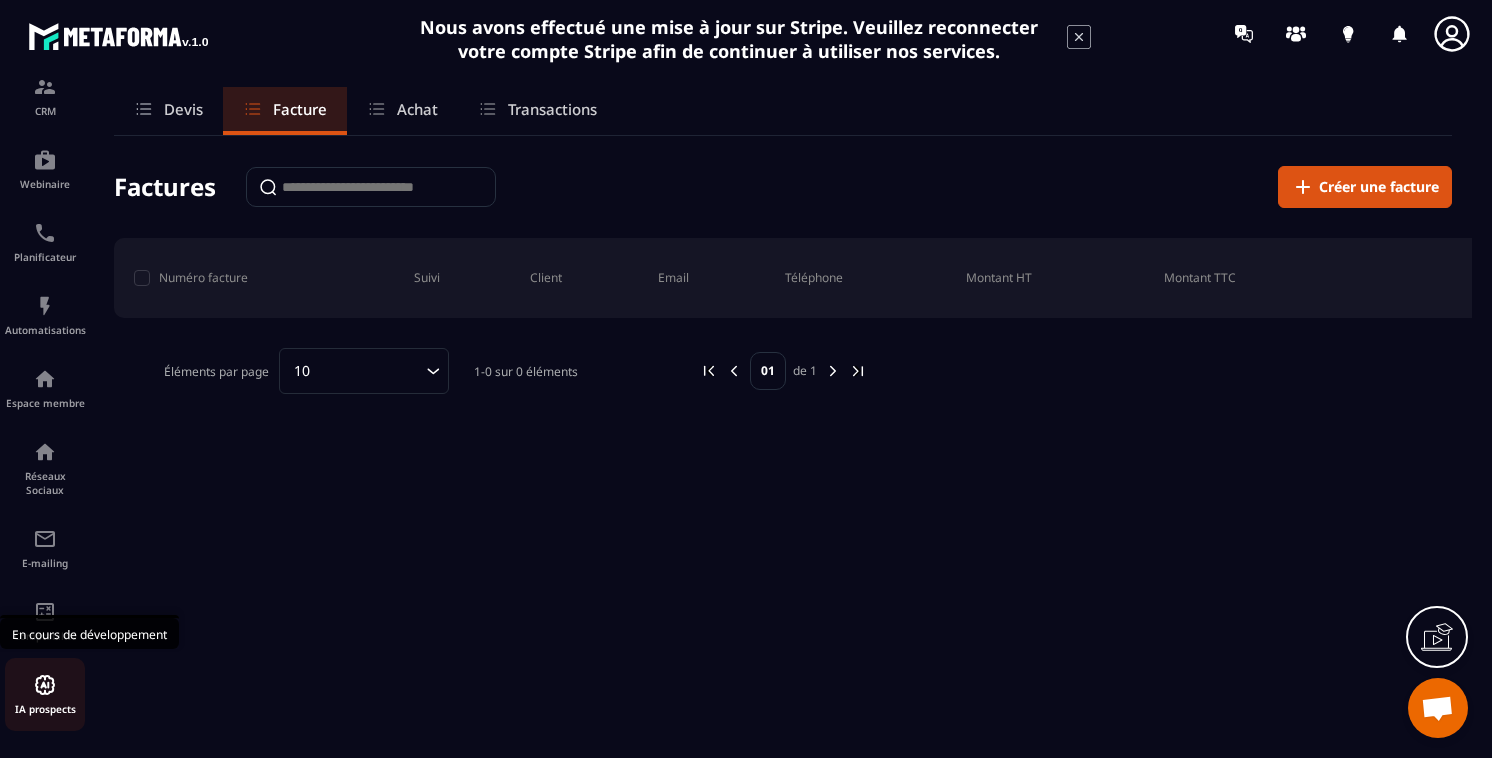 click at bounding box center (45, 685) 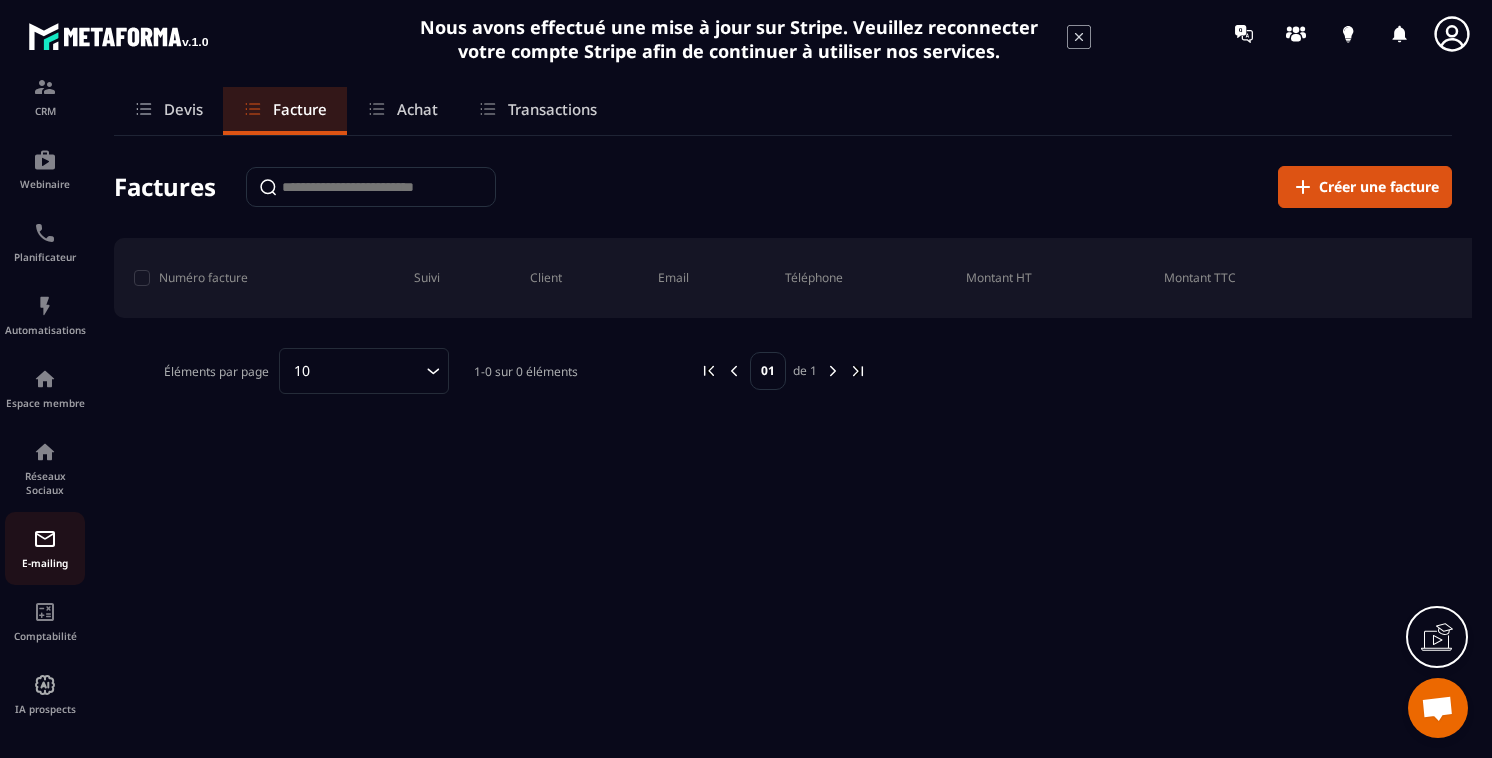 click at bounding box center (45, 539) 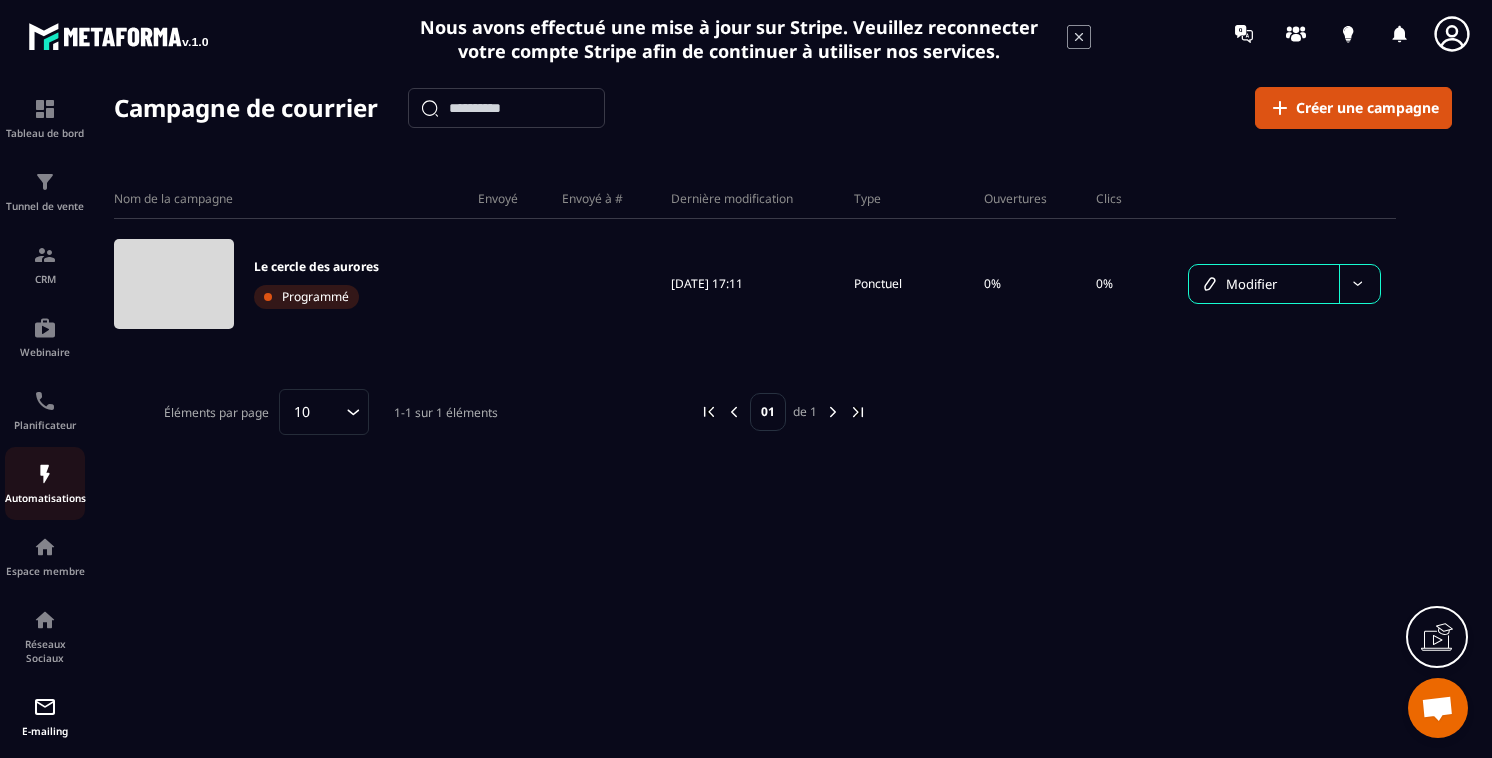 click on "Automatisations" 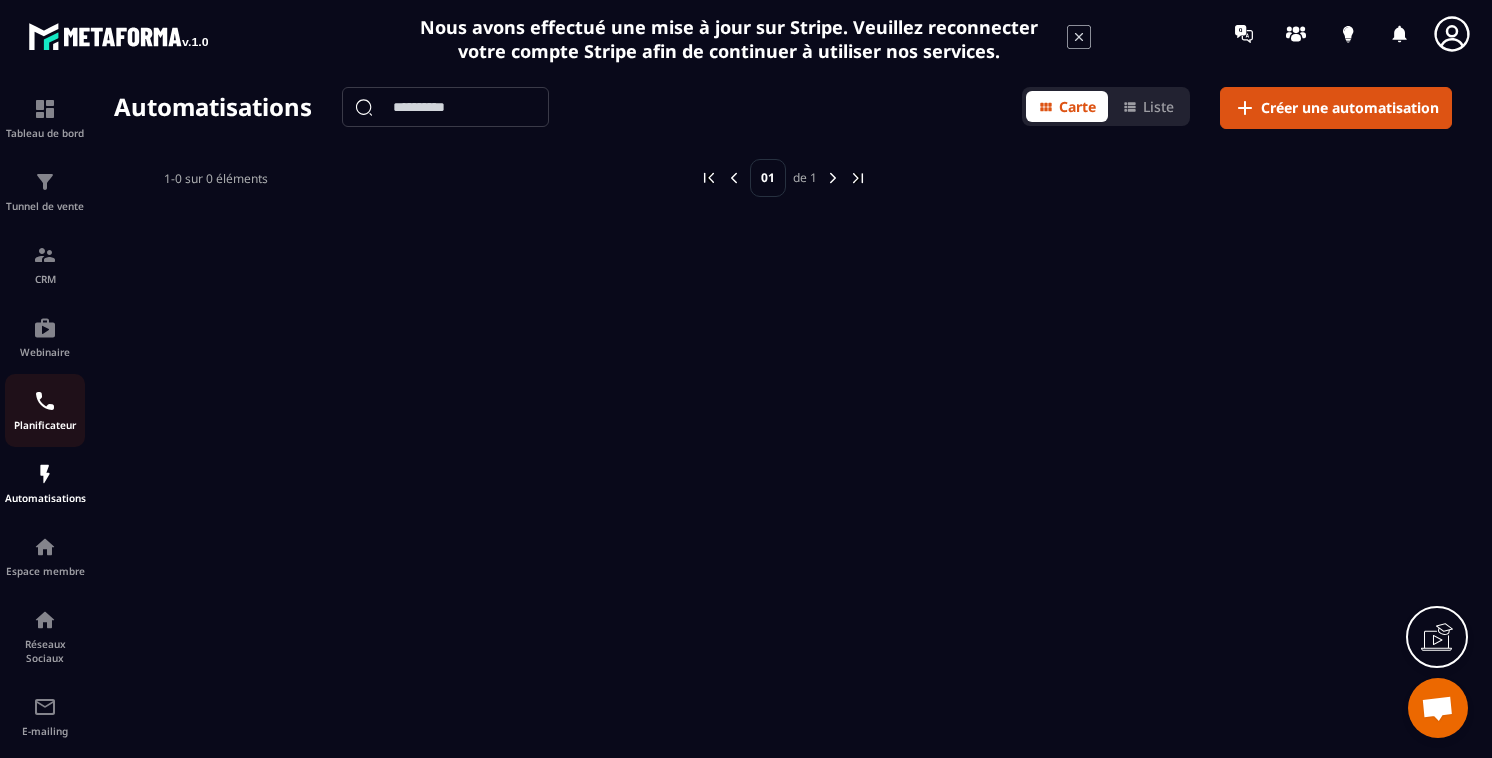 click on "Planificateur" at bounding box center [45, 410] 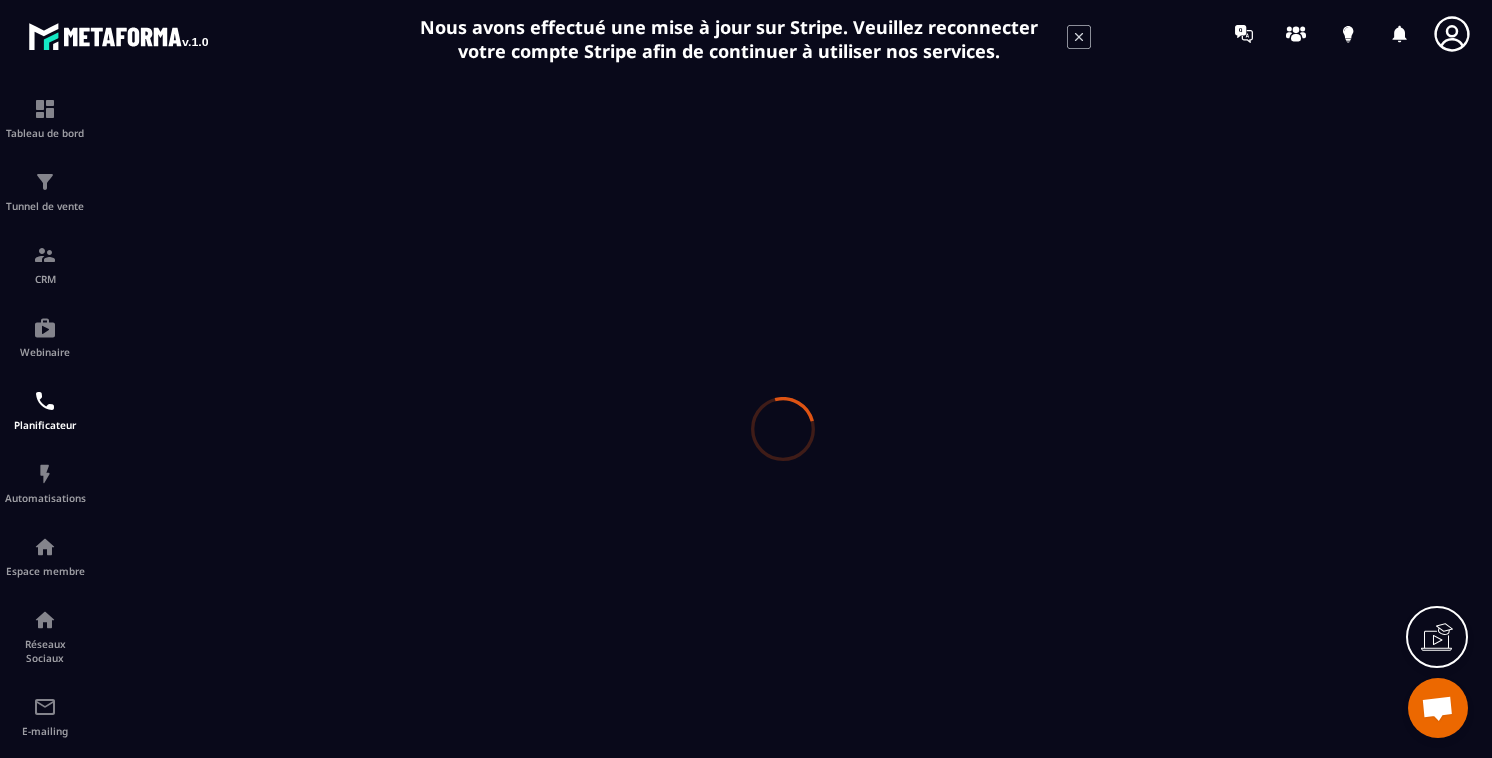 scroll, scrollTop: 0, scrollLeft: 0, axis: both 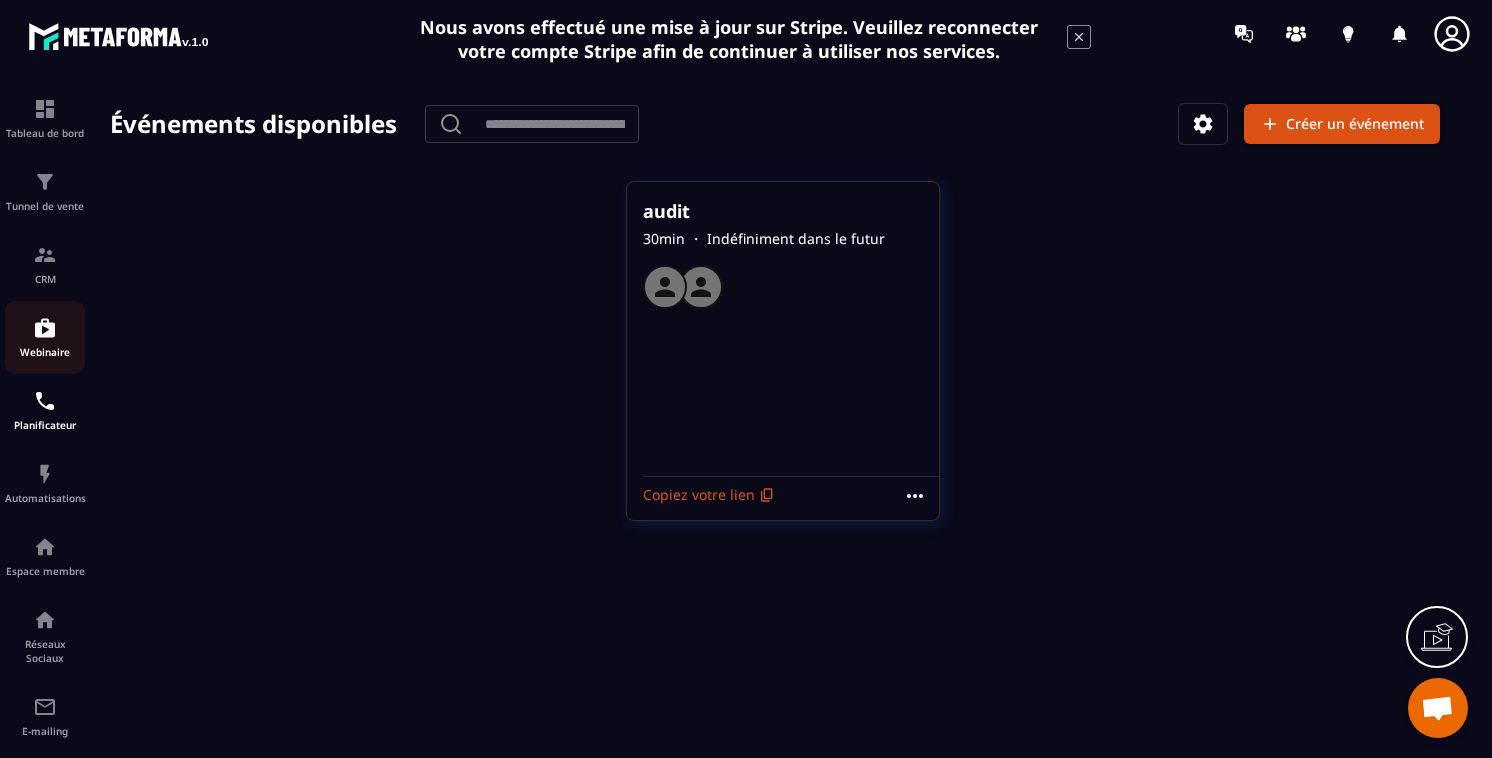 click on "Webinaire" at bounding box center [45, 337] 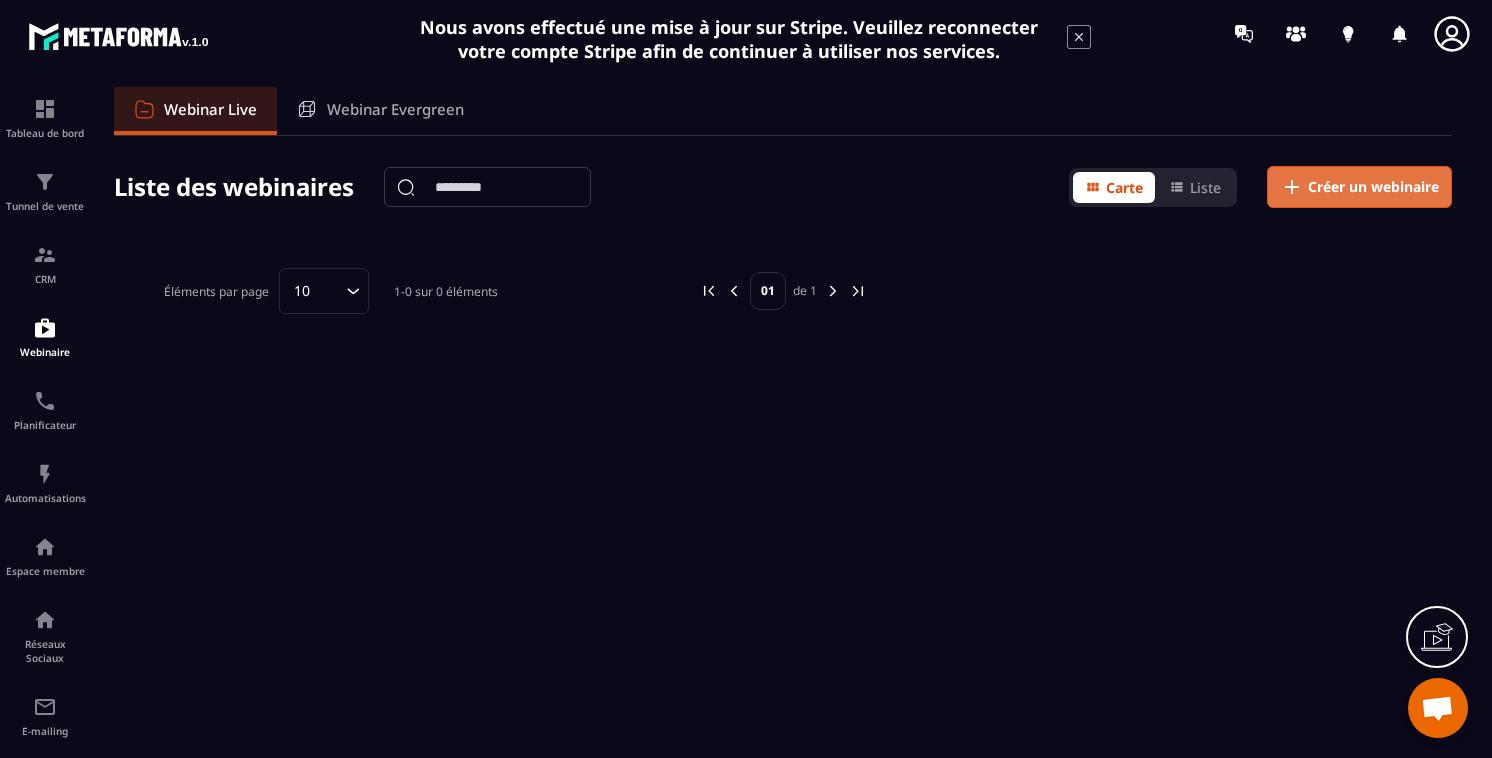 click on "Créer un webinaire" at bounding box center (1359, 187) 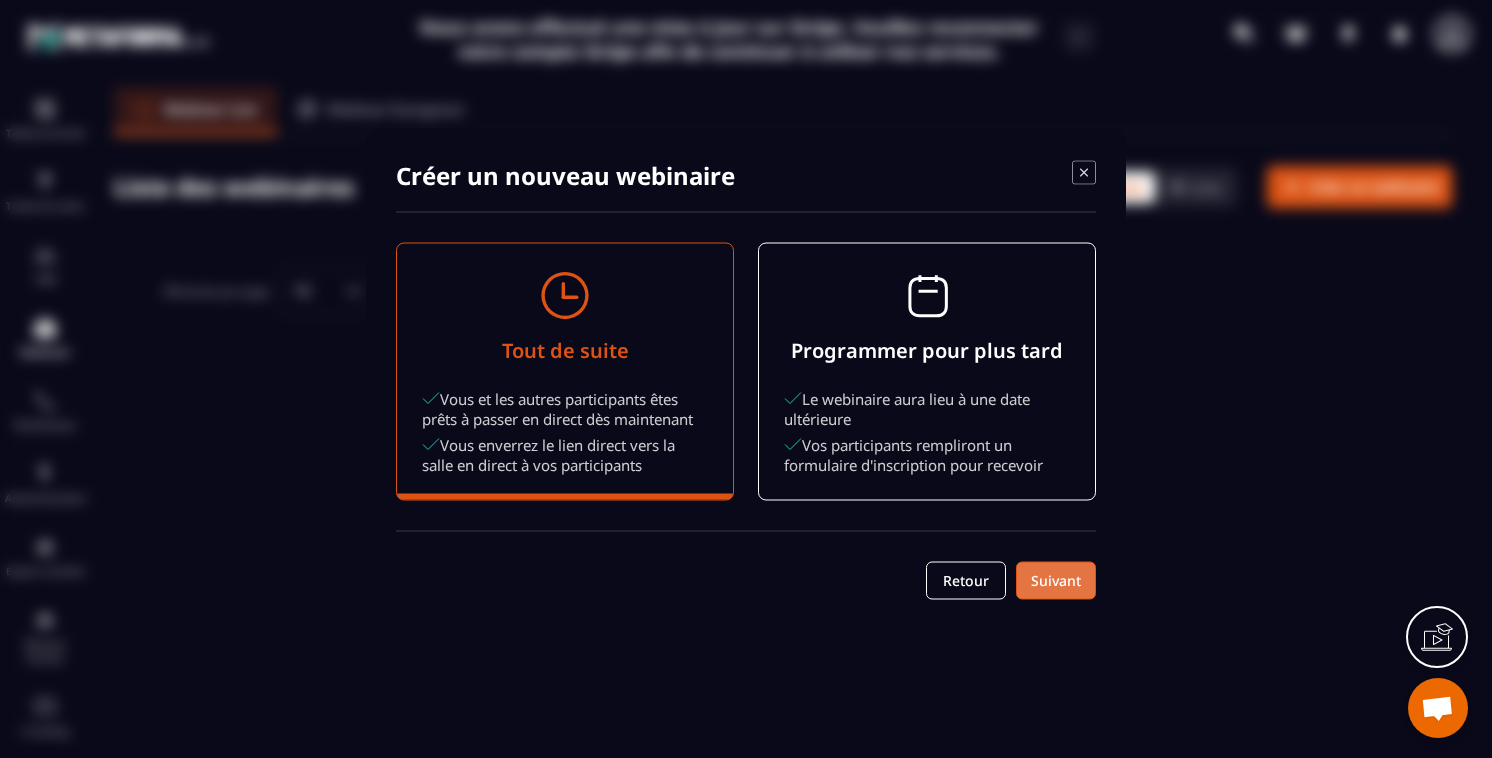 click on "Suivant" at bounding box center (1056, 581) 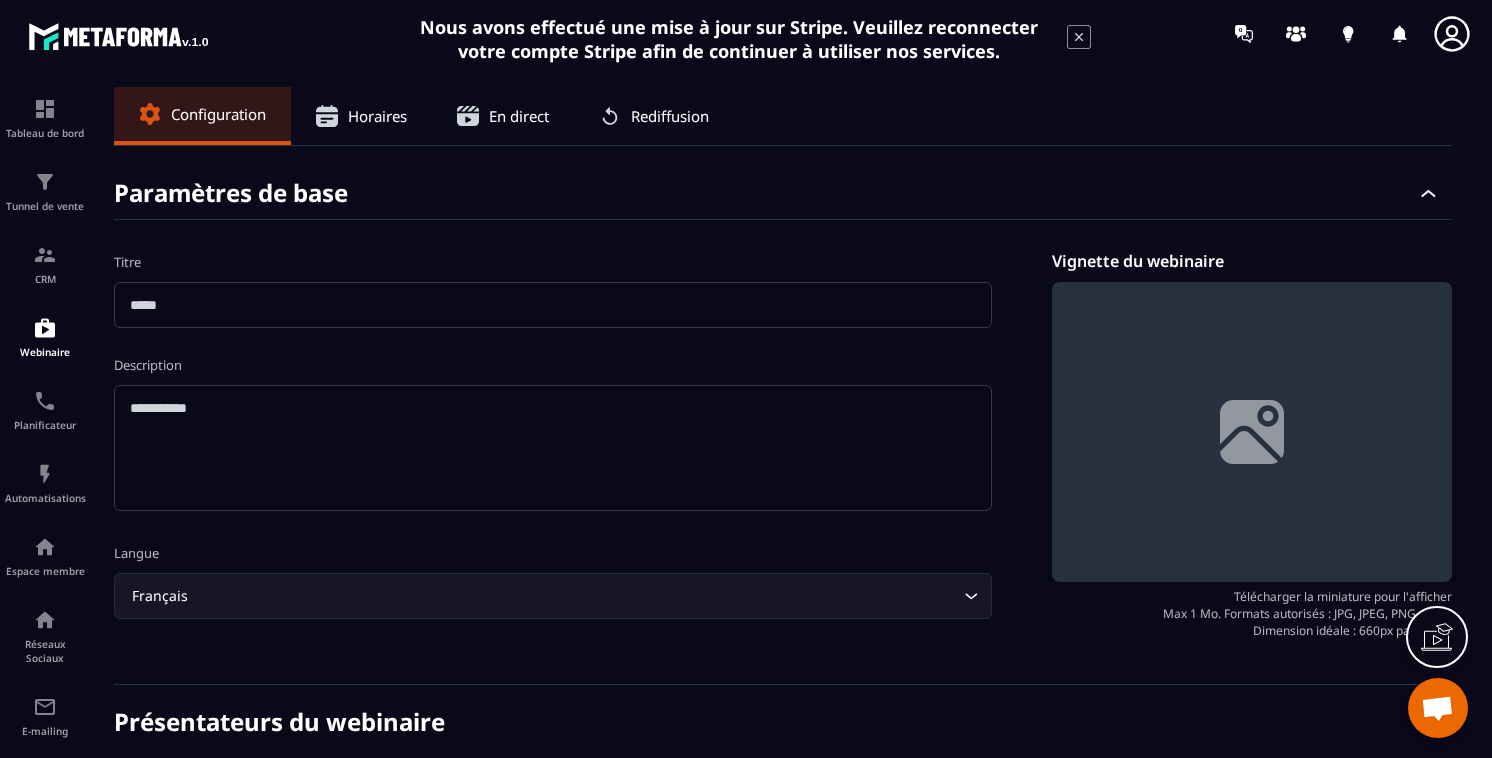 click on "Horaires" at bounding box center (377, 116) 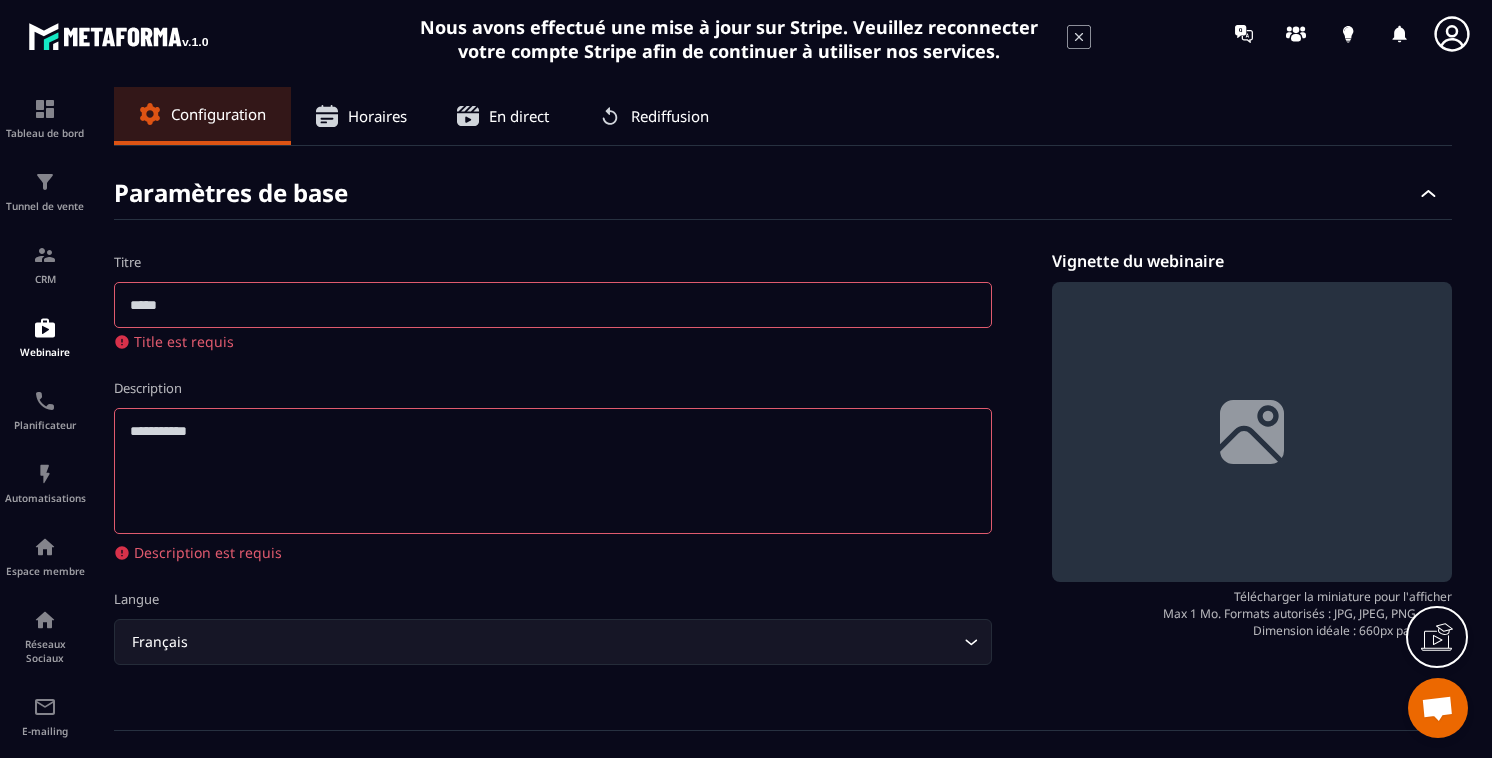 click at bounding box center (553, 305) 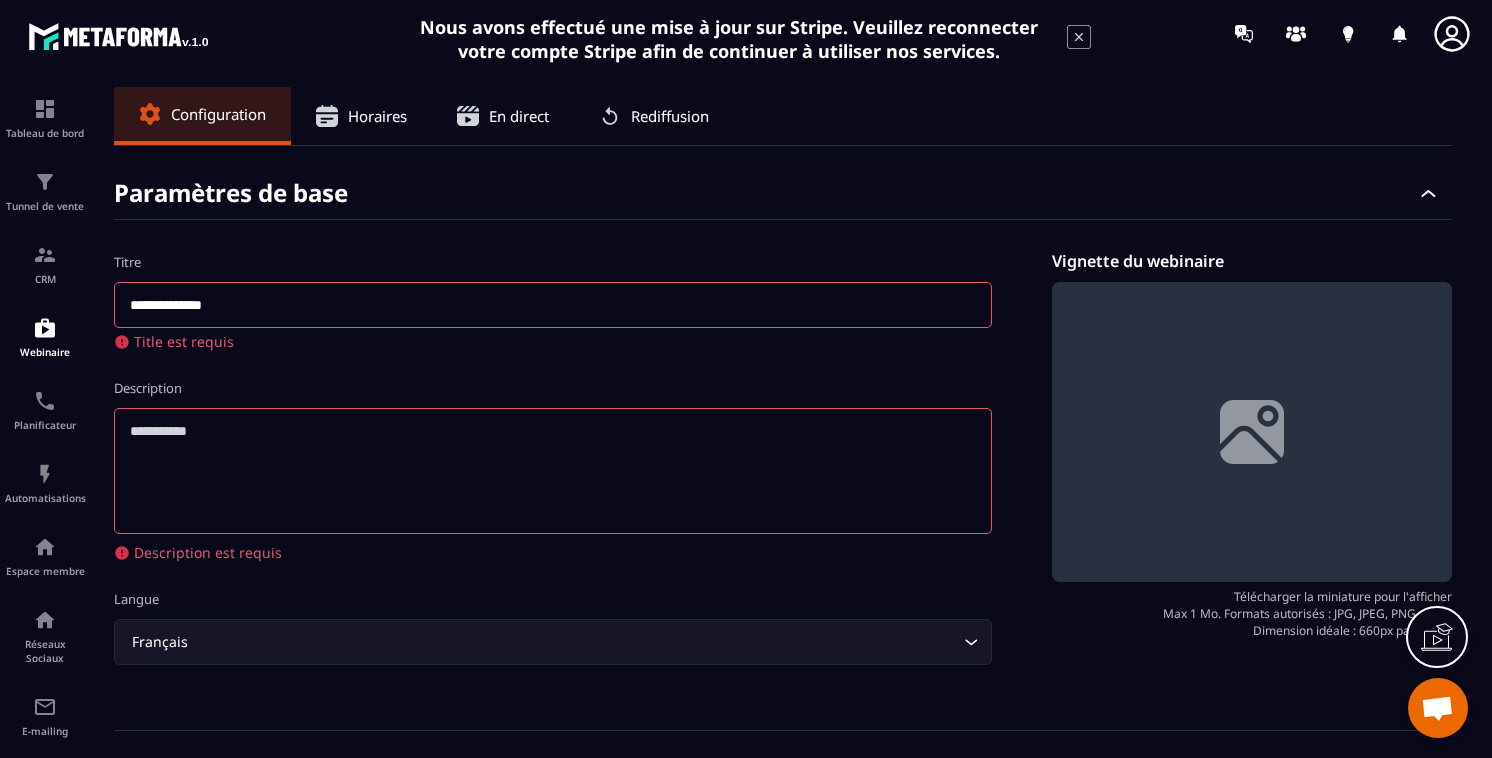 type on "**********" 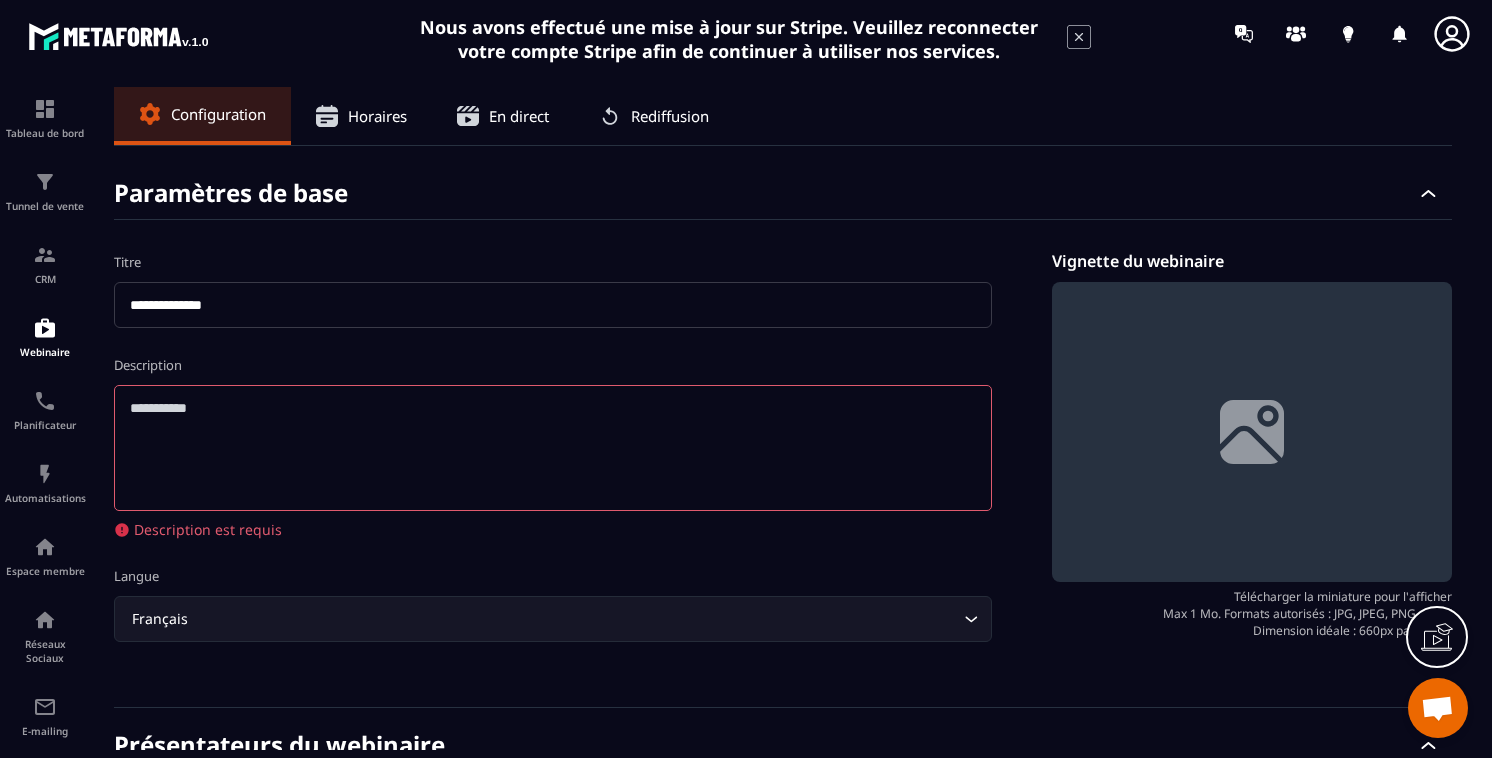 click 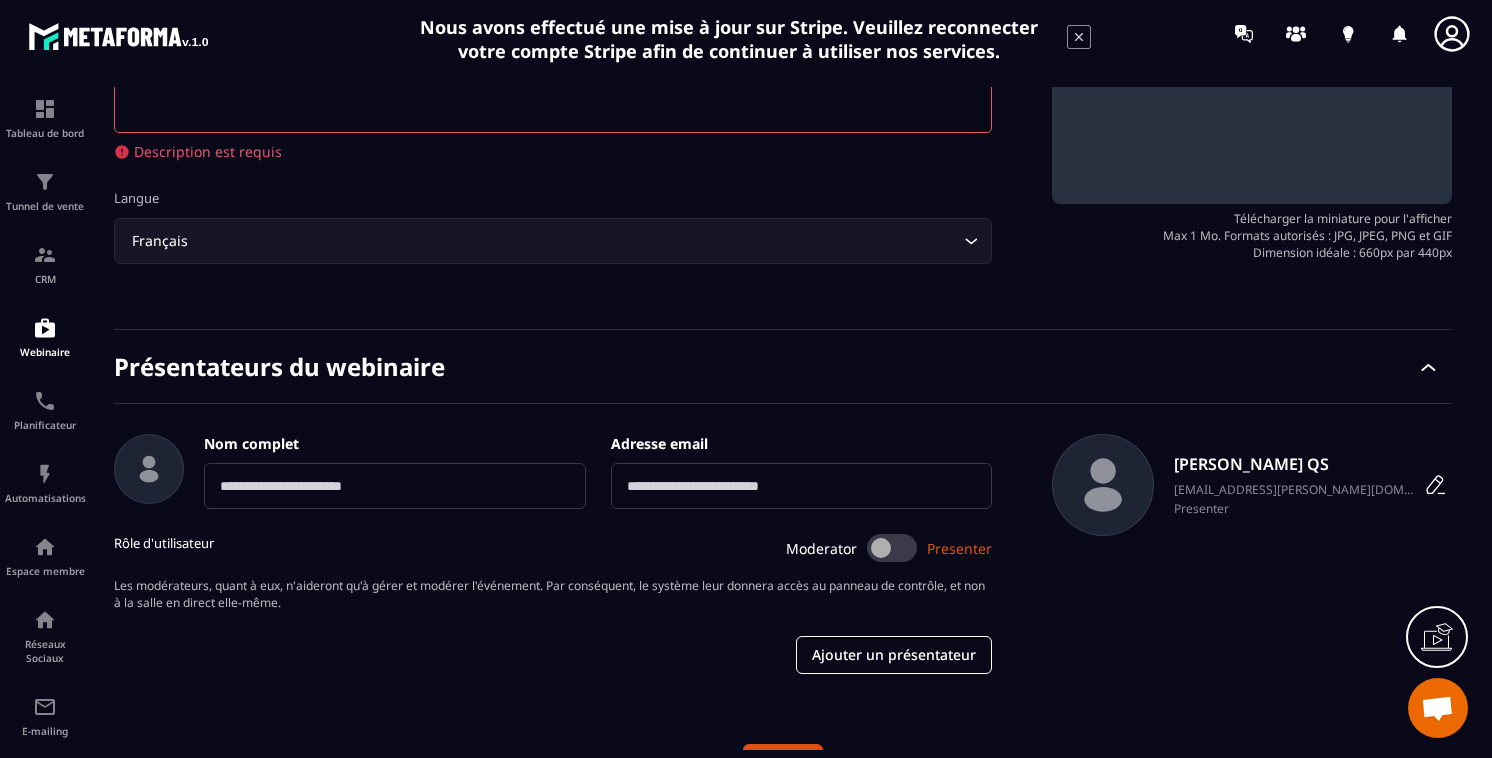 scroll, scrollTop: 379, scrollLeft: 0, axis: vertical 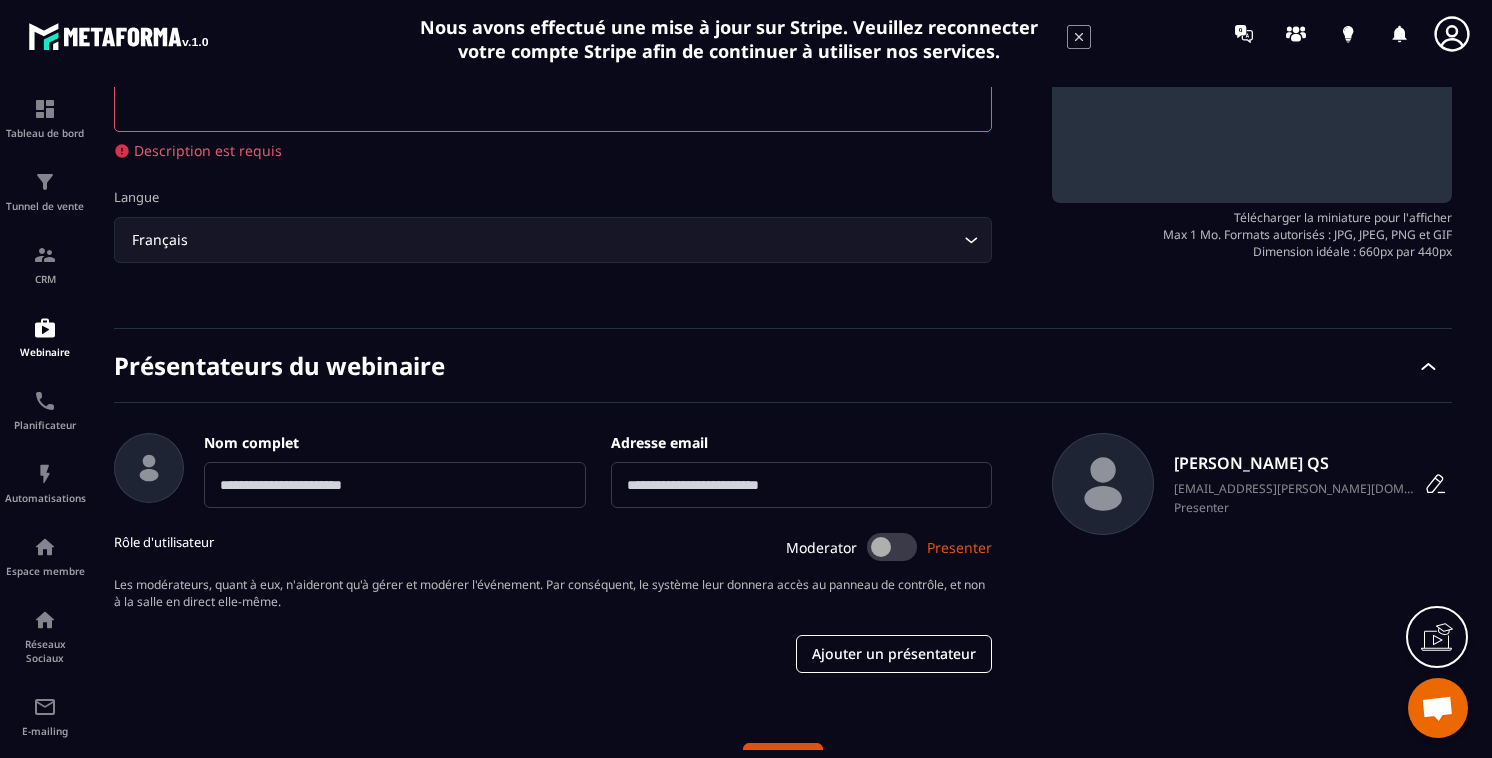 type on "**********" 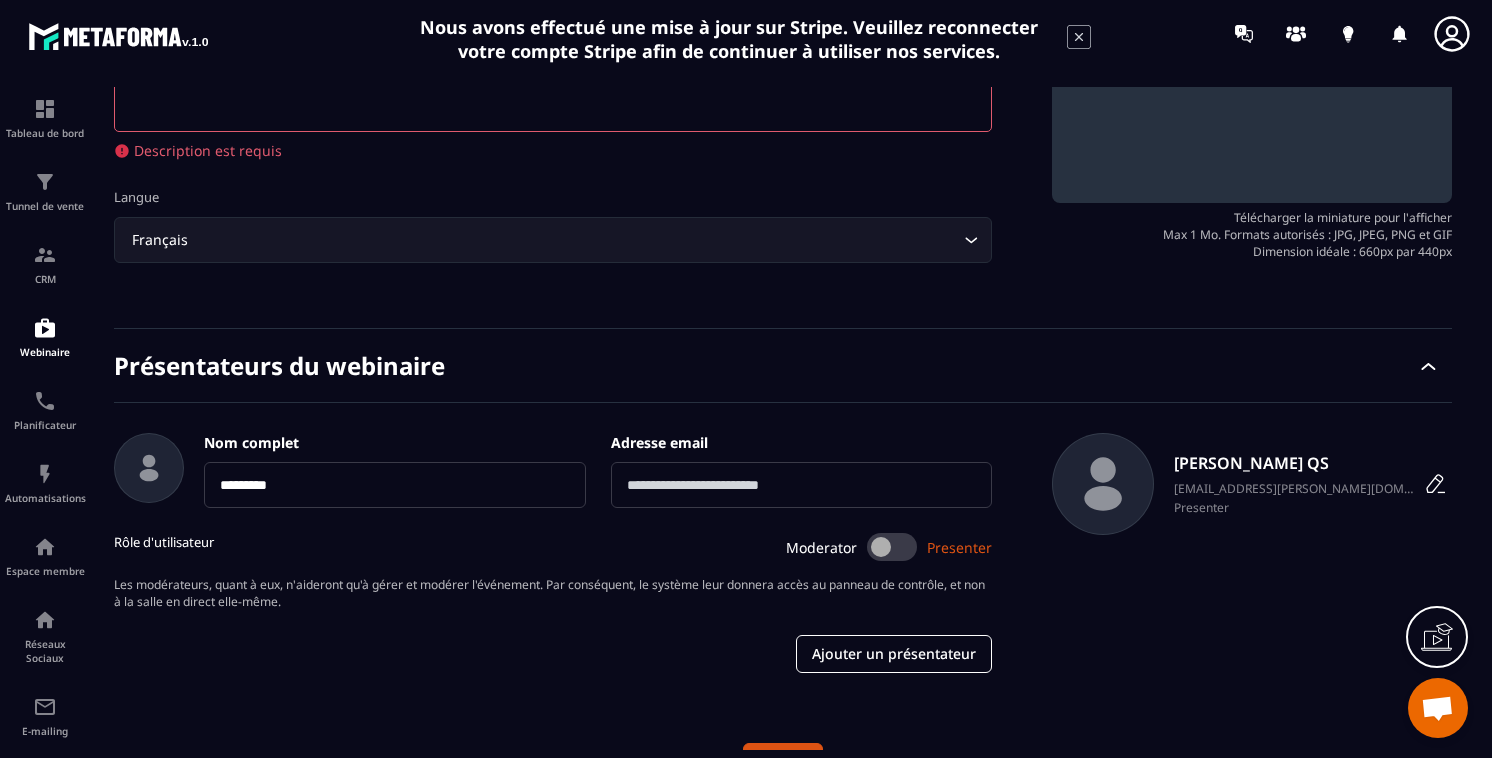 type on "*********" 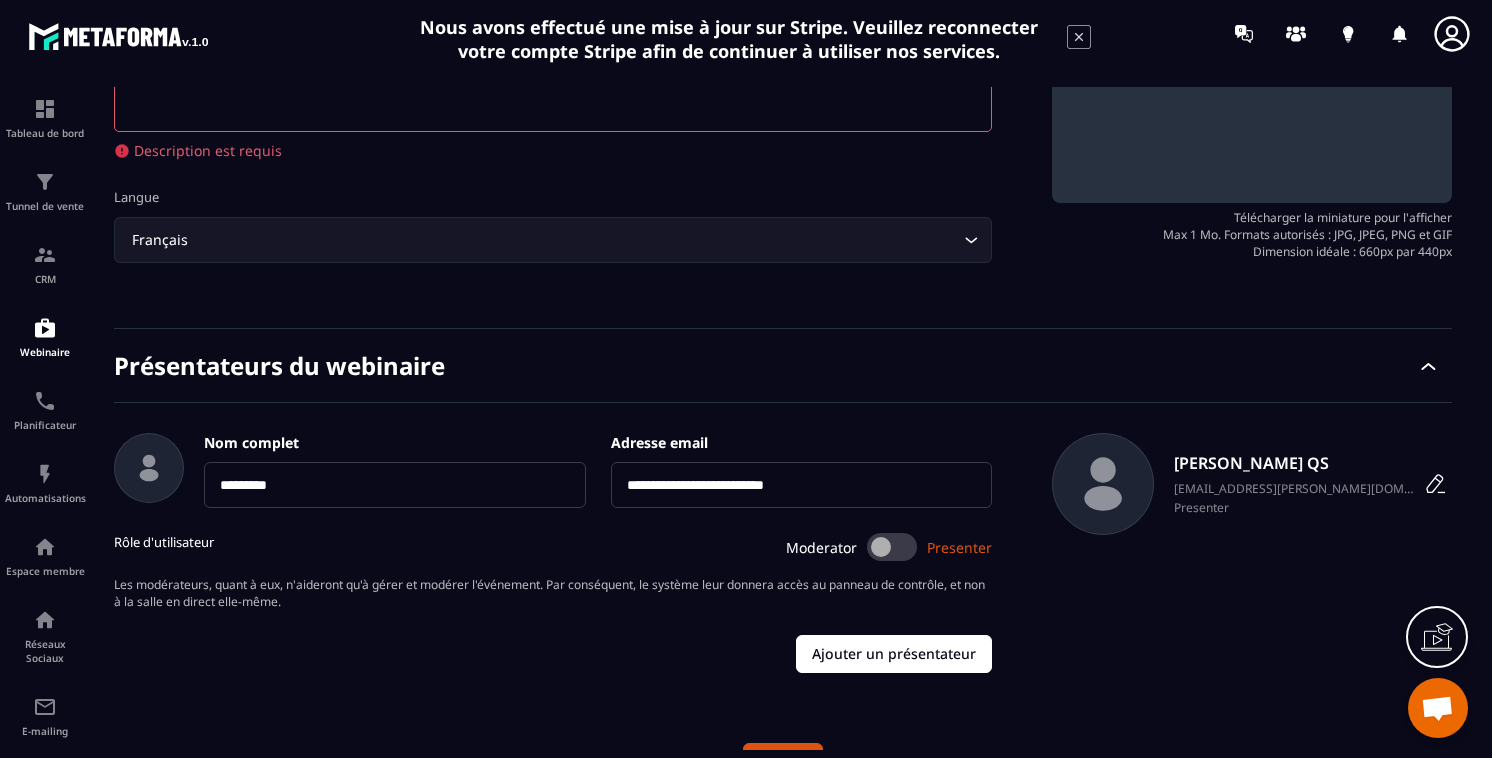 type on "**********" 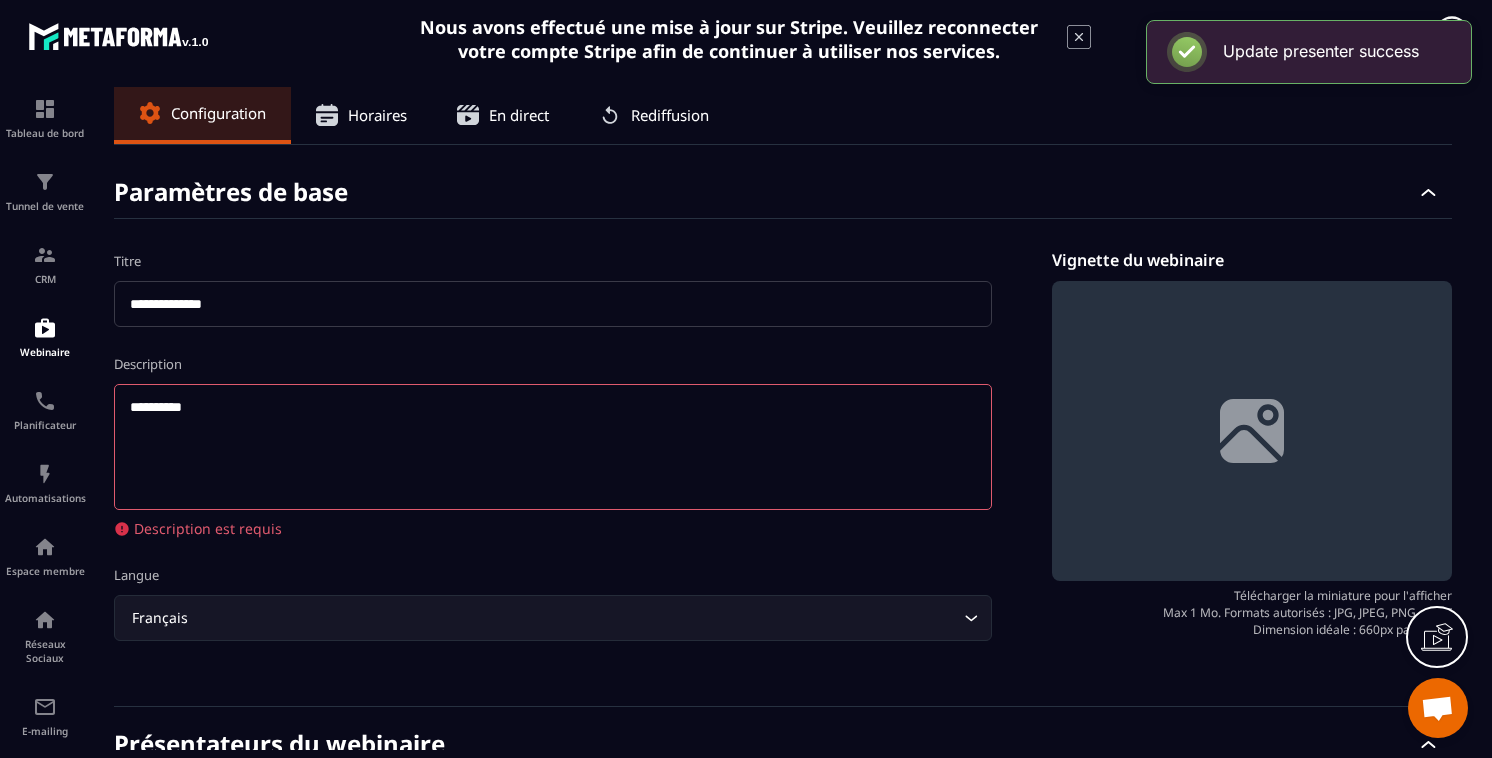 scroll, scrollTop: 0, scrollLeft: 0, axis: both 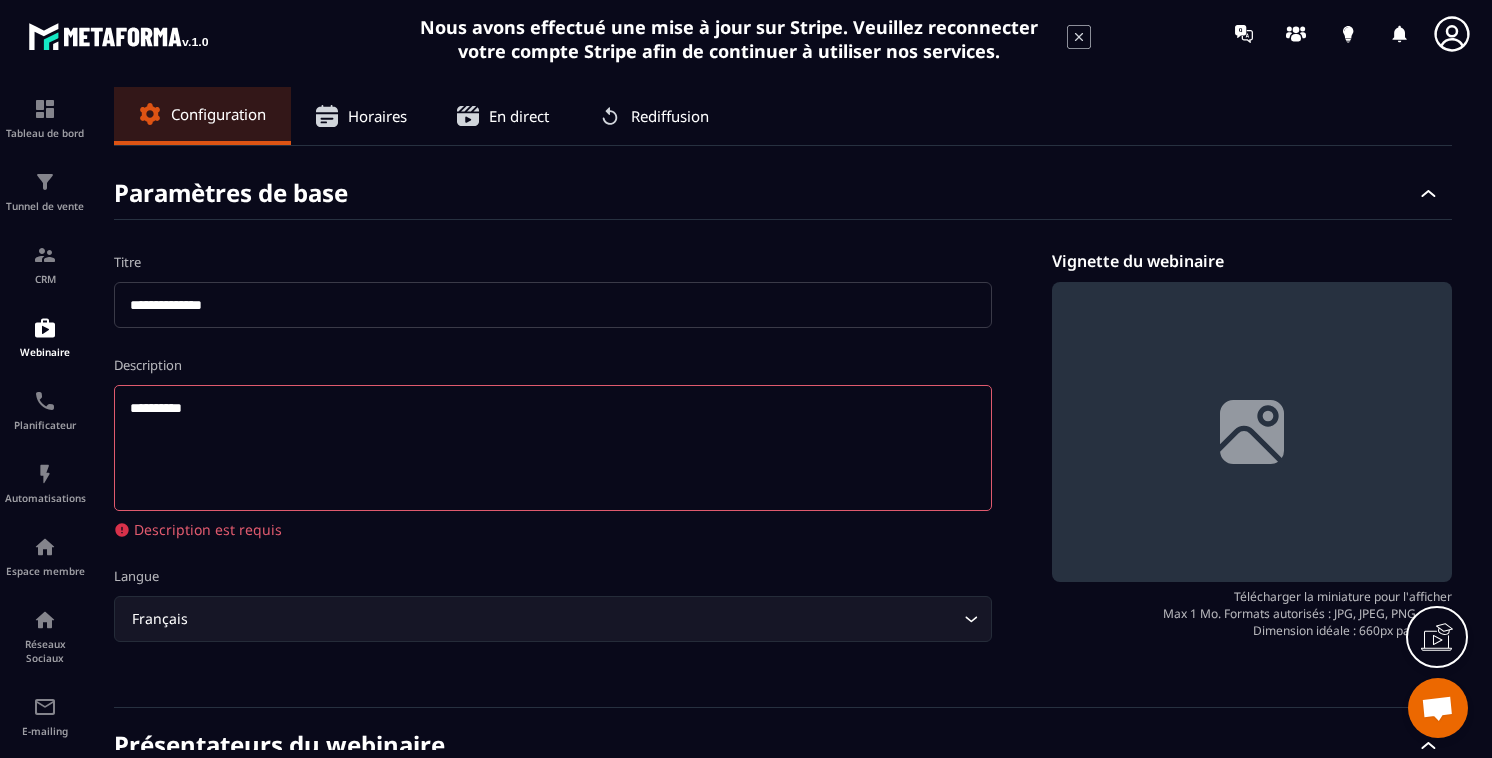 click on "**********" 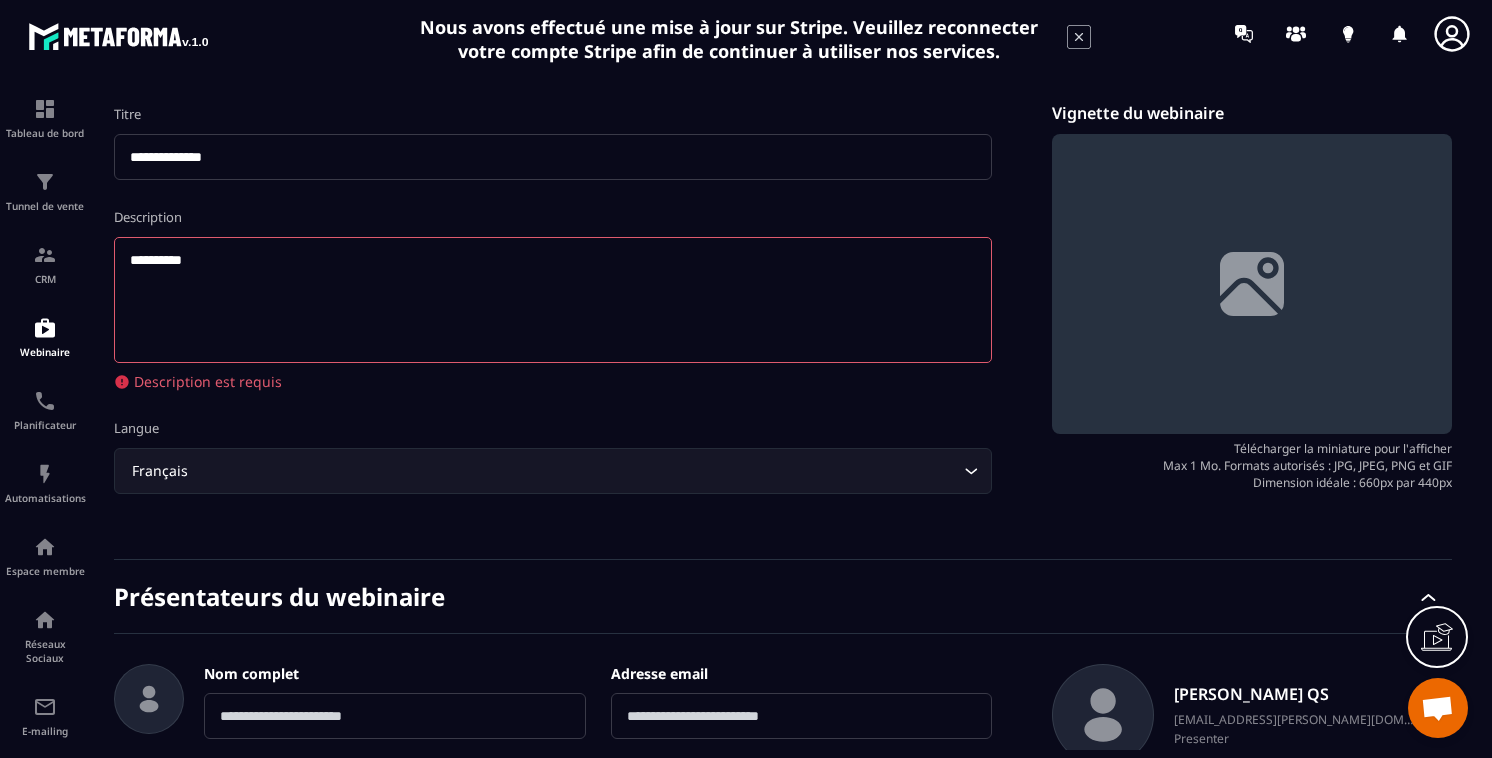 scroll, scrollTop: 425, scrollLeft: 0, axis: vertical 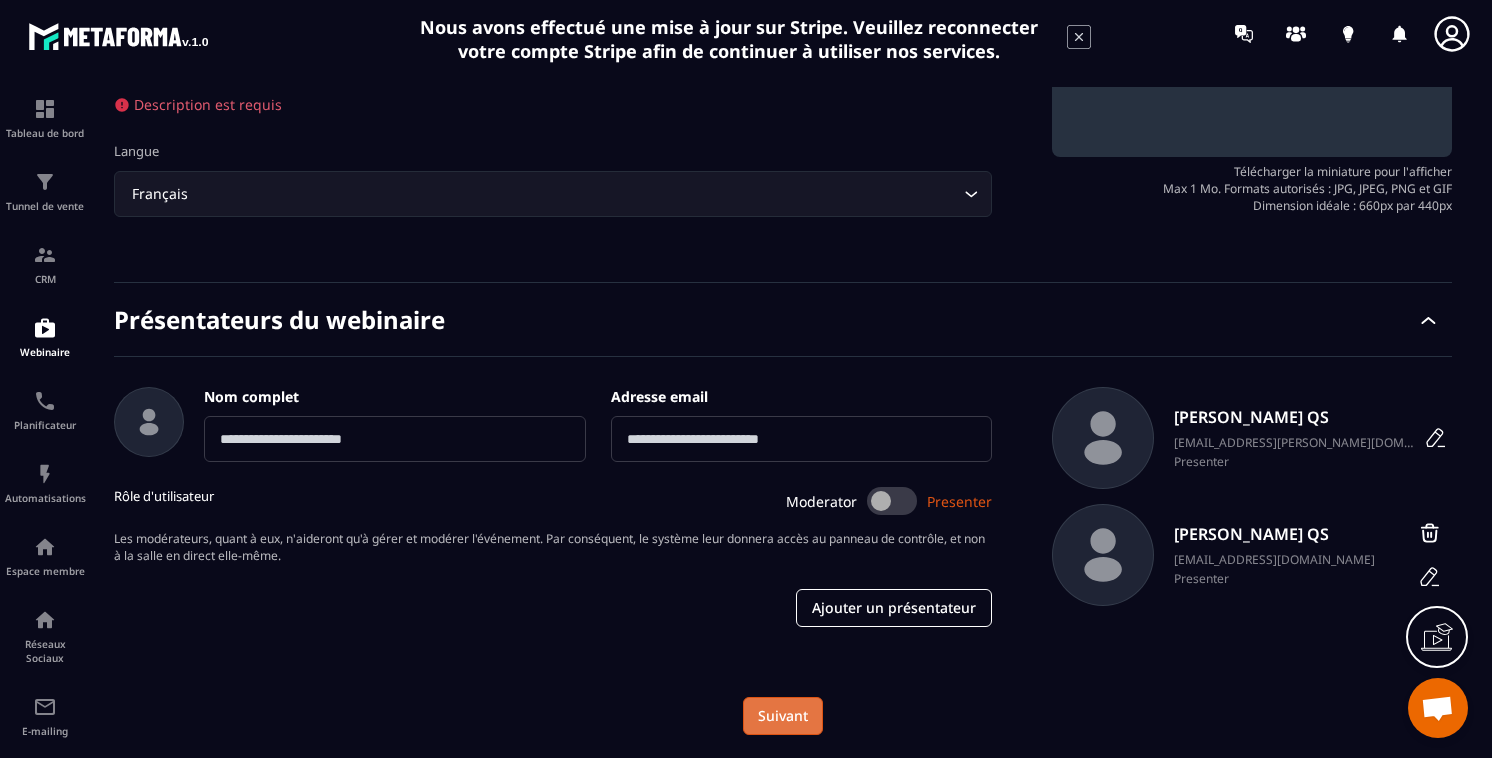 click on "Suivant" at bounding box center [783, 716] 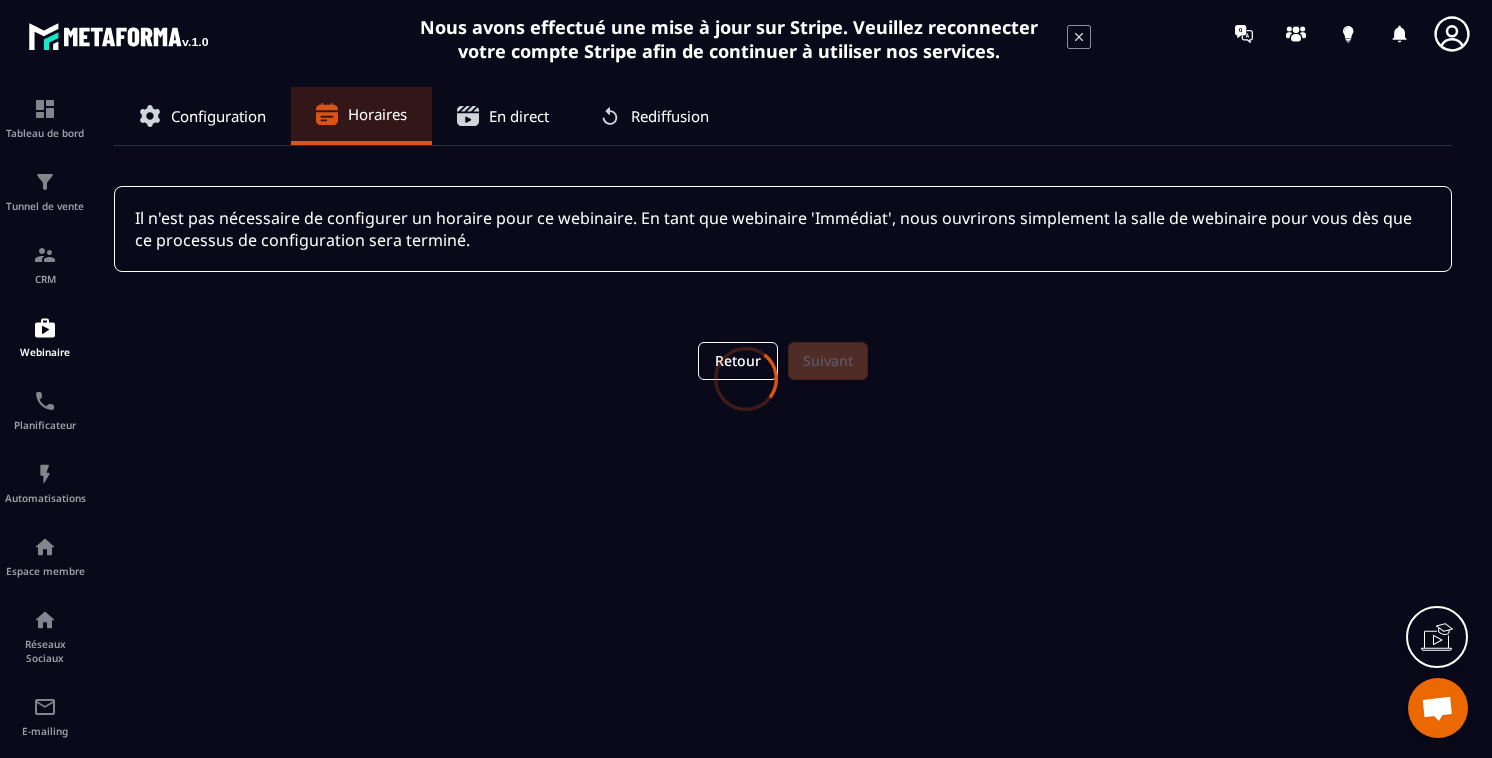 scroll, scrollTop: 0, scrollLeft: 0, axis: both 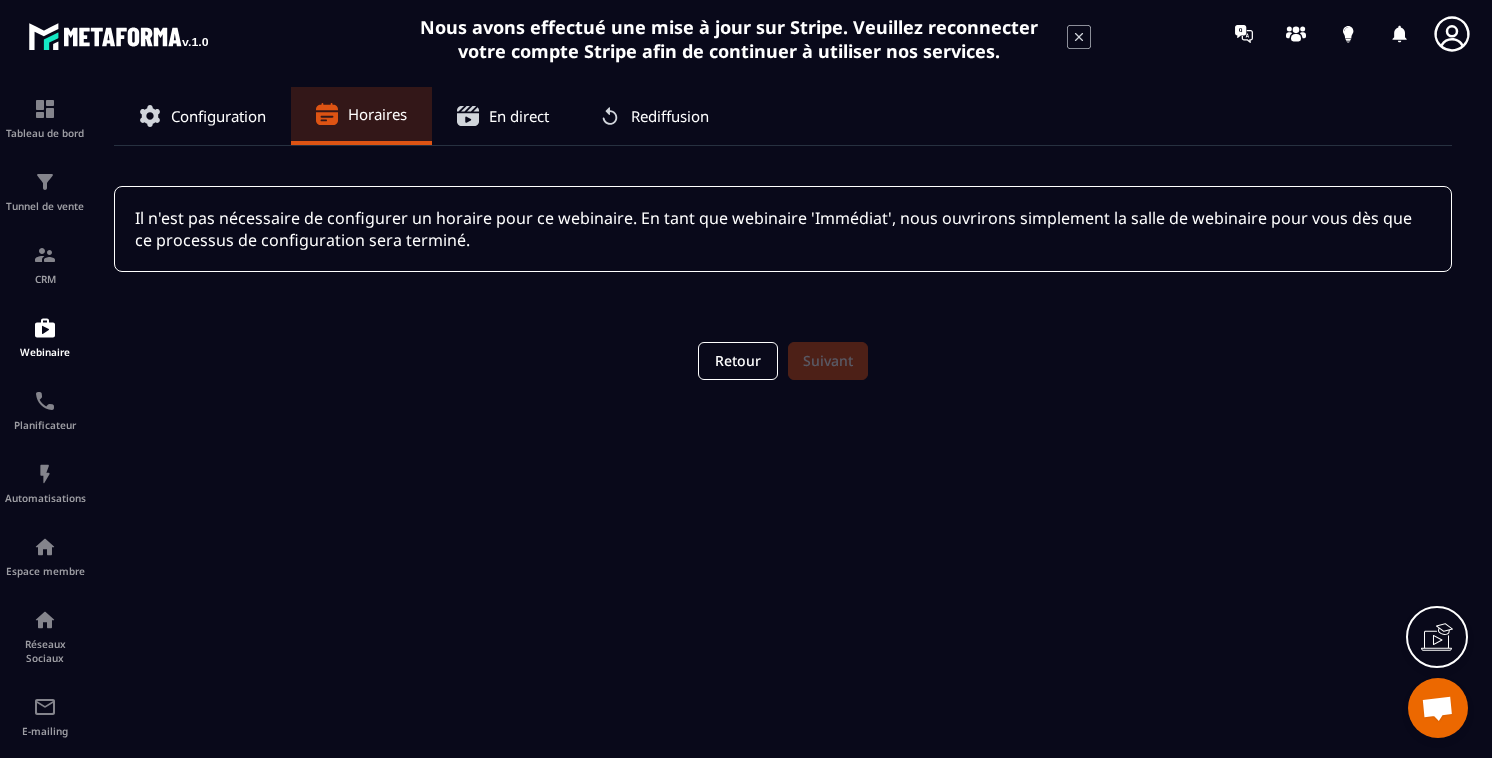 click on "Retour Suivant" at bounding box center [783, 361] 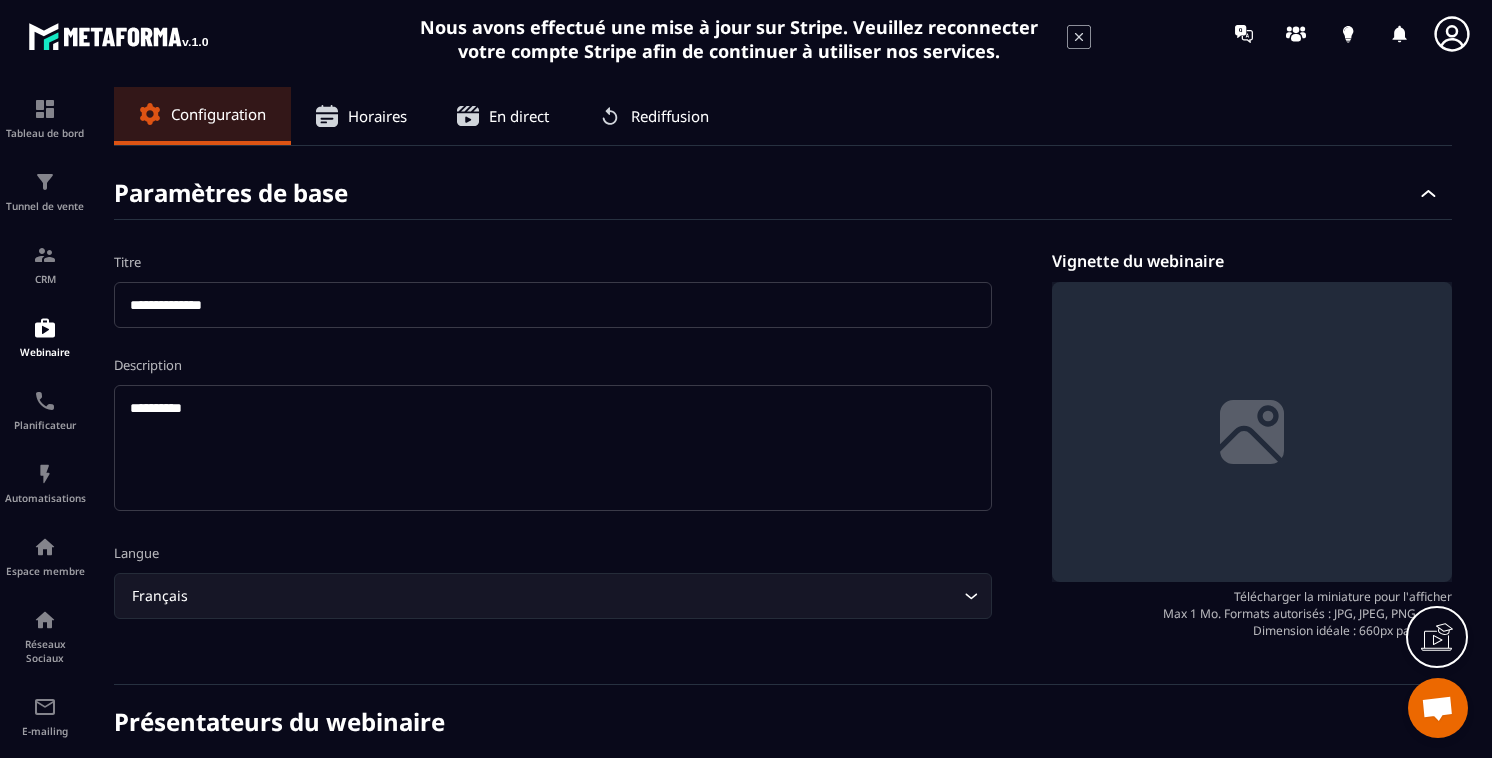 scroll, scrollTop: 402, scrollLeft: 0, axis: vertical 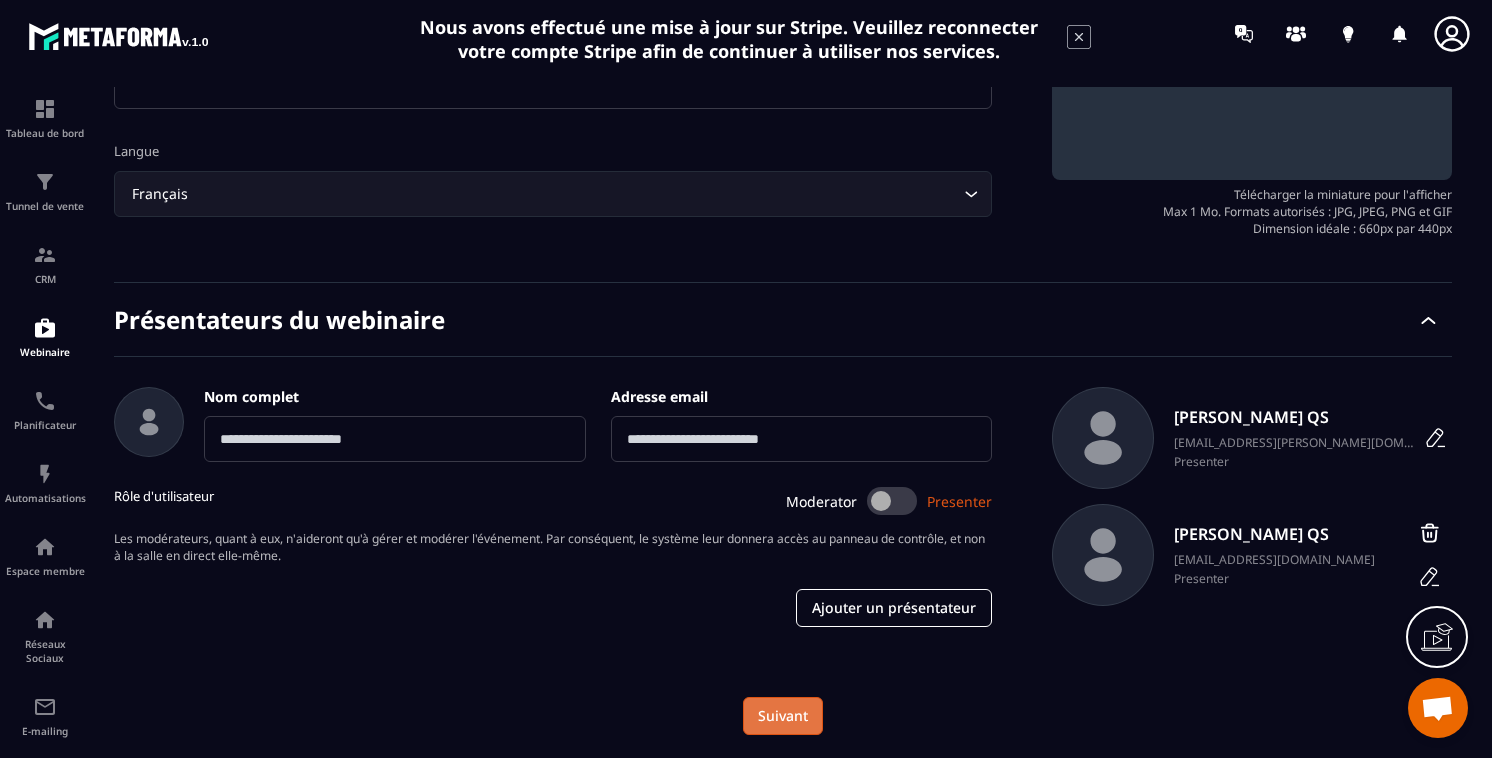 click on "Suivant" at bounding box center (783, 716) 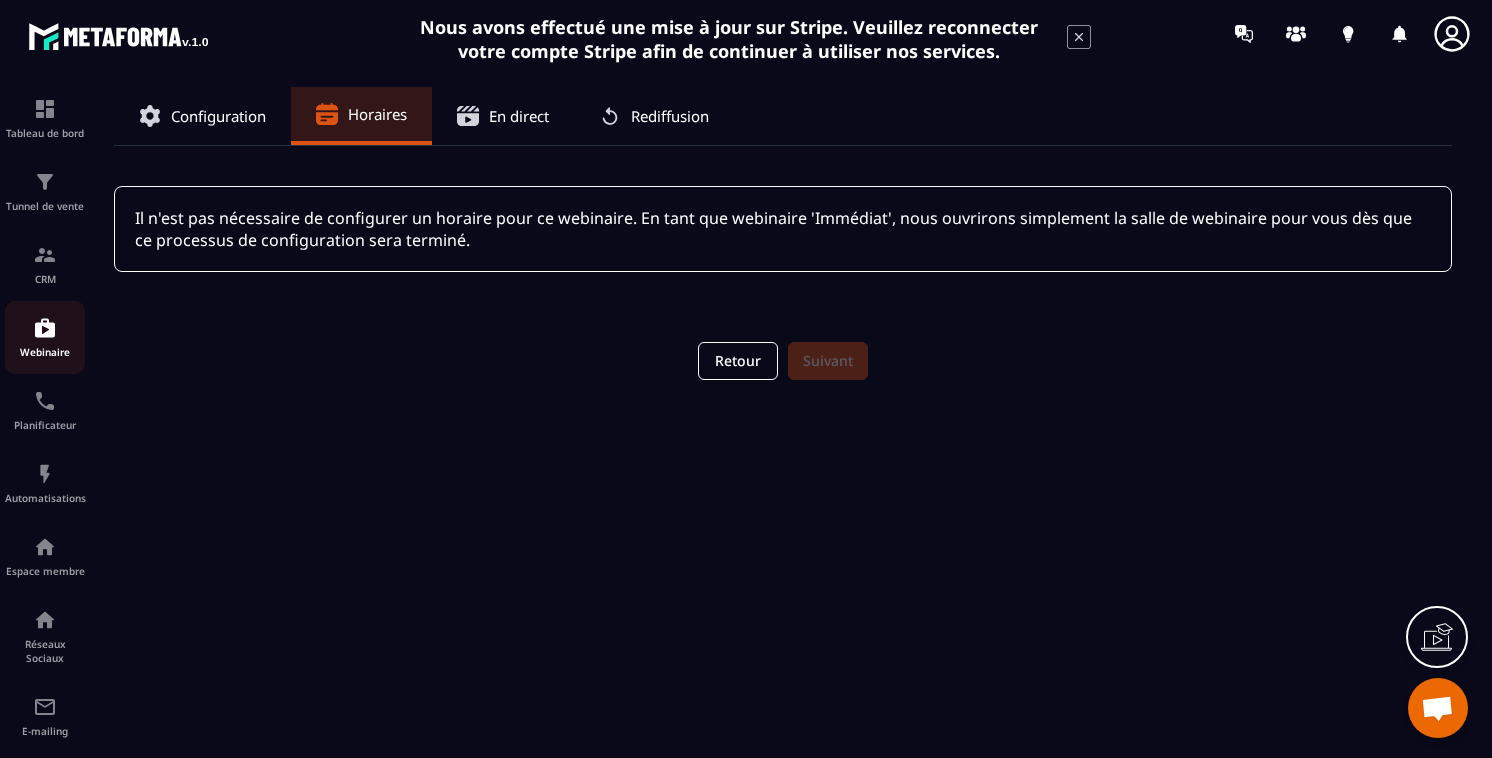click on "Webinaire" at bounding box center [45, 337] 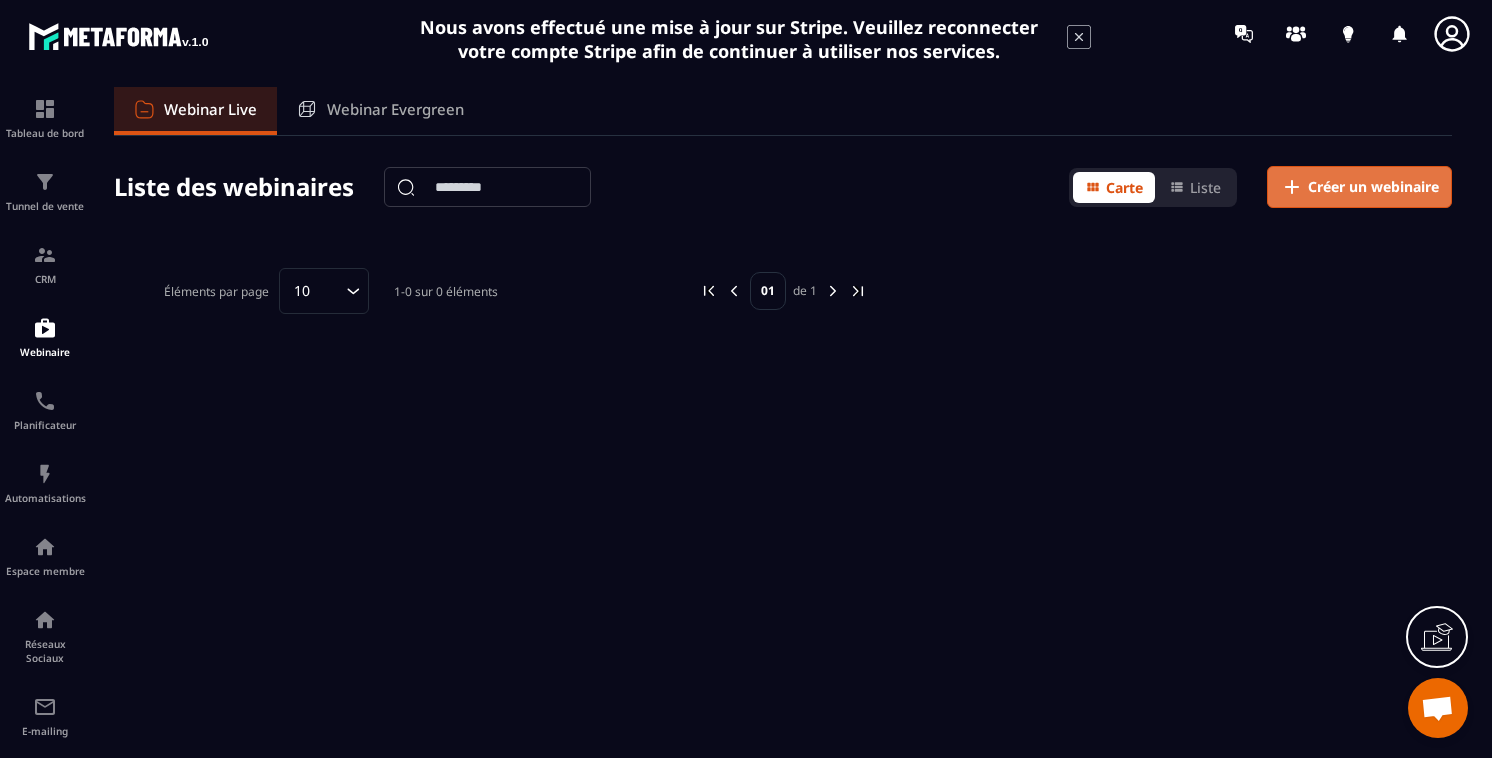 click on "Créer un webinaire" at bounding box center [1373, 187] 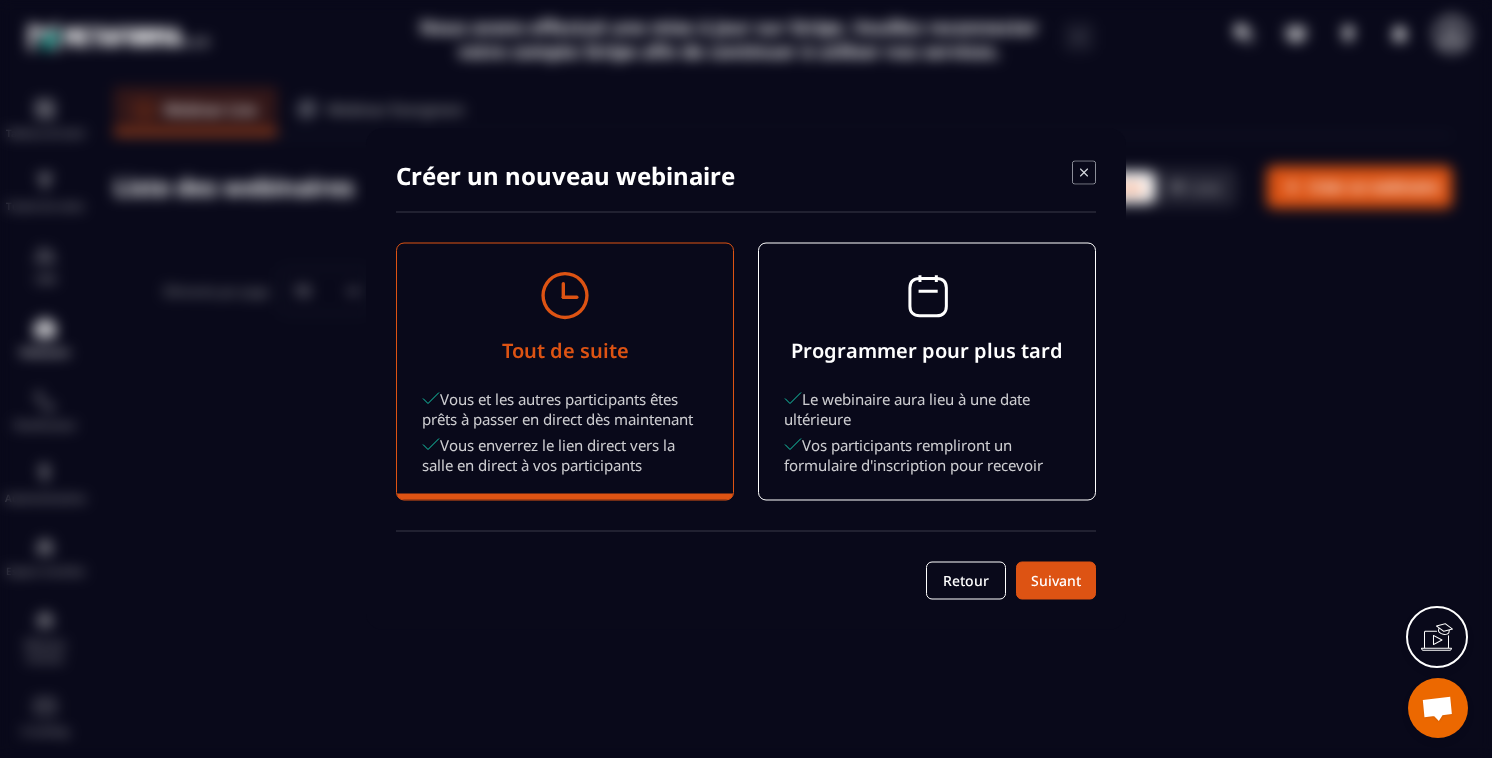 click on "Programmer pour plus tard  Le webinaire aura lieu à une date ultérieure  Vos participants rempliront un formulaire d'inscription pour recevoir" at bounding box center [927, 372] 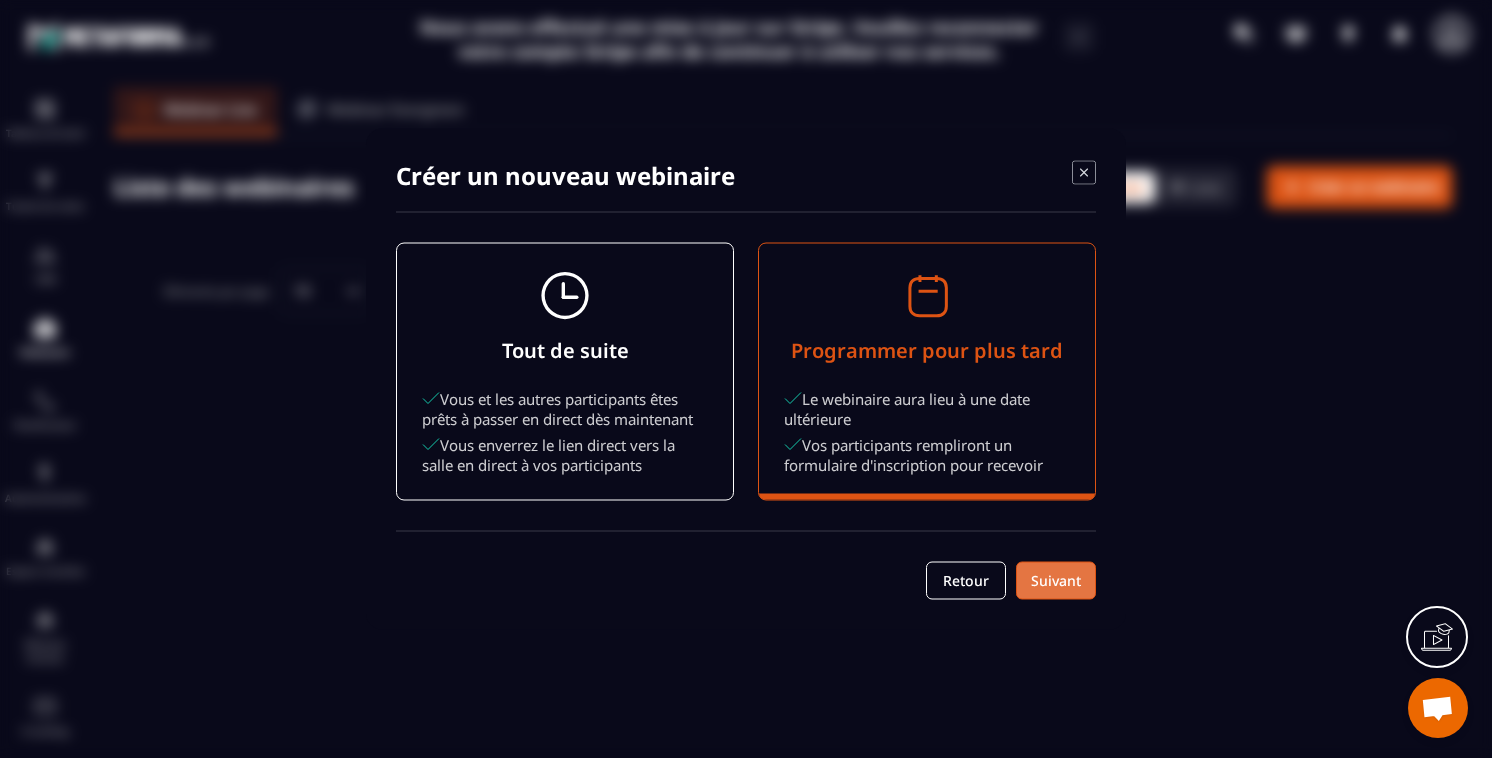 click on "Suivant" at bounding box center (1056, 581) 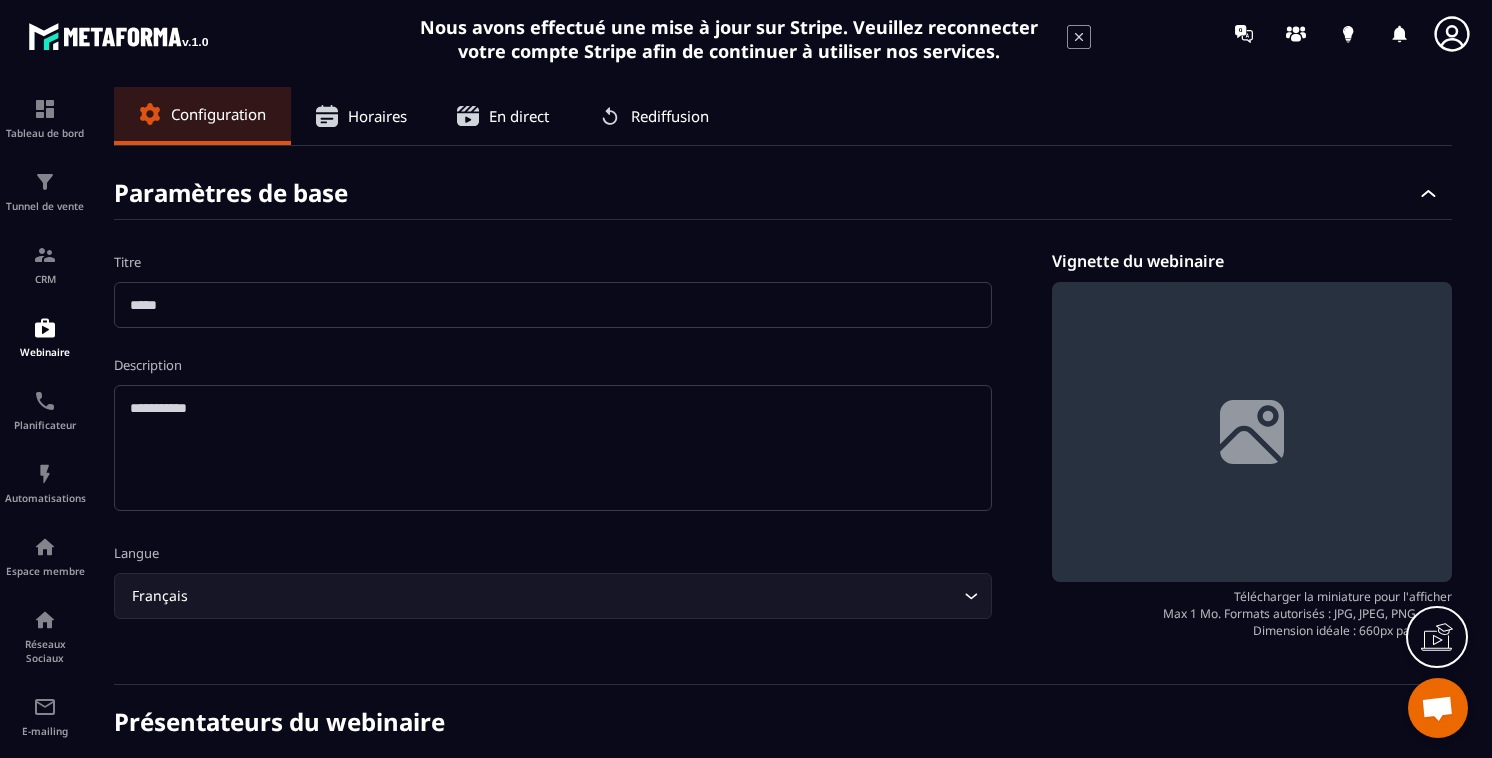 click at bounding box center (553, 305) 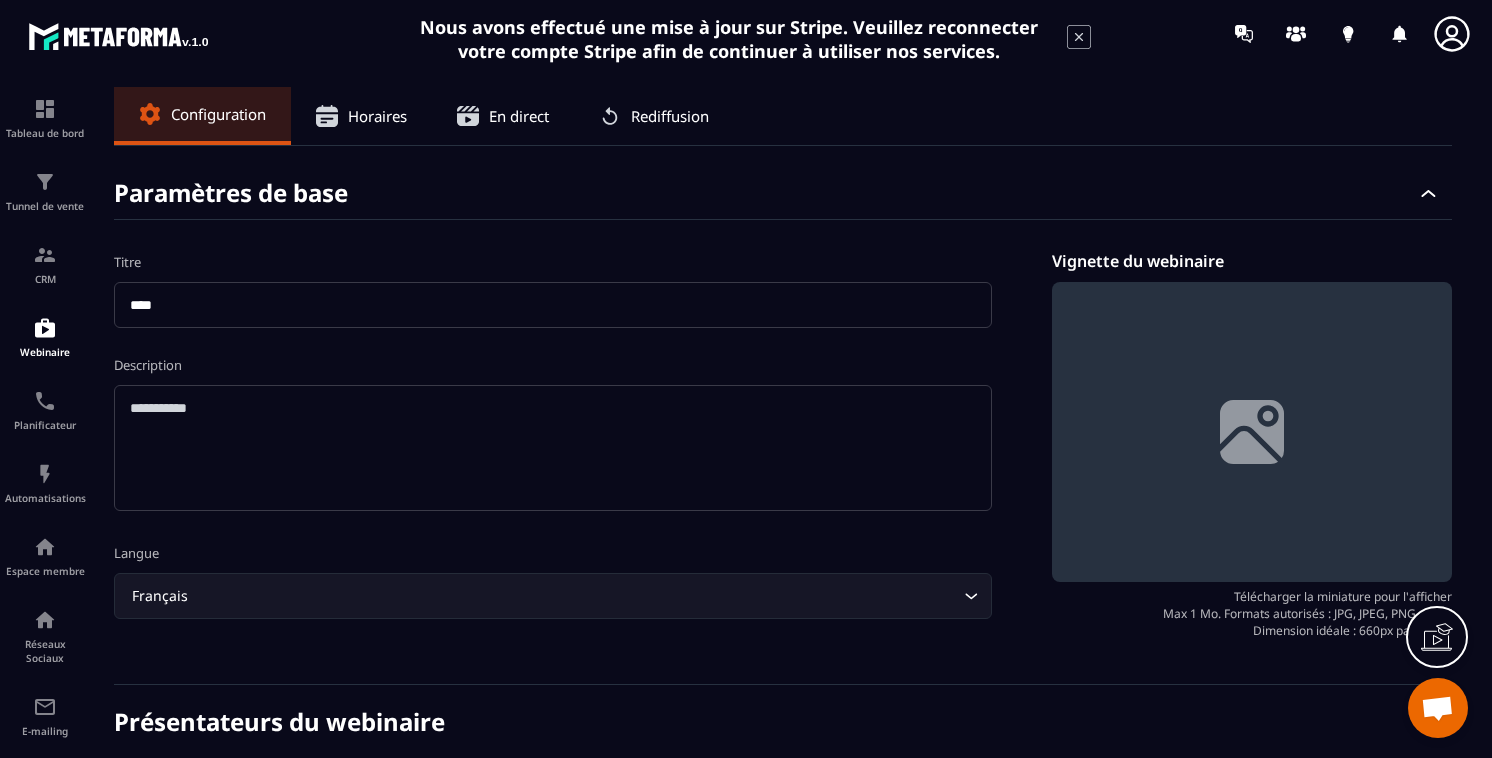 type on "****" 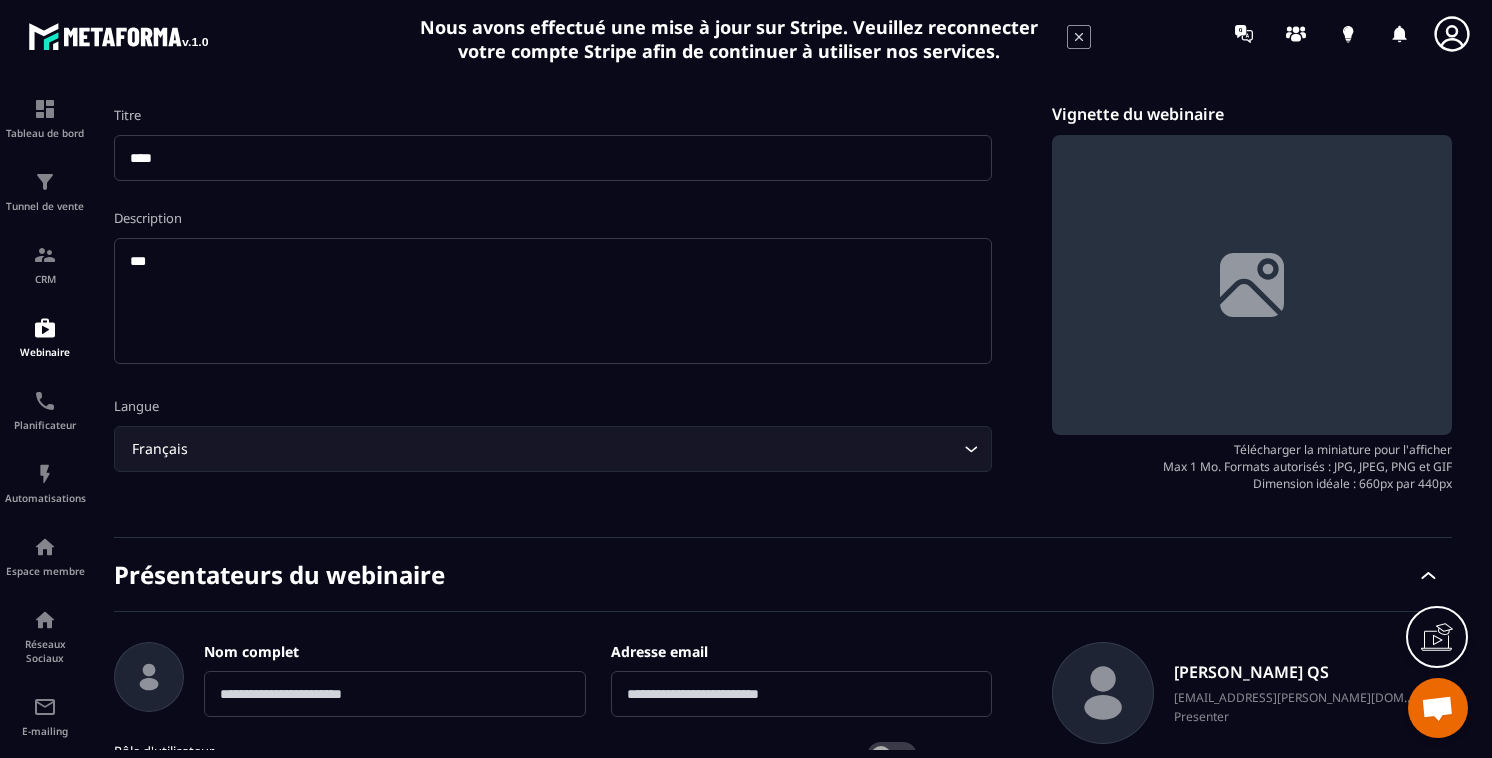 scroll, scrollTop: 402, scrollLeft: 0, axis: vertical 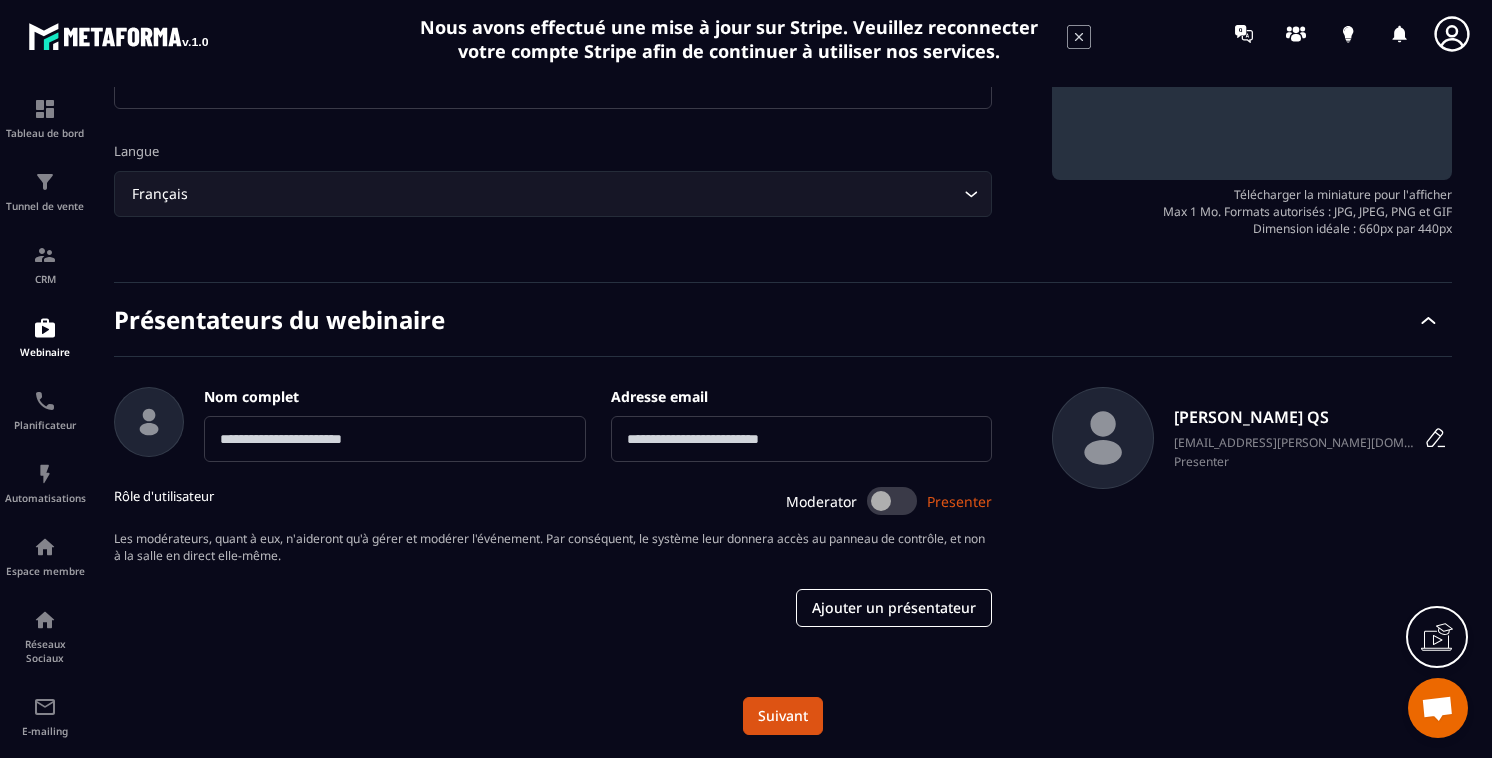 type on "***" 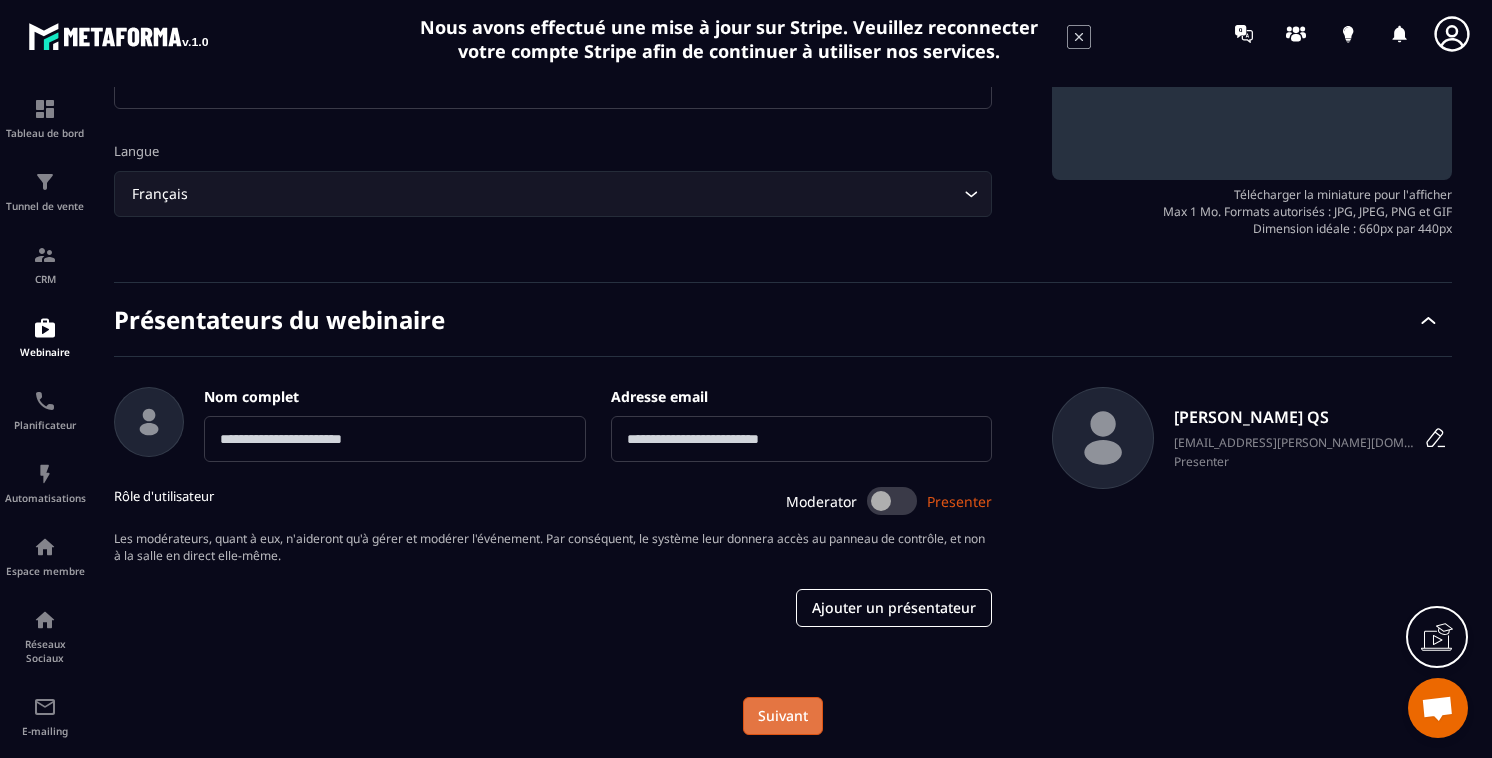 click on "Suivant" at bounding box center [783, 716] 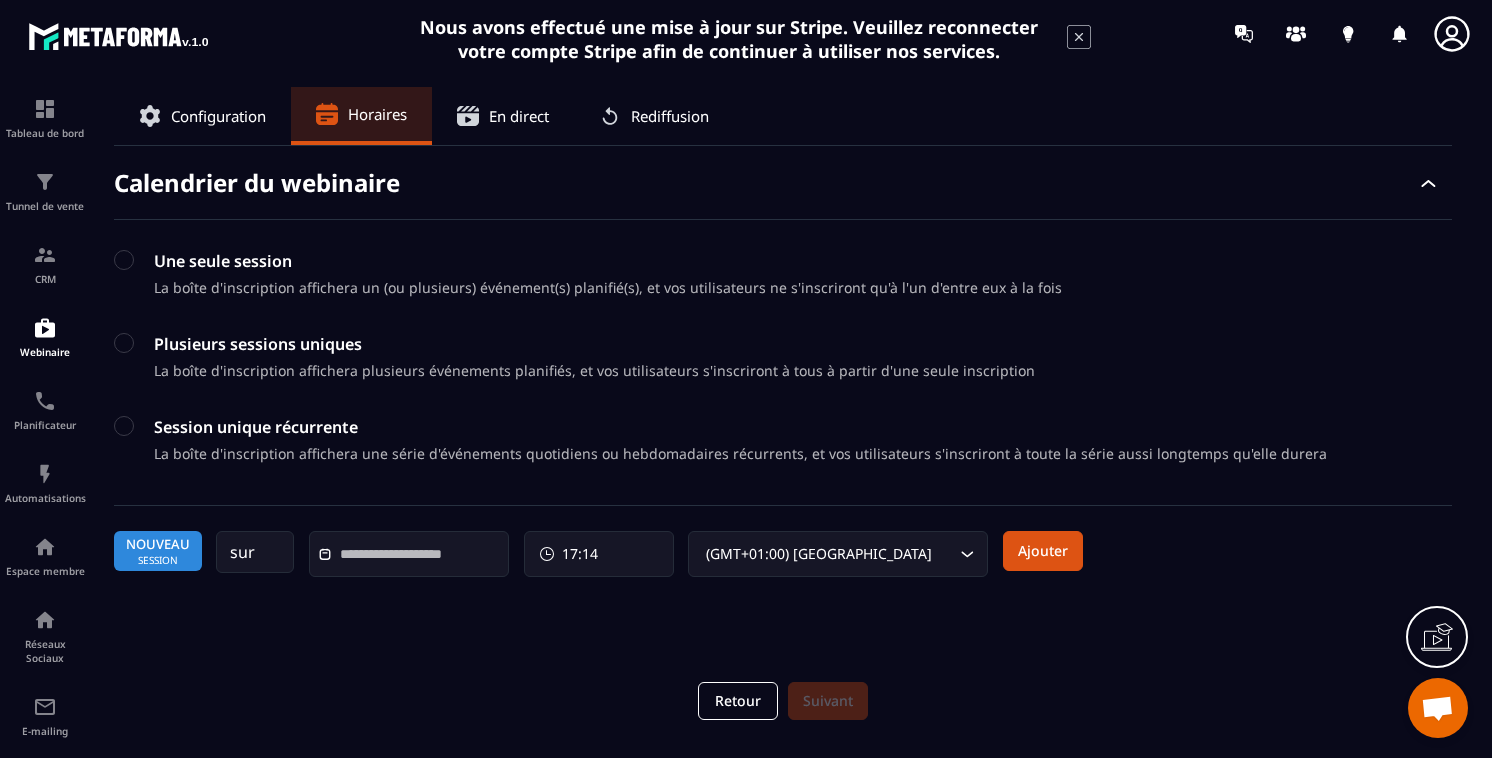 click on "17:14" at bounding box center [580, 554] 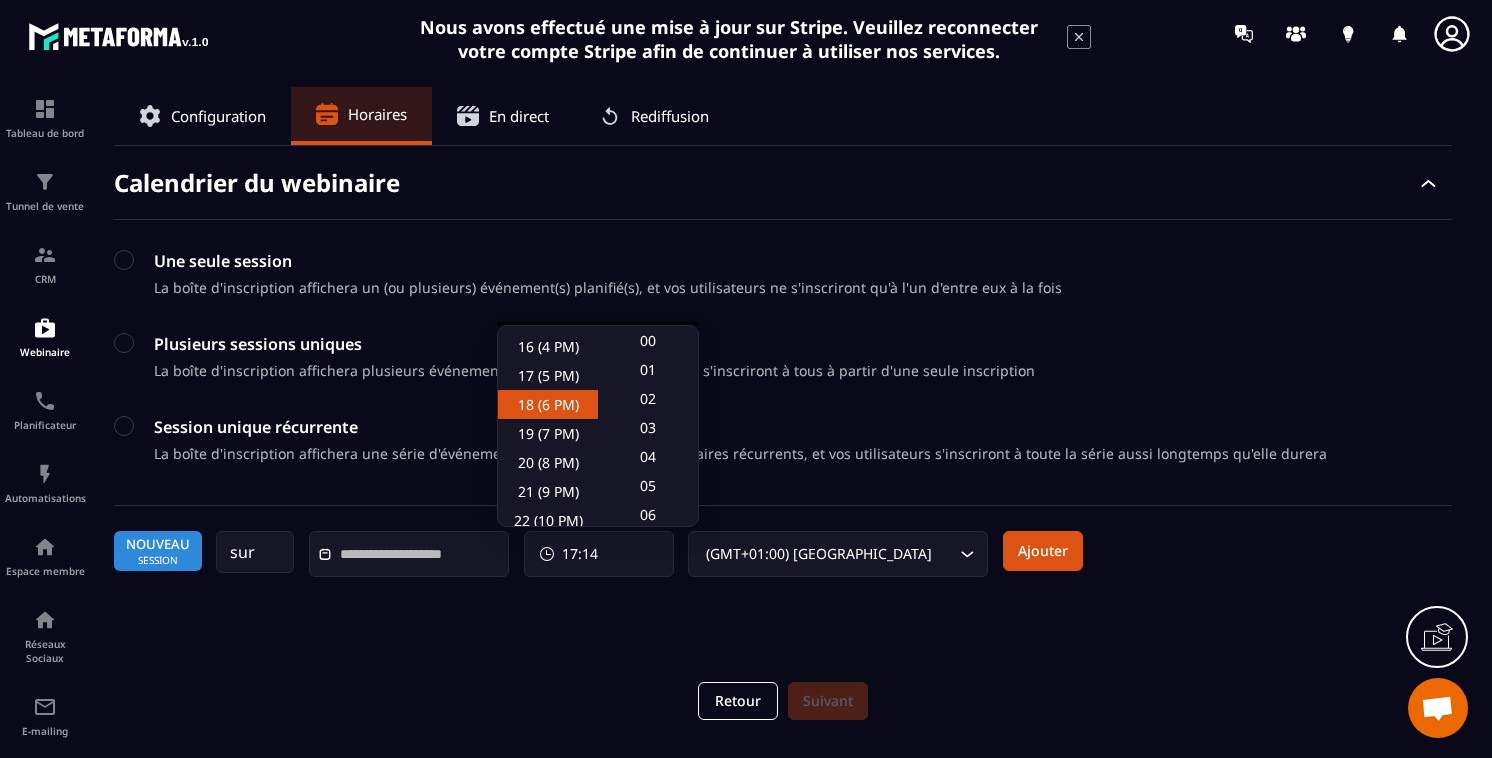 scroll, scrollTop: 496, scrollLeft: 0, axis: vertical 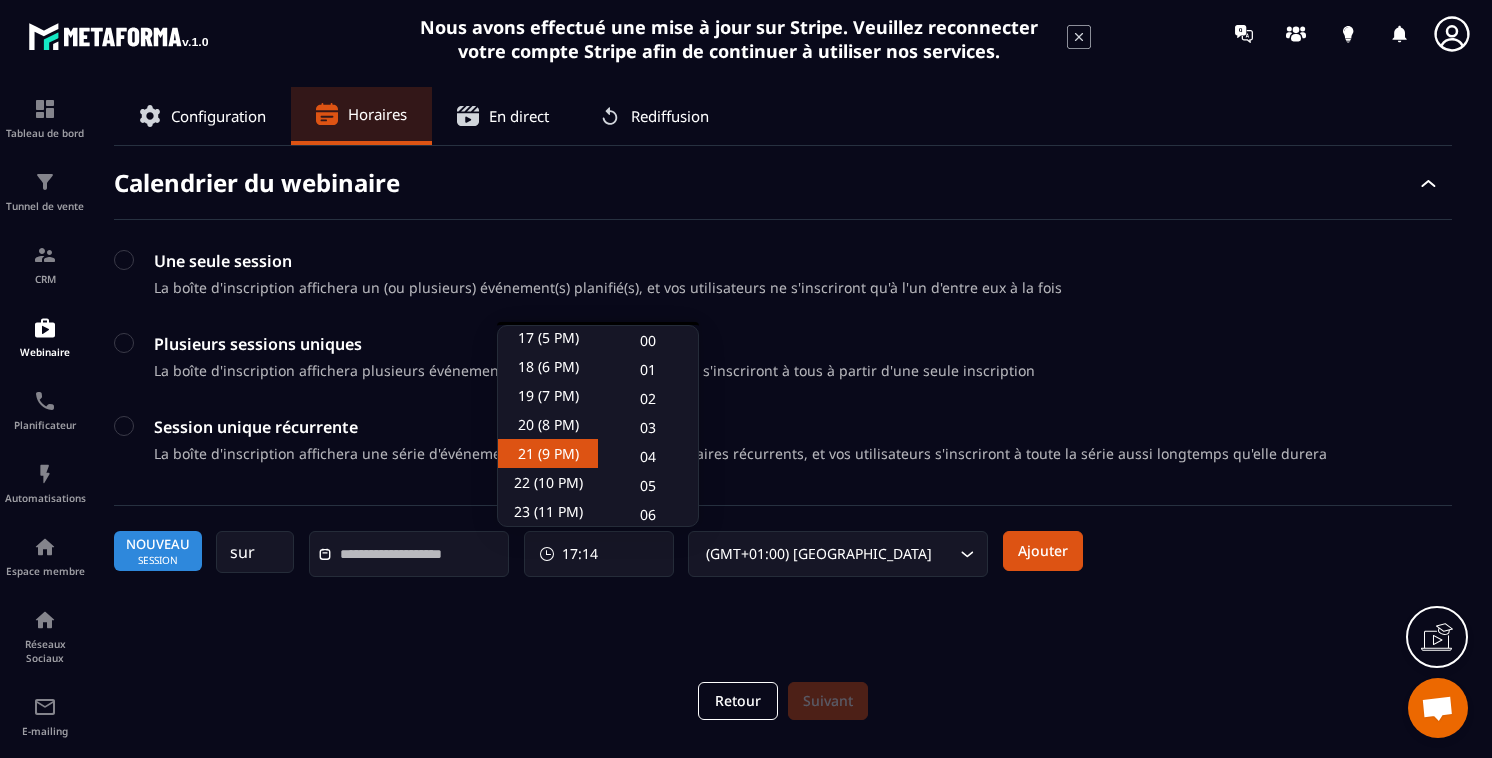 click on "21 (9 PM)" 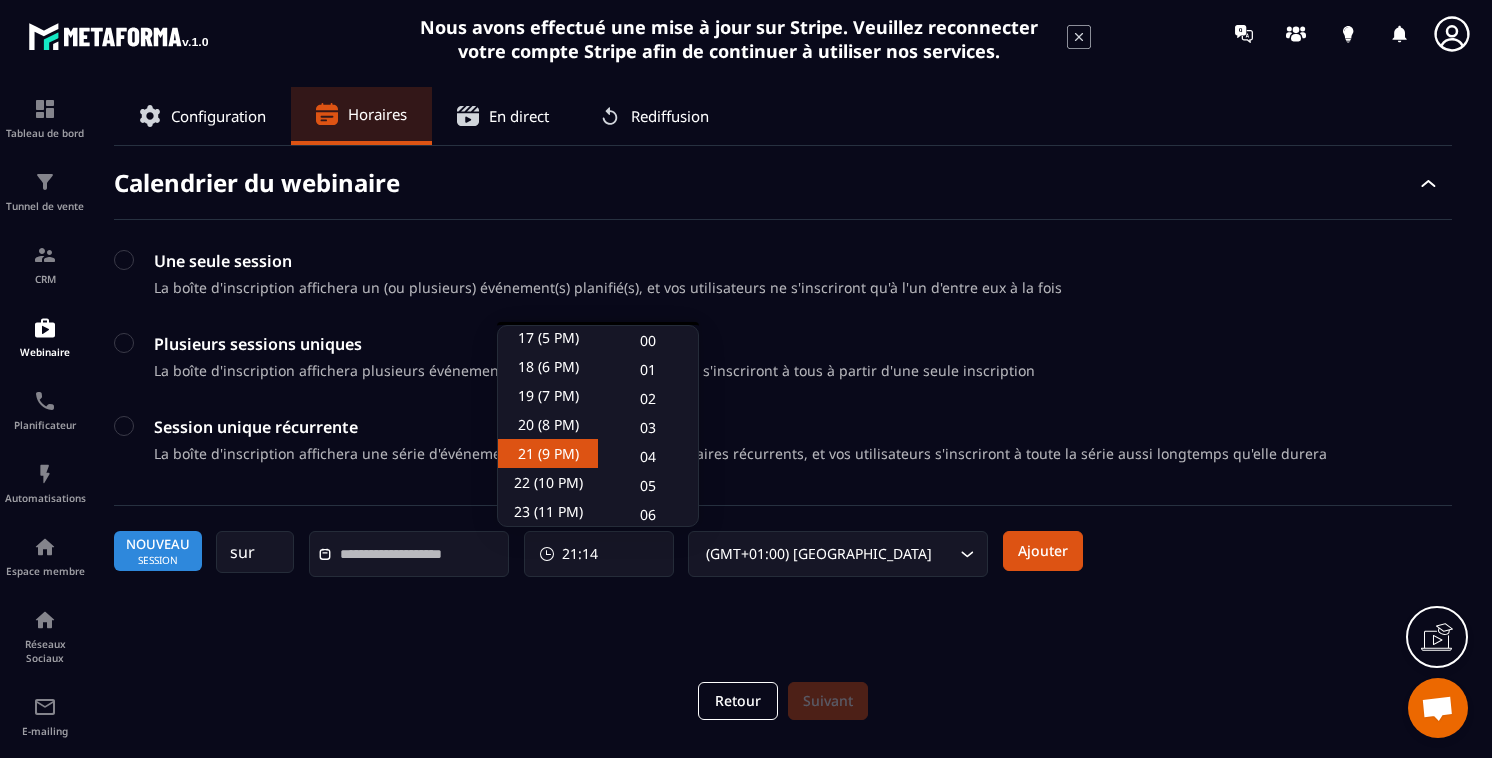 click on "21 (9 PM)" 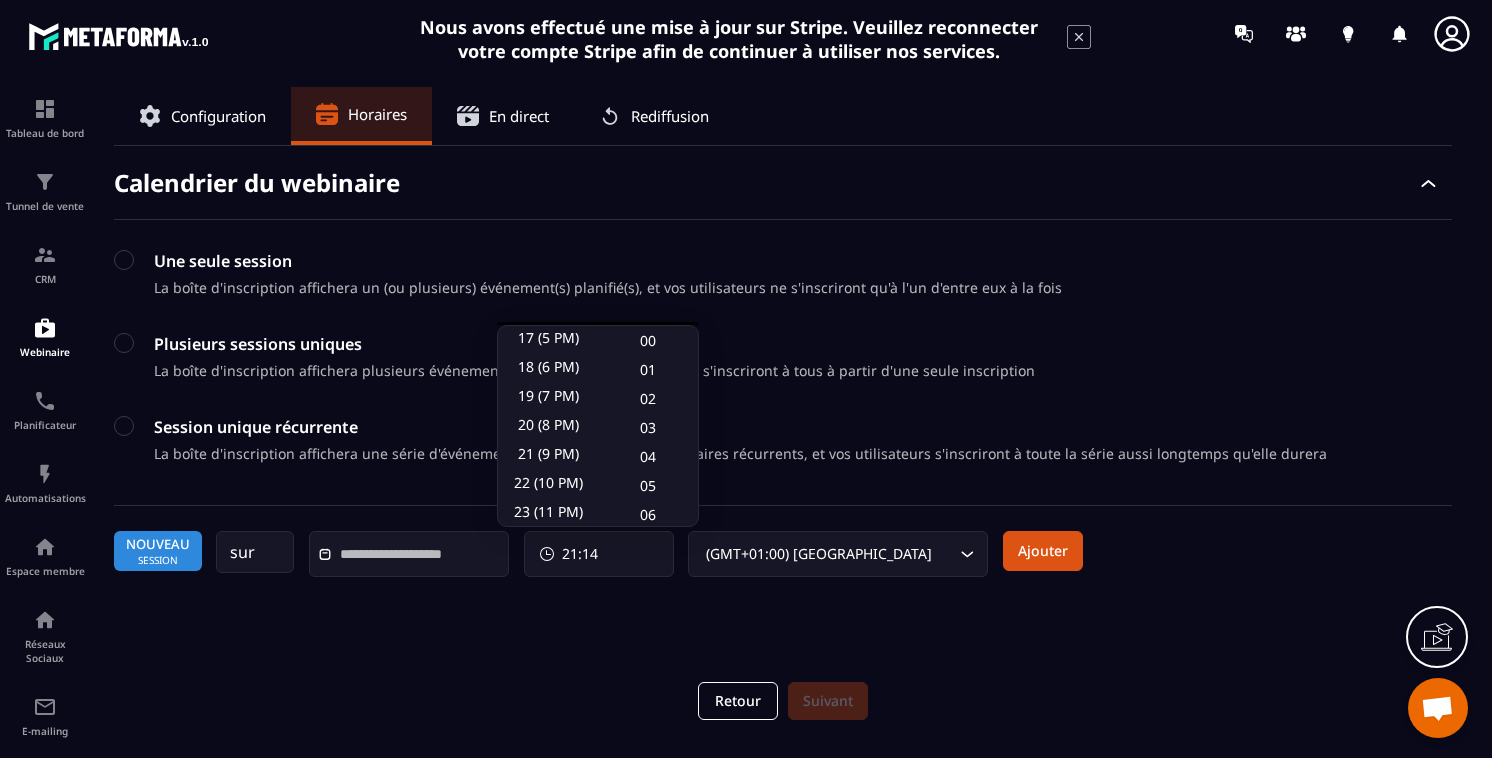 click on "Calendrier du webinaire Une seule session La boîte d'inscription affichera un (ou plusieurs) événement(s) planifié(s), et vos utilisateurs ne s'inscriront qu'à l'un d'entre eux à la fois Plusieurs sessions uniques La boîte d'inscription affichera plusieurs événements planifiés, et vos utilisateurs s'inscriront à tous à partir d'une seule inscription Session unique récurrente La boîte d'inscription affichera une série d'événements quotidiens ou hebdomadaires récurrents, et vos utilisateurs s'inscriront à toute la série aussi longtemps qu'elle durera Nouveau Session sur 21:14 (GMT+01:00) Paris Loading... Ajouter" at bounding box center (783, 399) 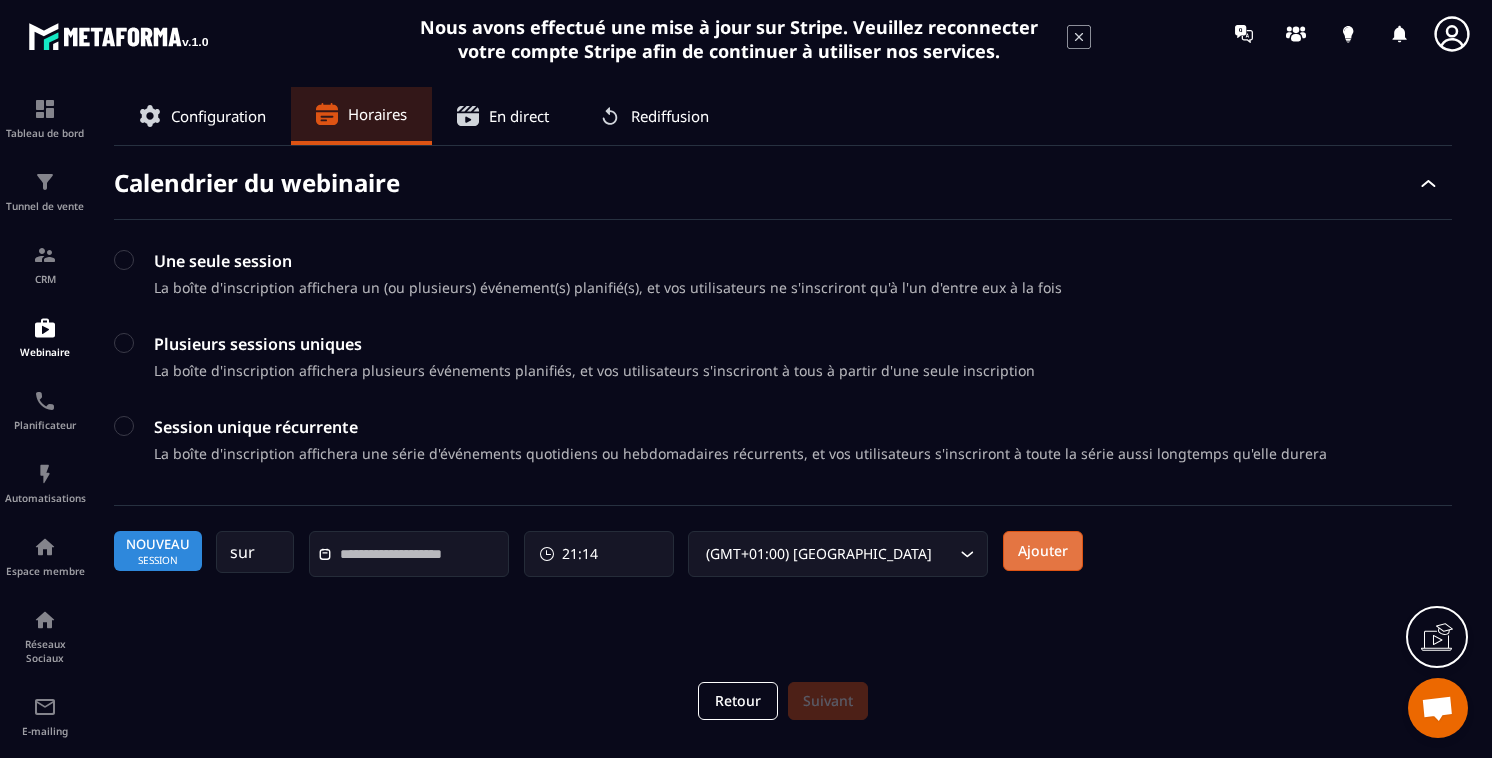 click on "Ajouter" at bounding box center [1043, 551] 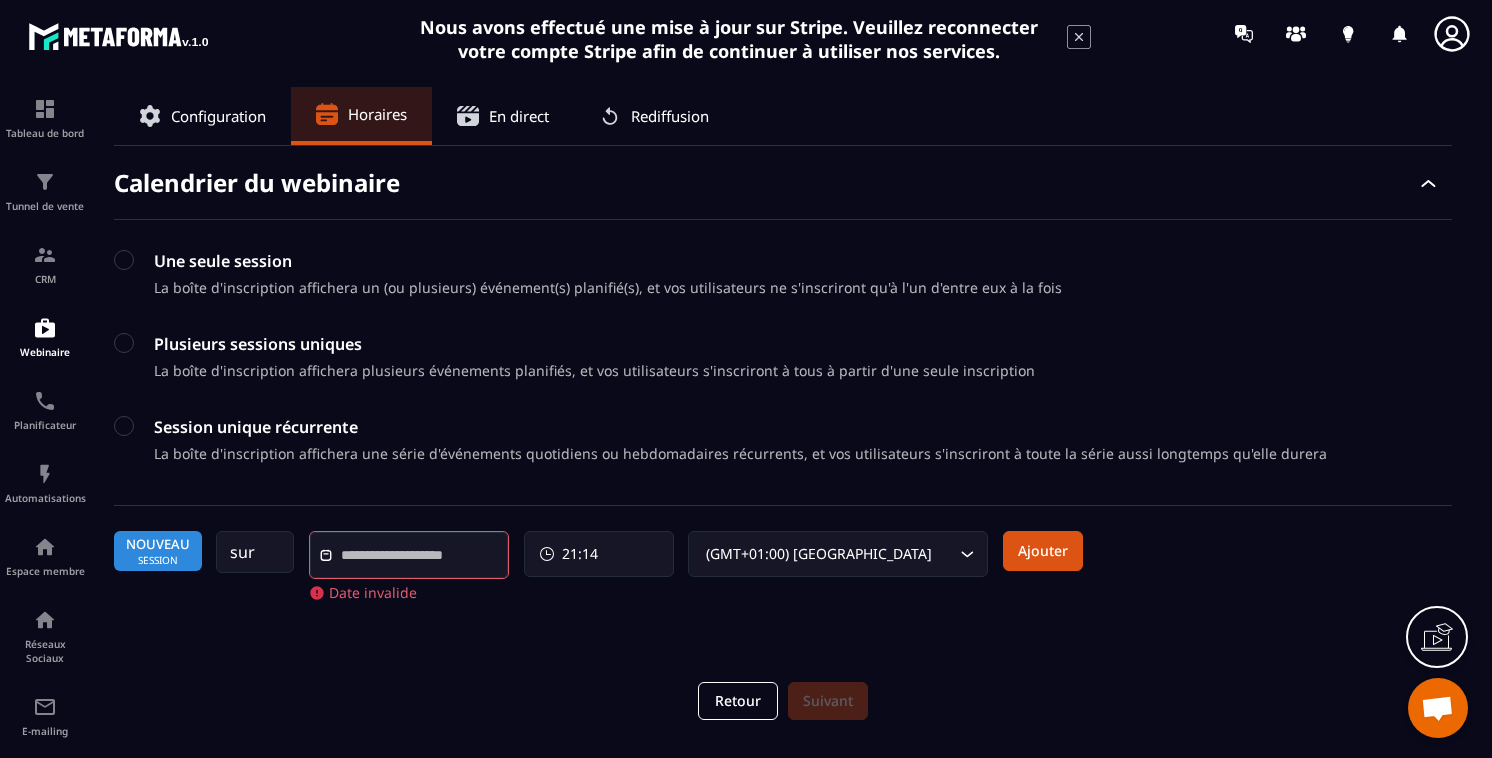click at bounding box center (409, 555) 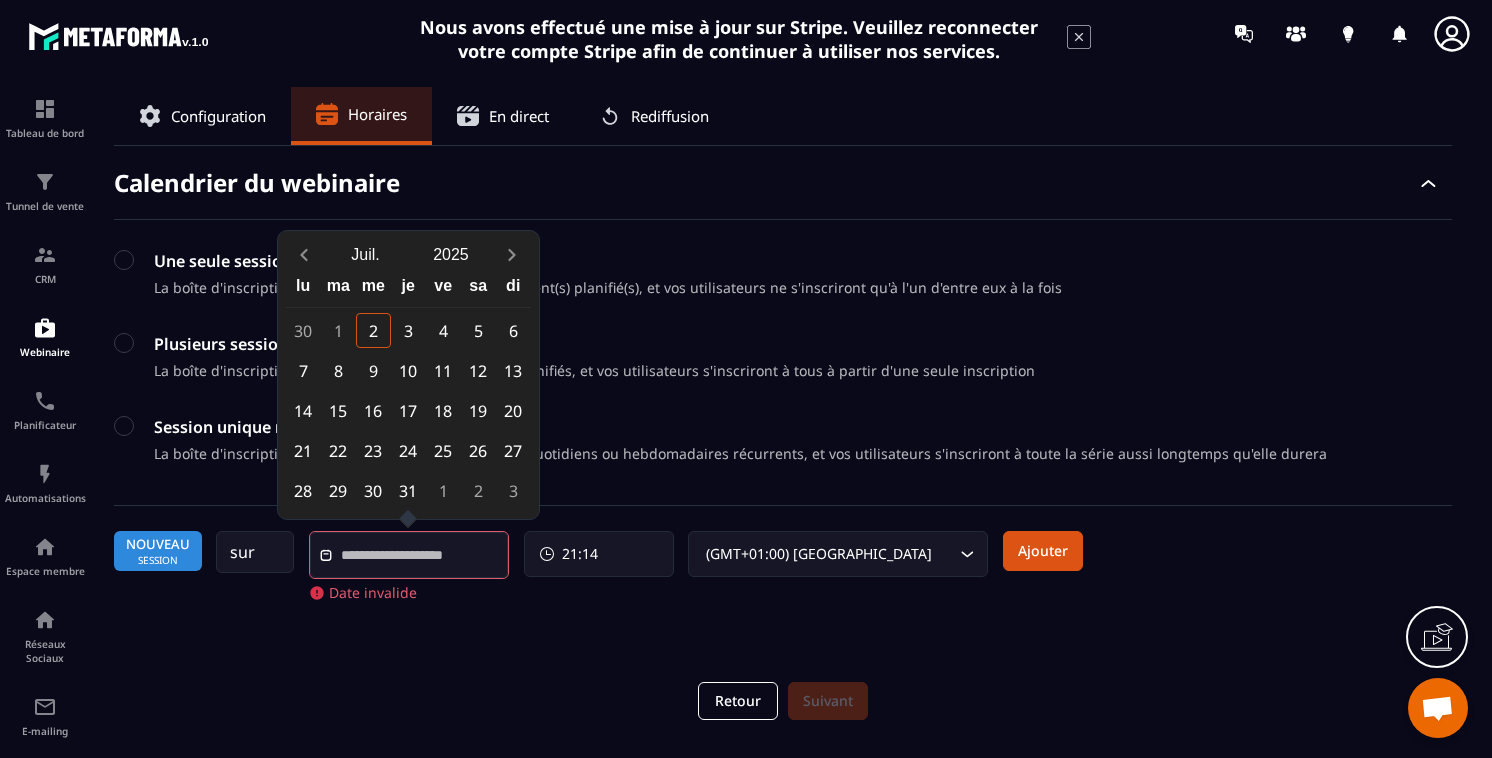 click on "3" at bounding box center [408, 330] 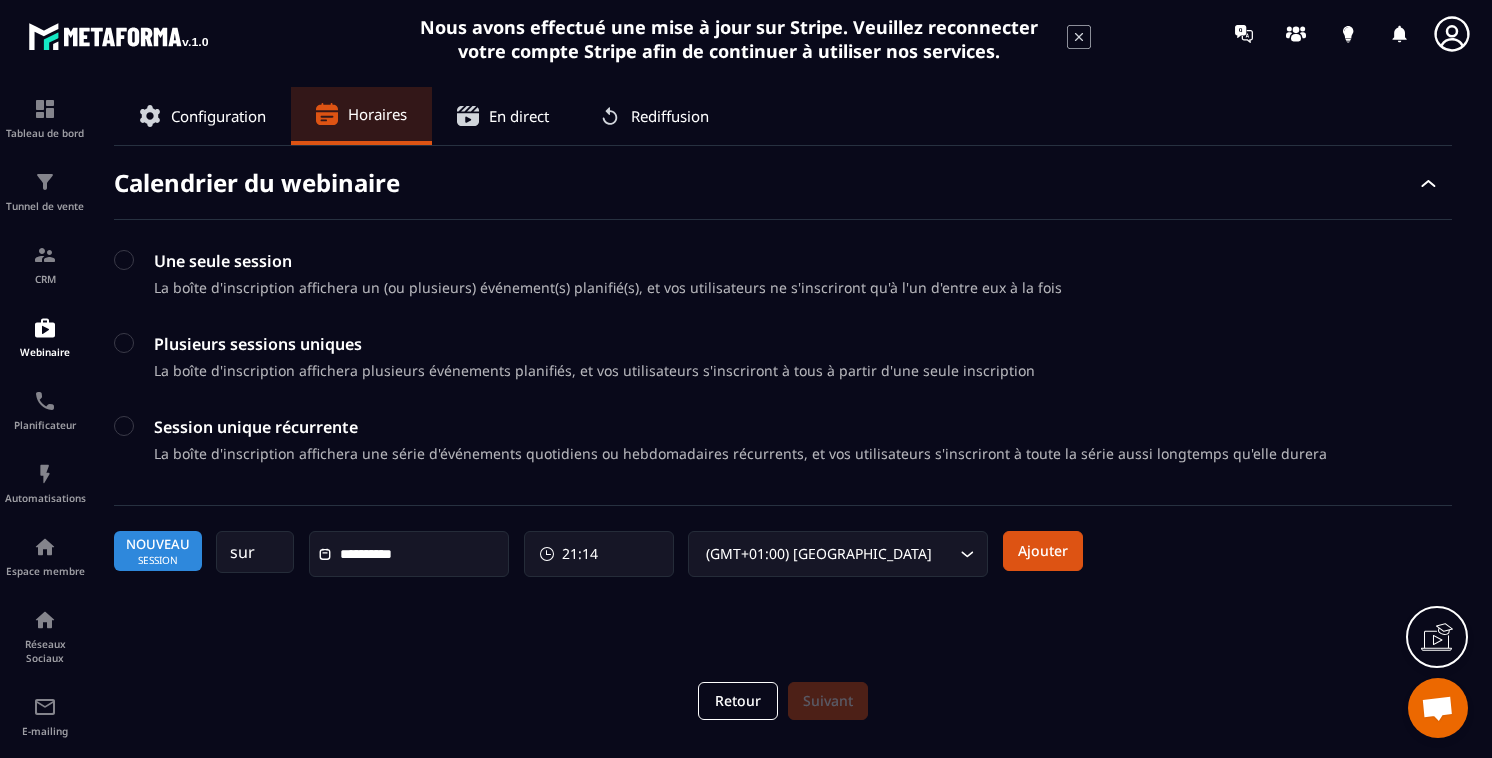 click on "Configuration Horaires En direct Rediffusion Paramètres de base Titre **** Description *** Langue Français Loading... Vignette du webinaire Télécharger la miniature pour l'afficher Max 1 Mo. Formats autorisés : JPG, JPEG, PNG et GIF Dimension idéale : 660px par 440px Présentateurs du webinaire Nom complet Adresse email Rôle d'utilisateur Moderator Presenter Les modérateurs, quant à eux, n'aideront qu'à gérer et modérer l'événement. Par conséquent, le système leur donnera accès au panneau de contrôle, et non à la salle en direct elle-même. Annuler Ajouter un présentateur [PERSON_NAME] QS [EMAIL_ADDRESS][PERSON_NAME][DOMAIN_NAME] Presenter Calendrier du webinaire Une seule session La boîte d'inscription affichera un (ou plusieurs) événement(s) planifié(s), et vos utilisateurs ne s'inscriront qu'à l'un d'entre eux à la fois Plusieurs sessions uniques La boîte d'inscription affichera plusieurs événements planifiés, et vos utilisateurs s'inscriront à tous à partir d'une seule inscription Nouveau Session" 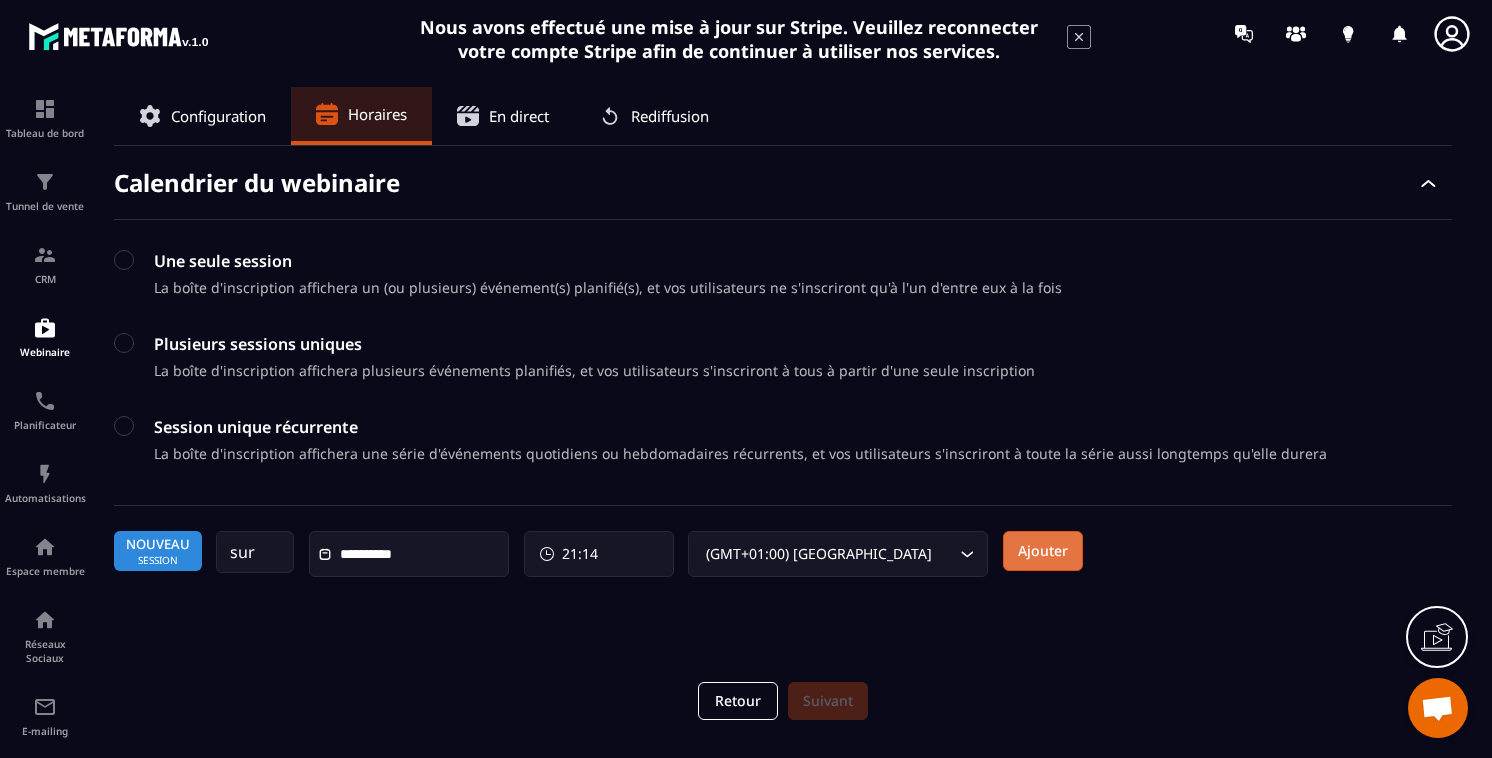 click on "Ajouter" at bounding box center (1043, 551) 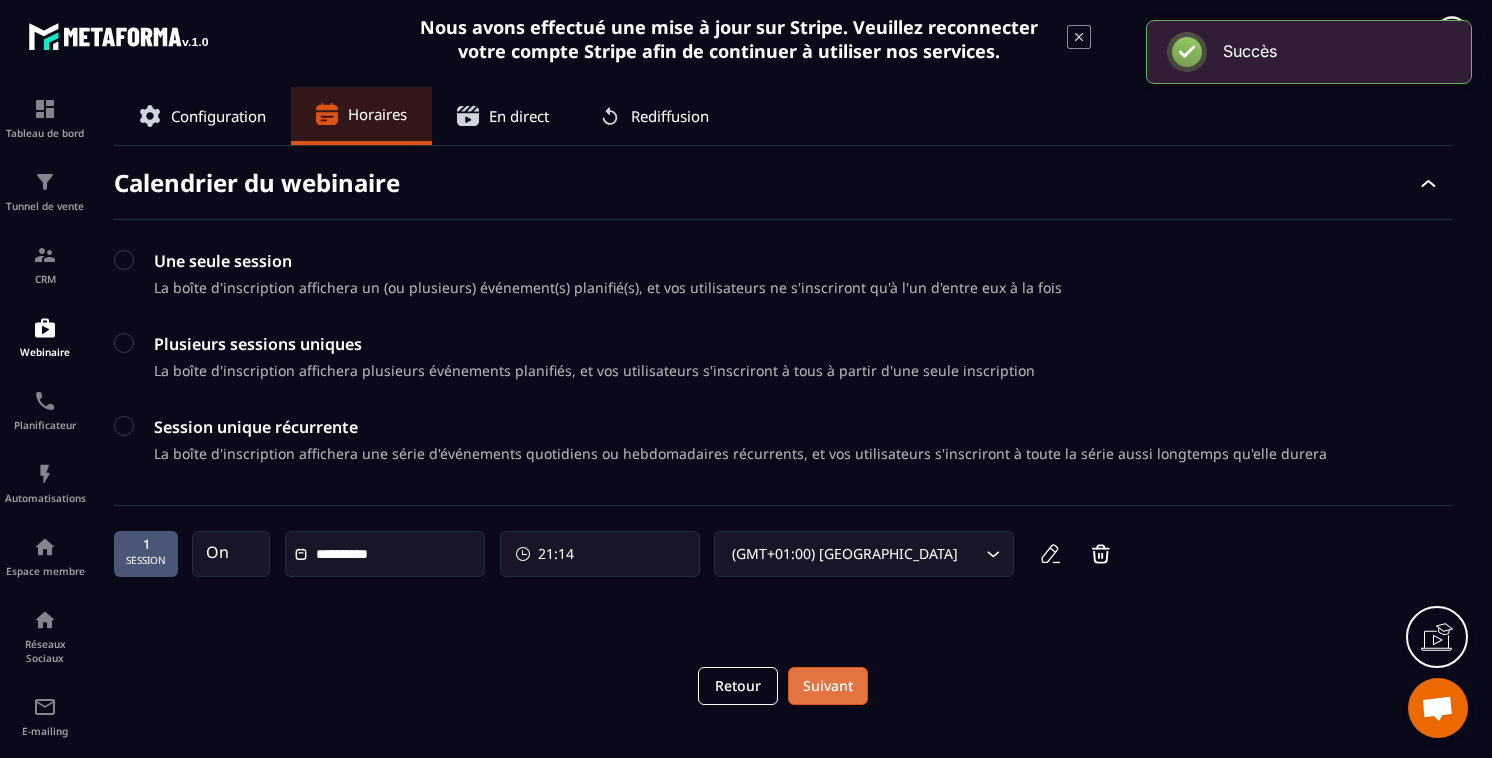 click on "Suivant" at bounding box center (828, 686) 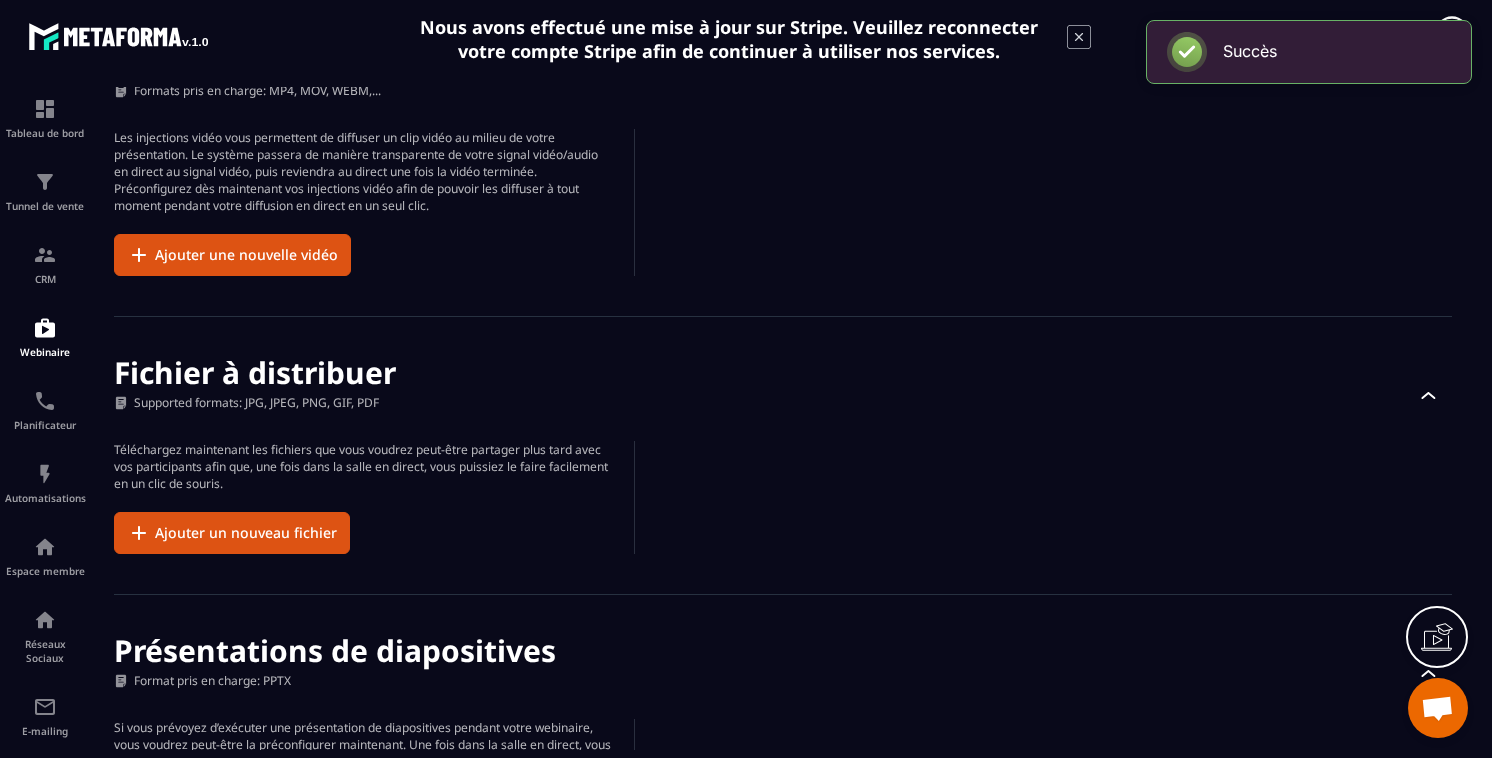 scroll, scrollTop: 1084, scrollLeft: 0, axis: vertical 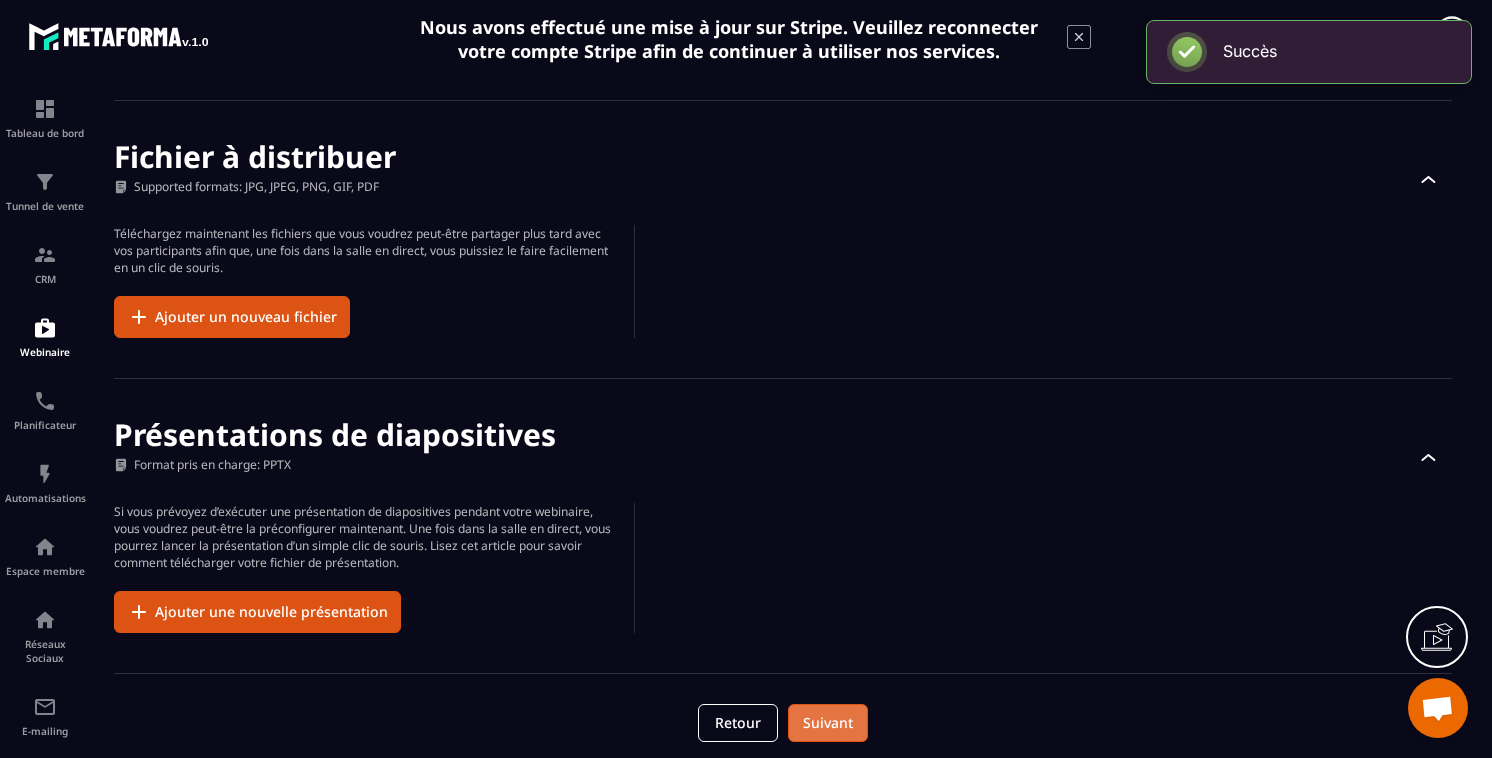 click on "Suivant" at bounding box center (828, 723) 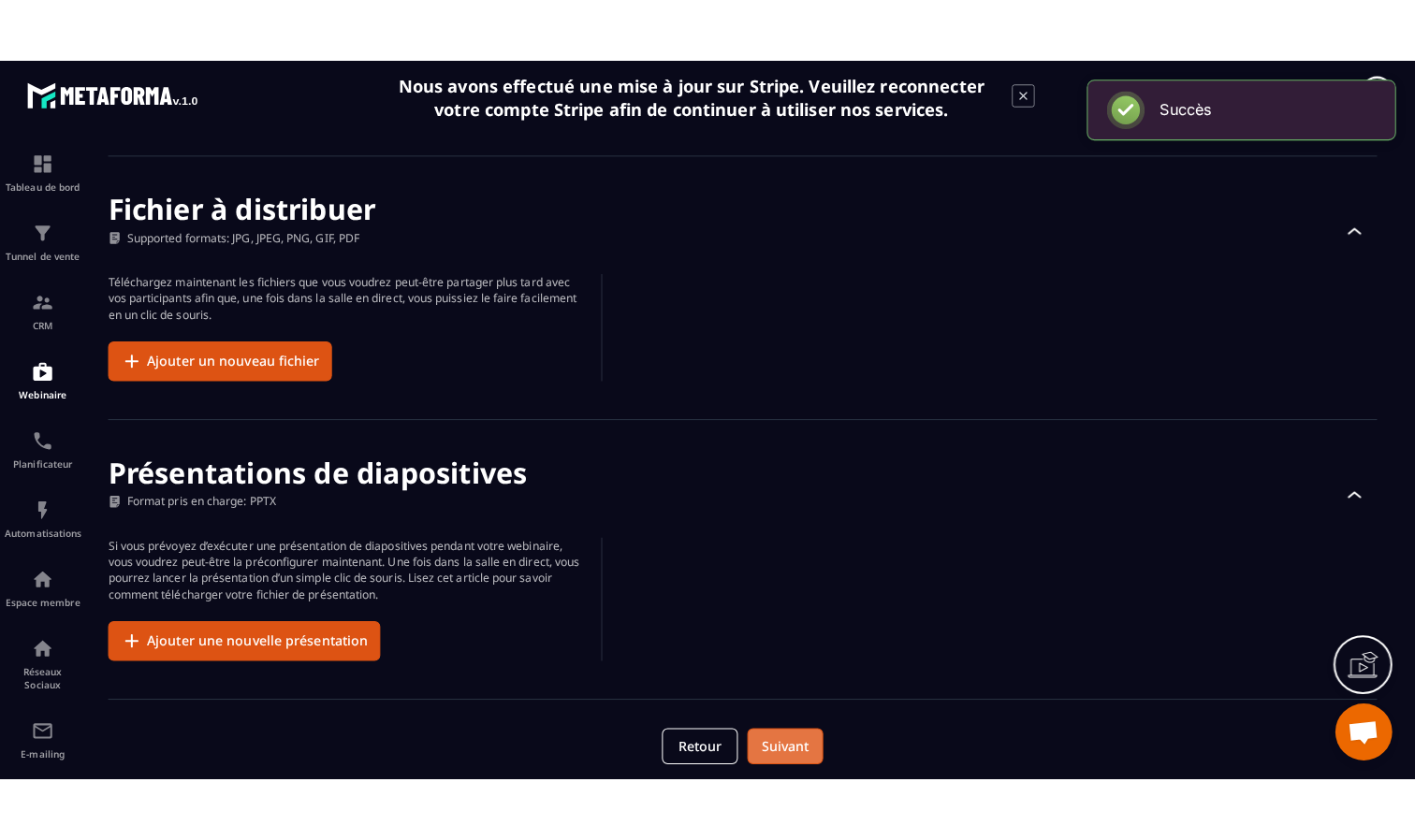 scroll, scrollTop: 0, scrollLeft: 0, axis: both 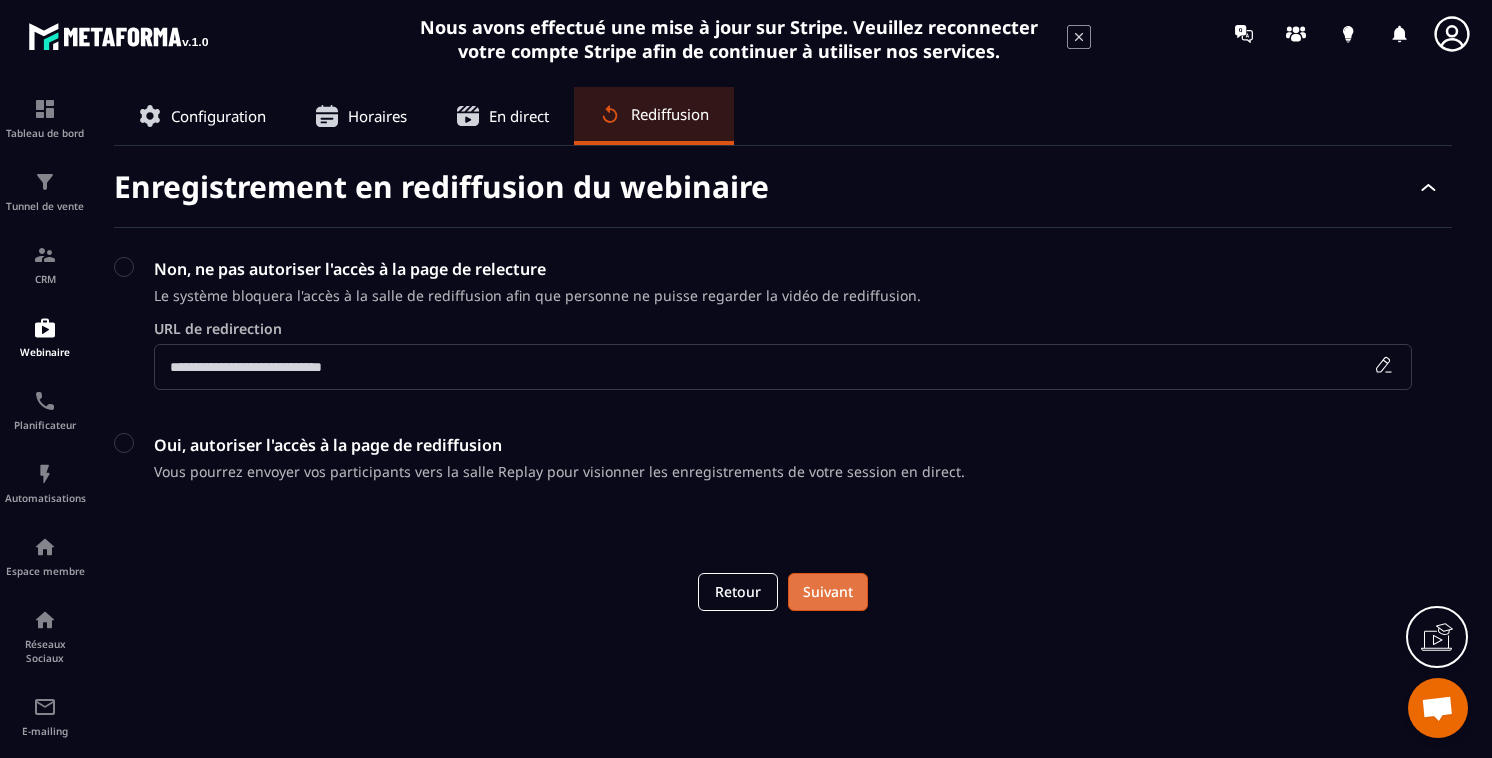 click on "Suivant" at bounding box center [828, 592] 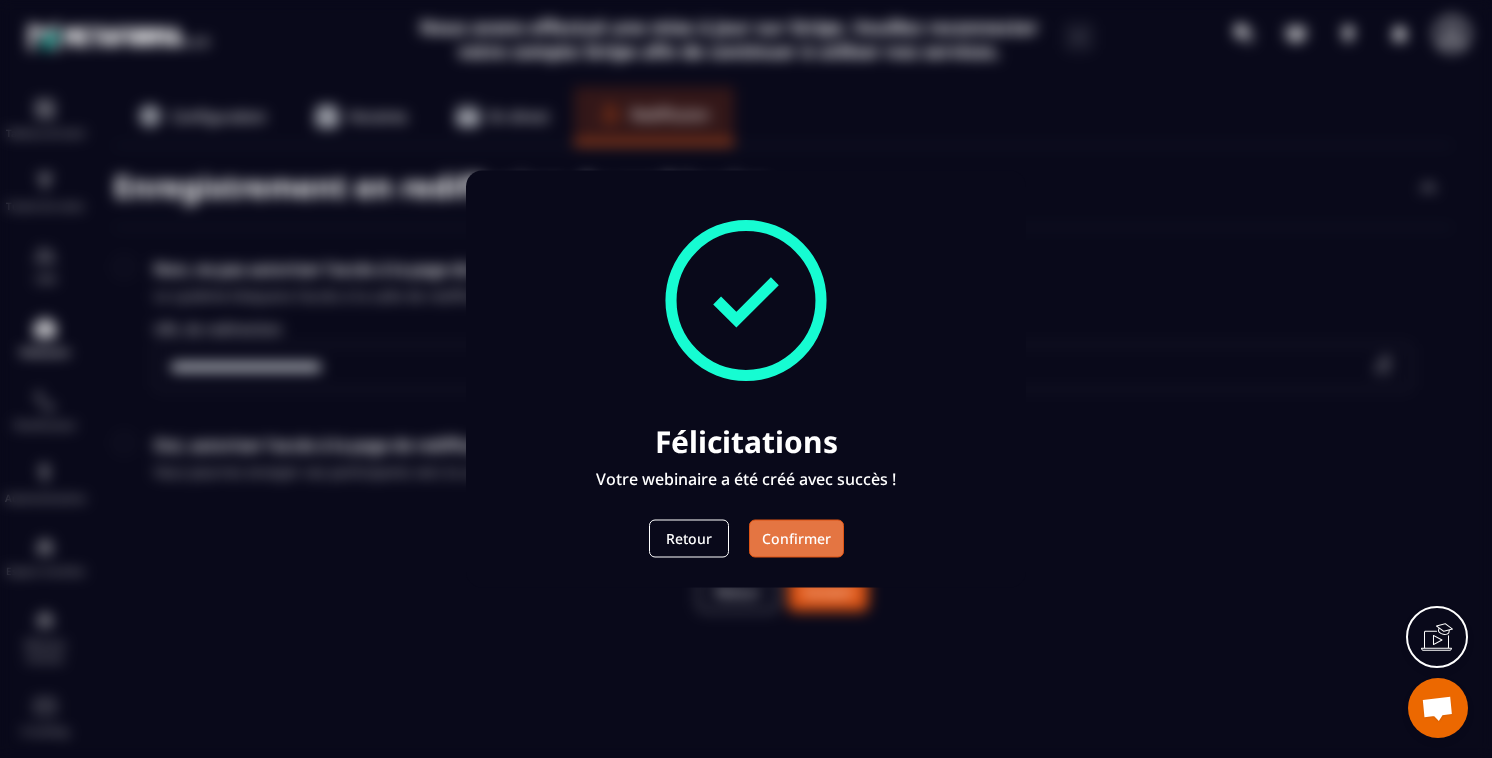 click on "Confirmer" at bounding box center (796, 539) 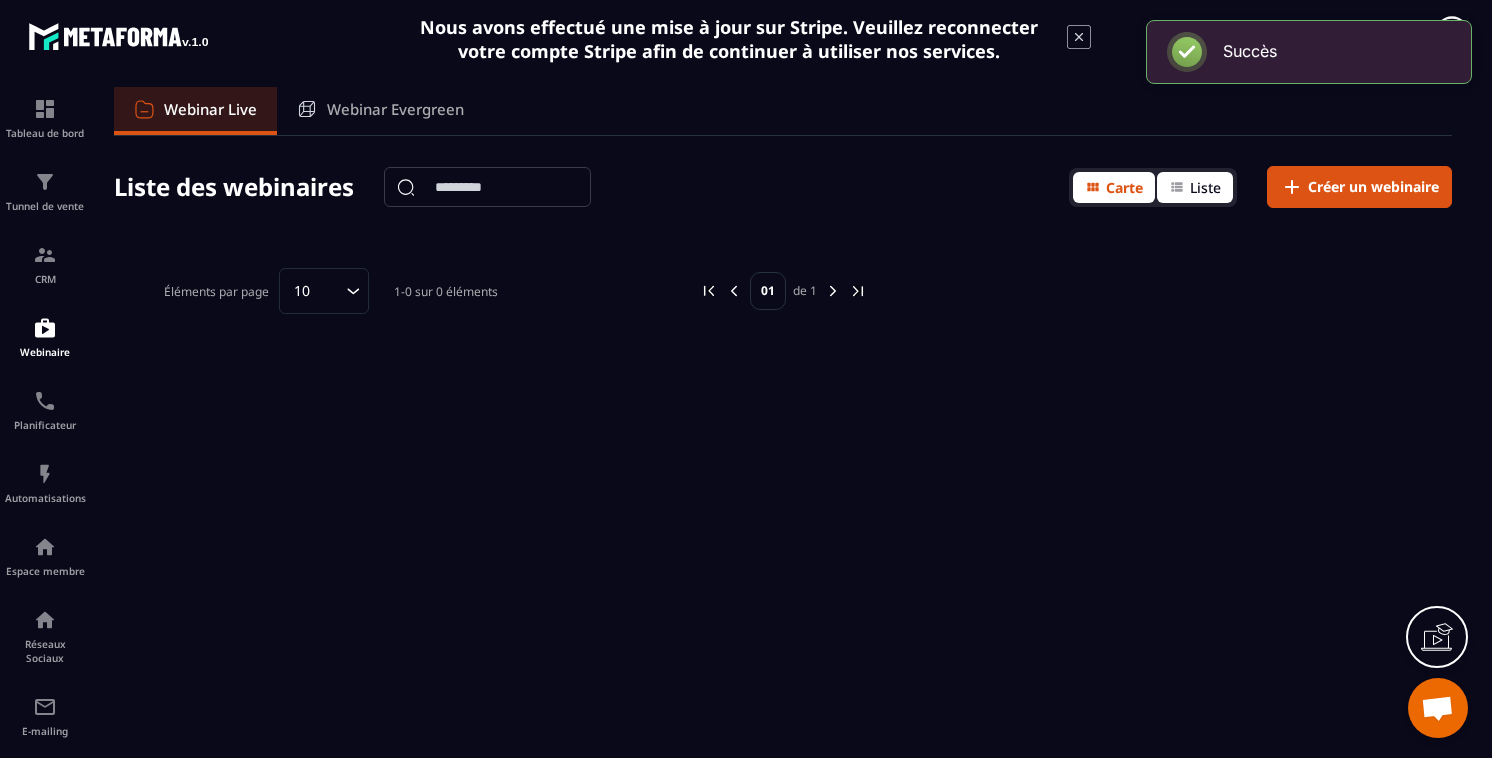 click 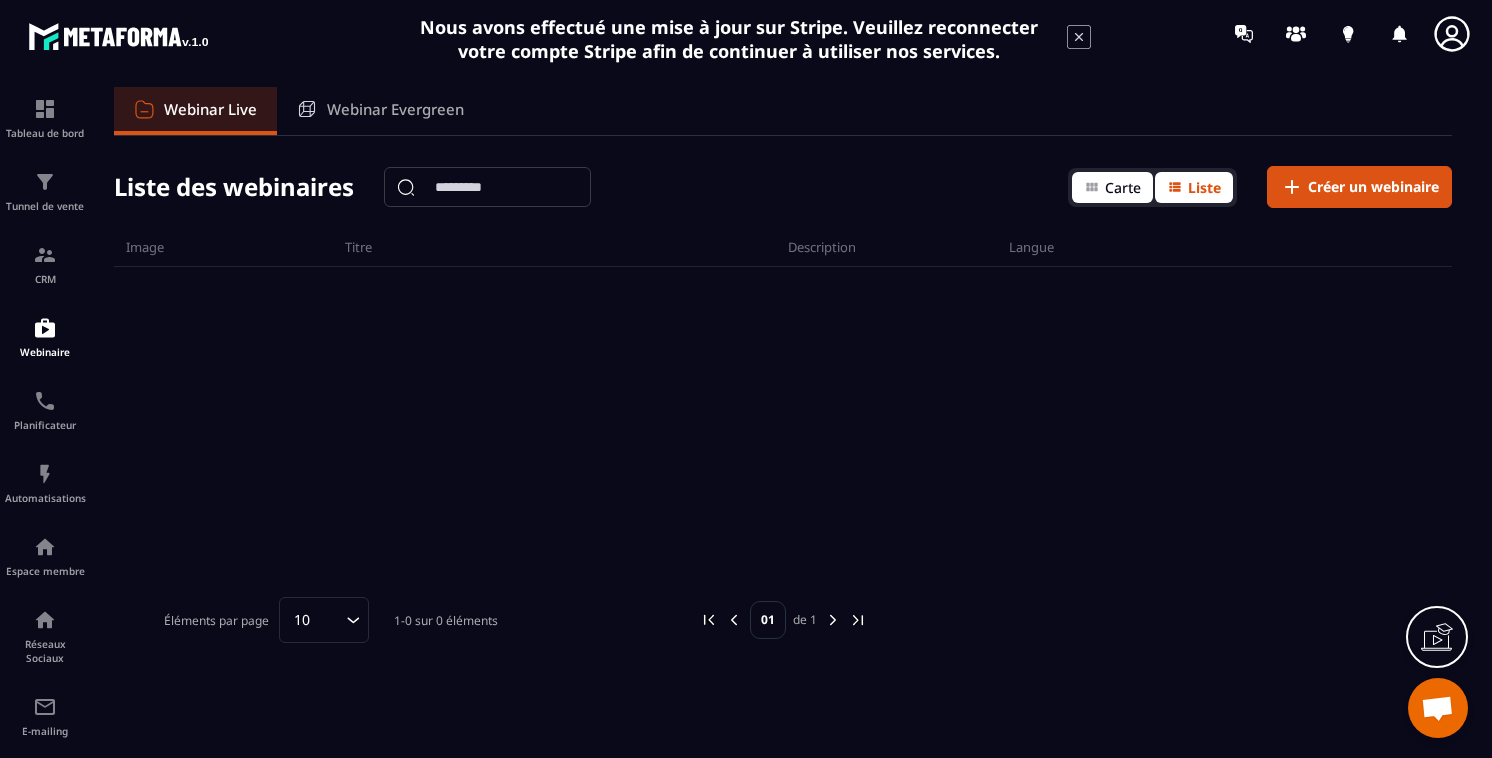 click on "Carte" at bounding box center [1112, 187] 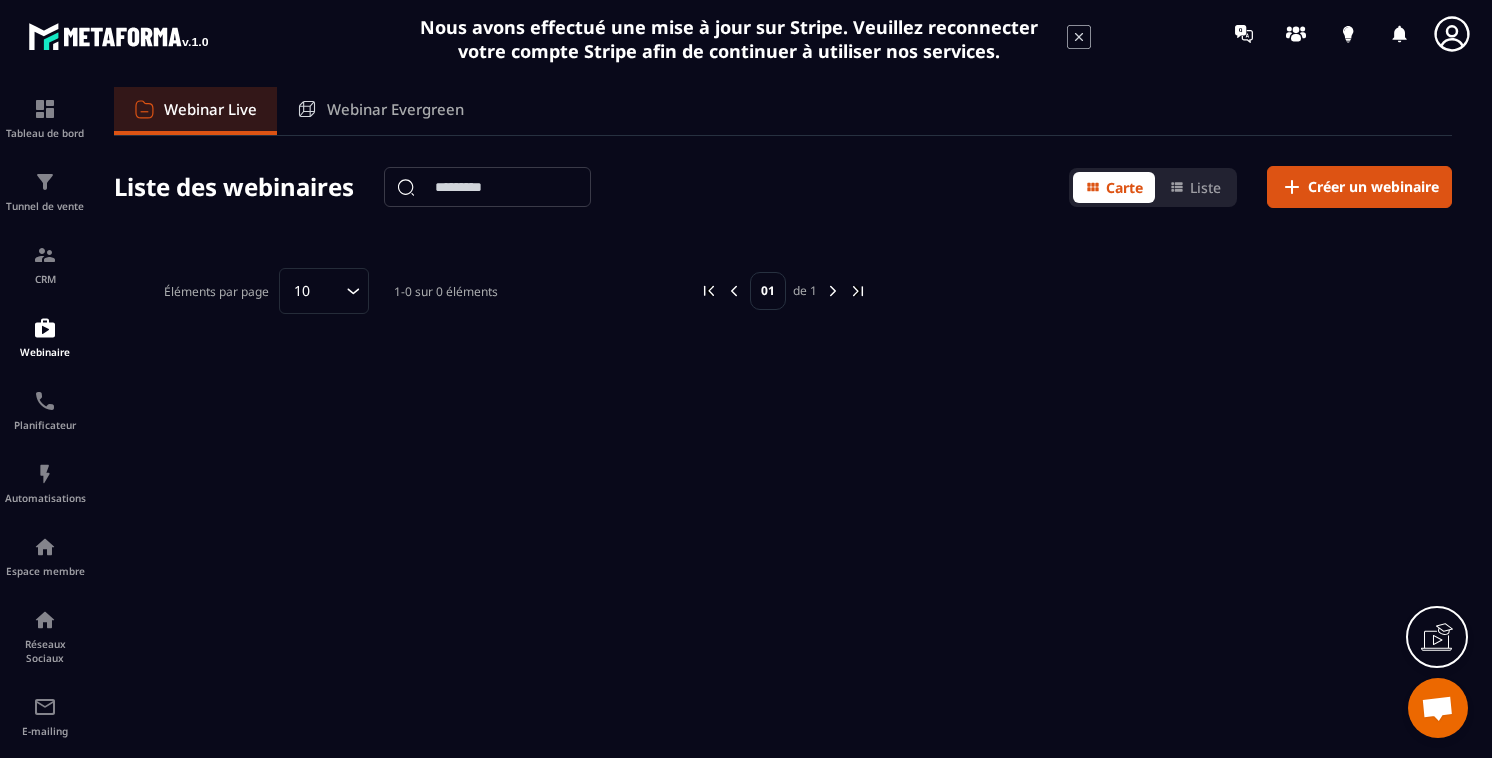 click on "10 Loading..." 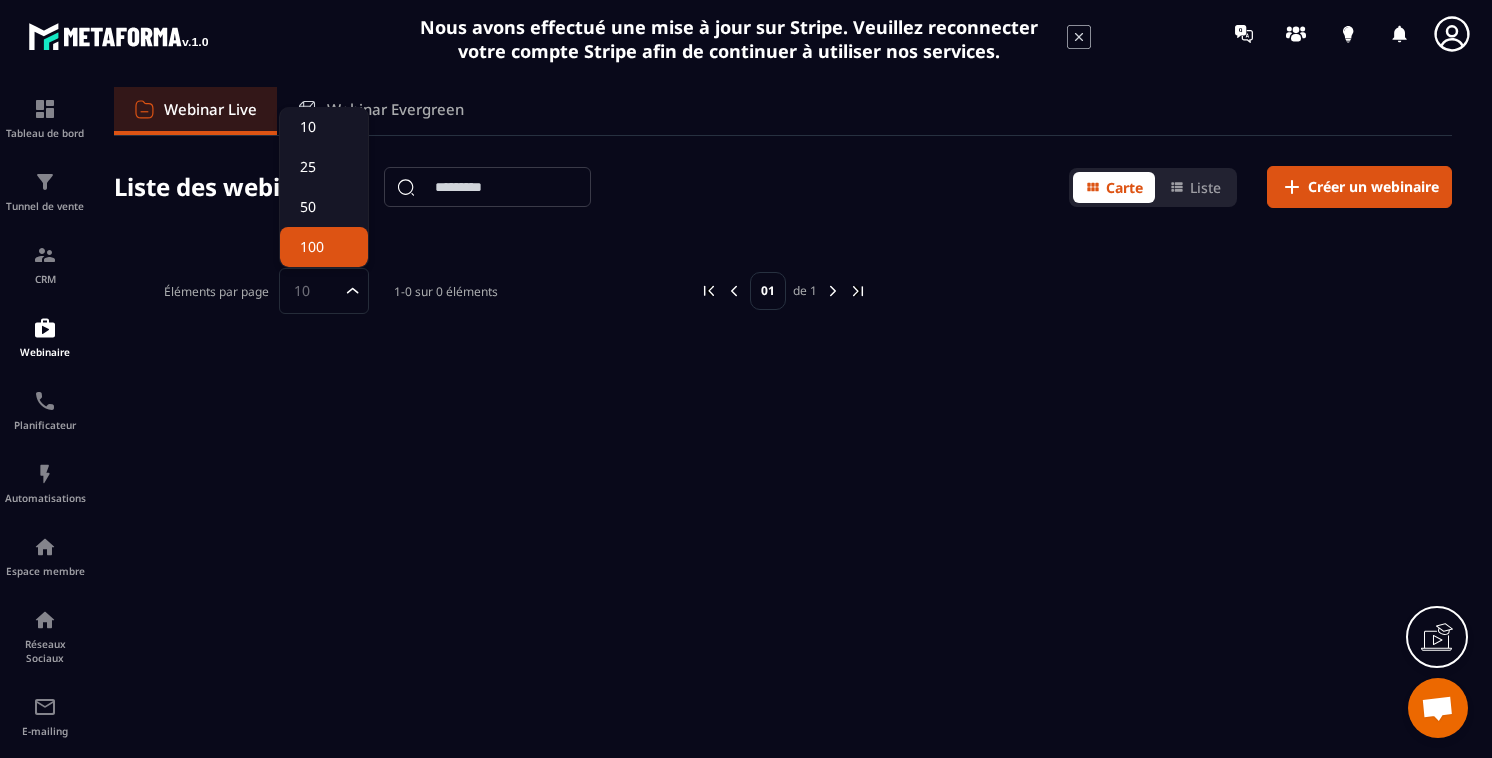 click on "100" 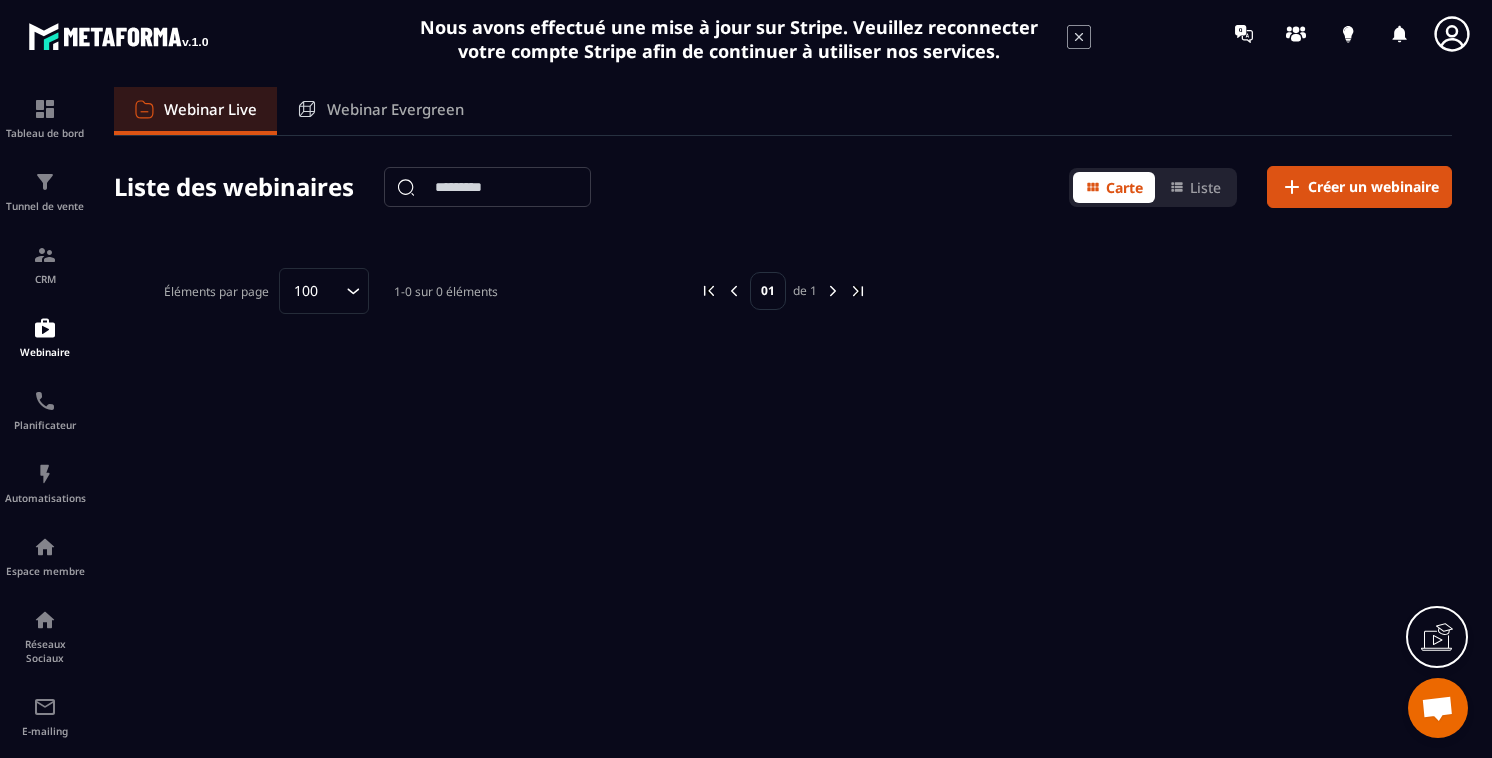 click on "100 Loading..." 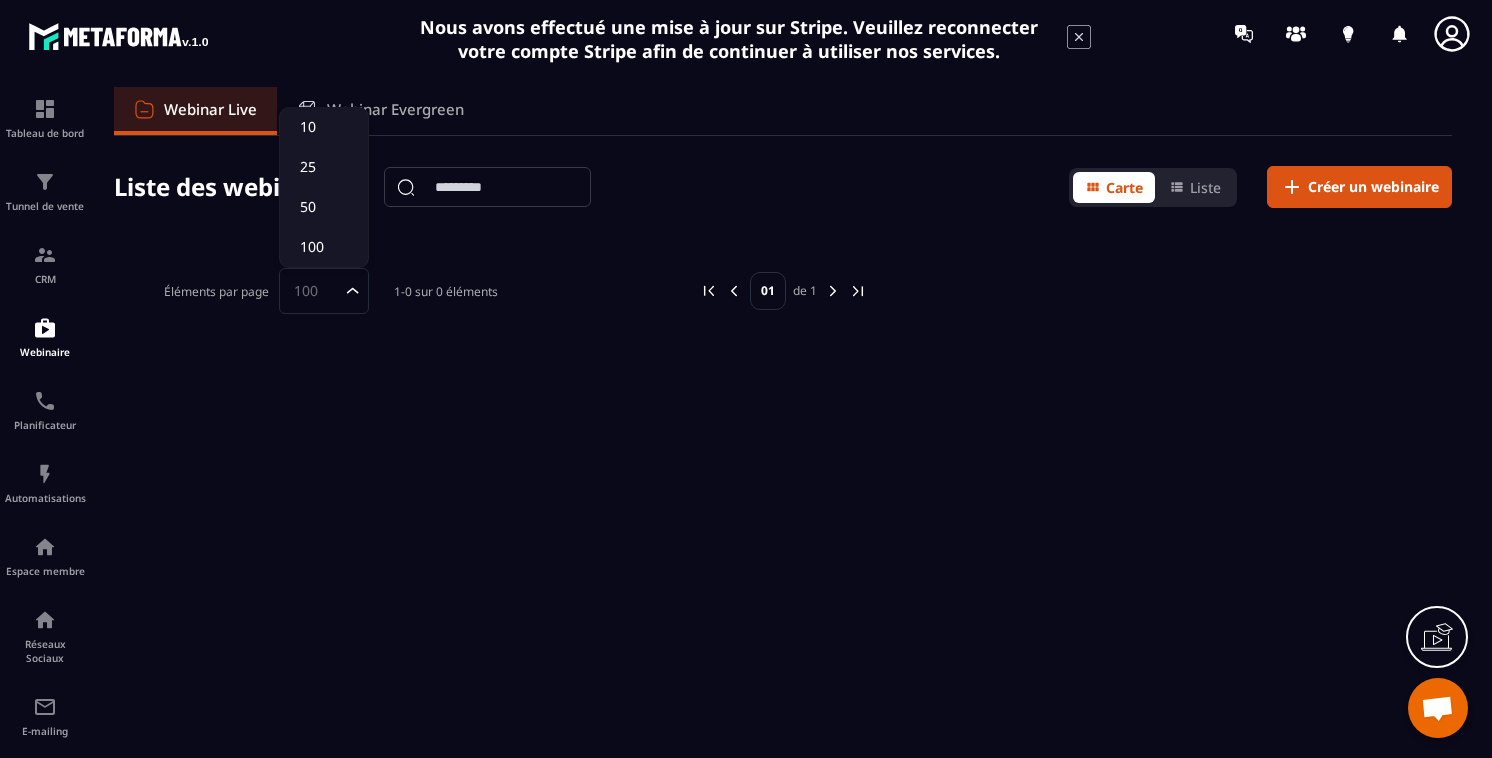 drag, startPoint x: 462, startPoint y: 258, endPoint x: 454, endPoint y: 198, distance: 60.530983 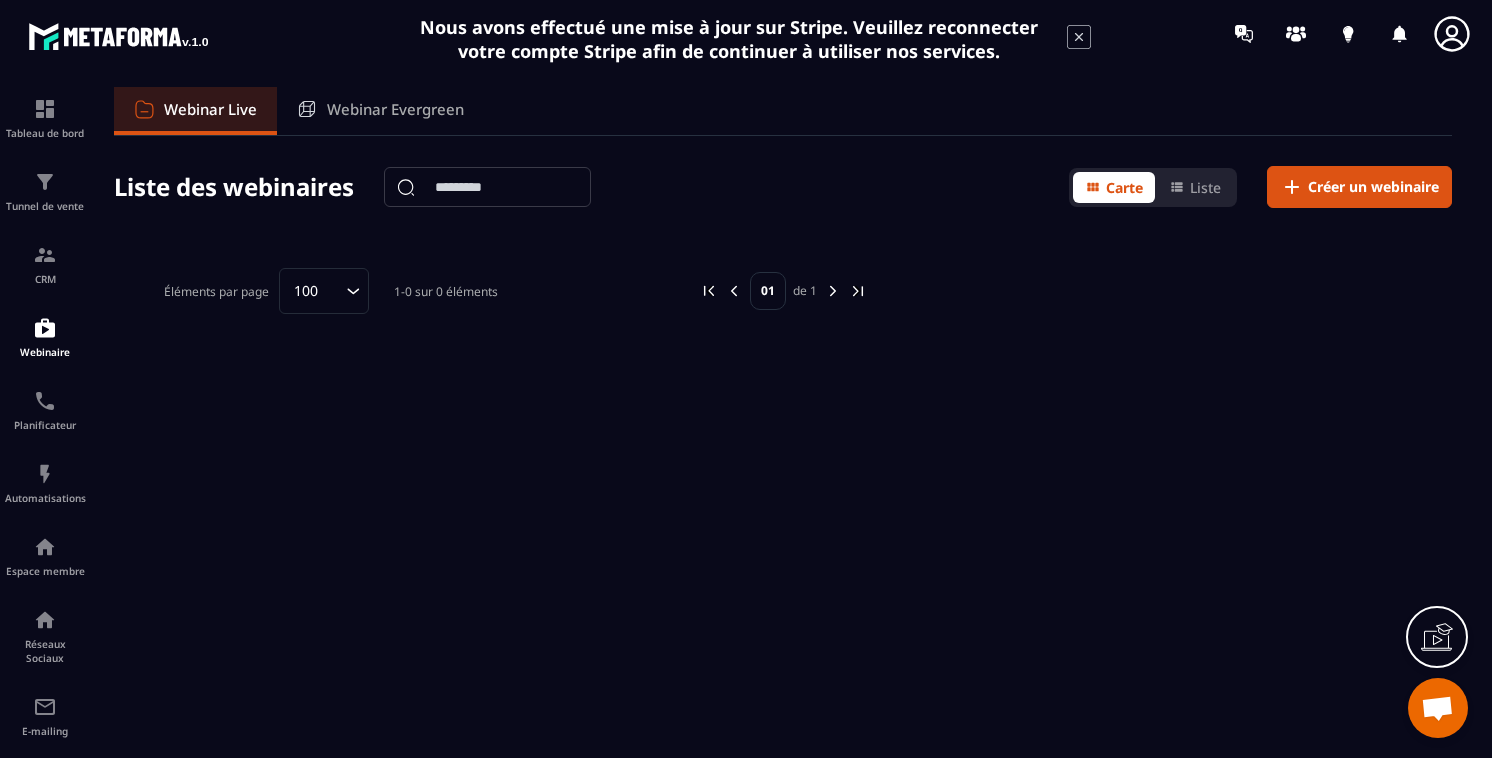 click at bounding box center [487, 187] 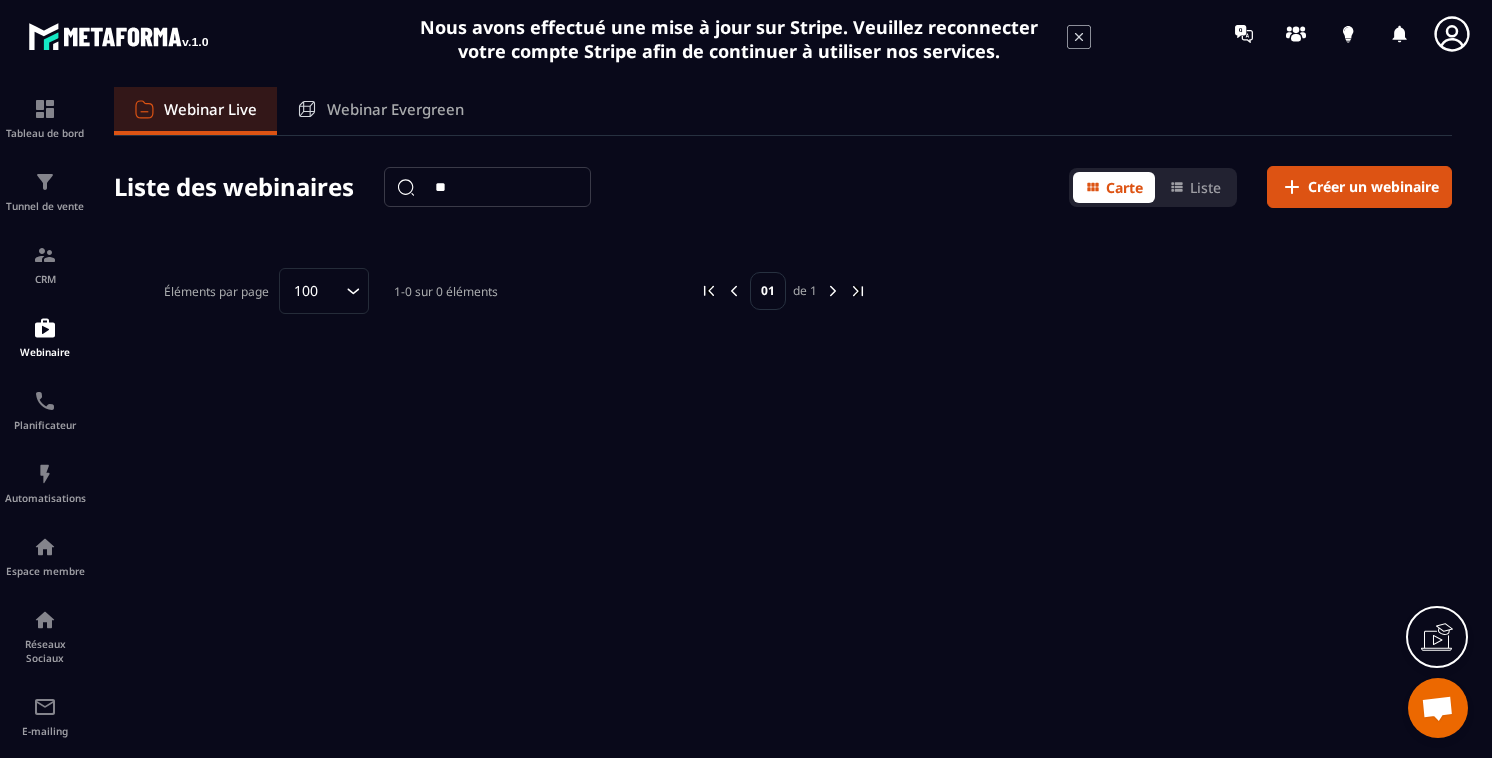 type on "**" 